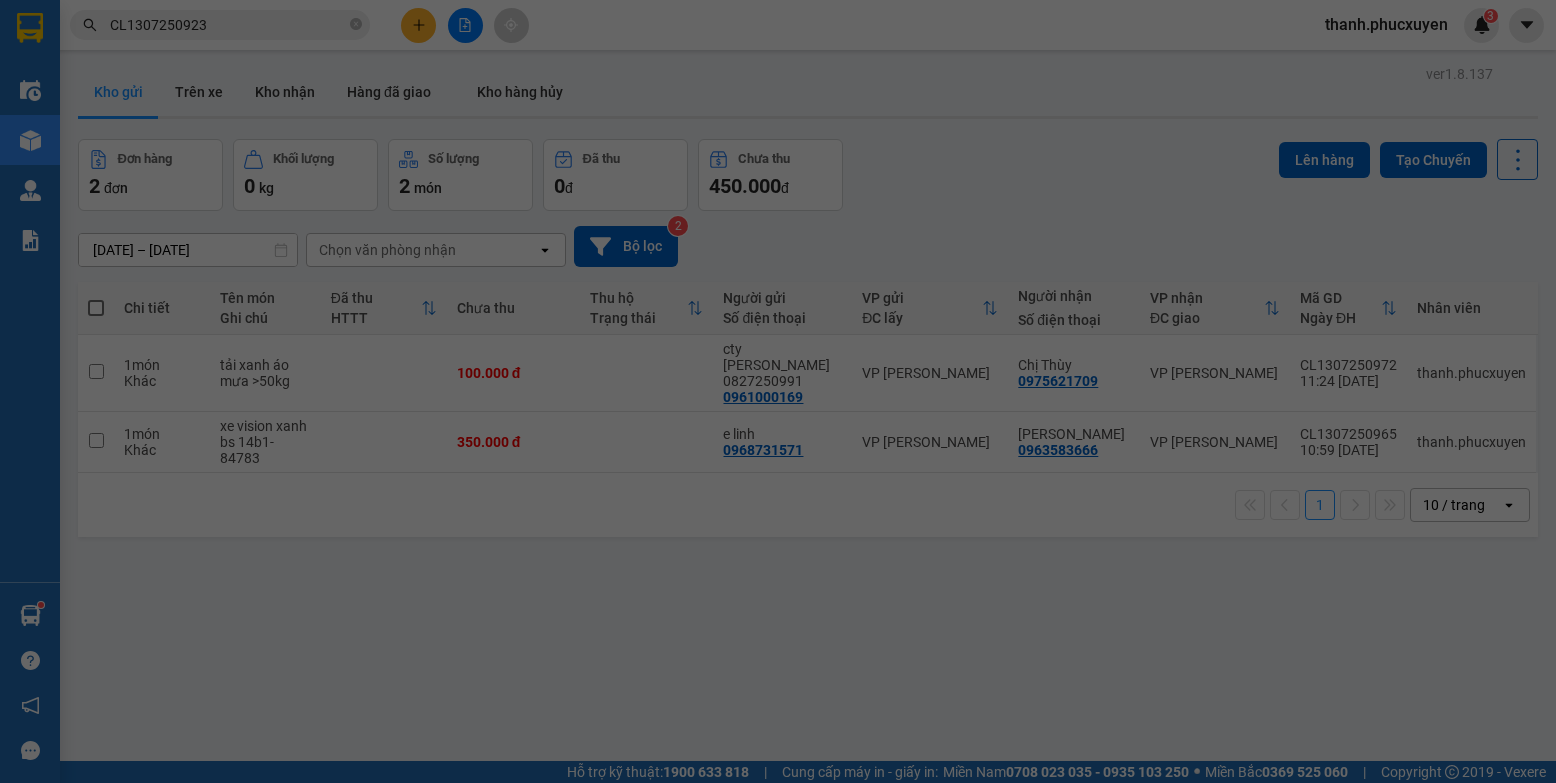 scroll, scrollTop: 0, scrollLeft: 0, axis: both 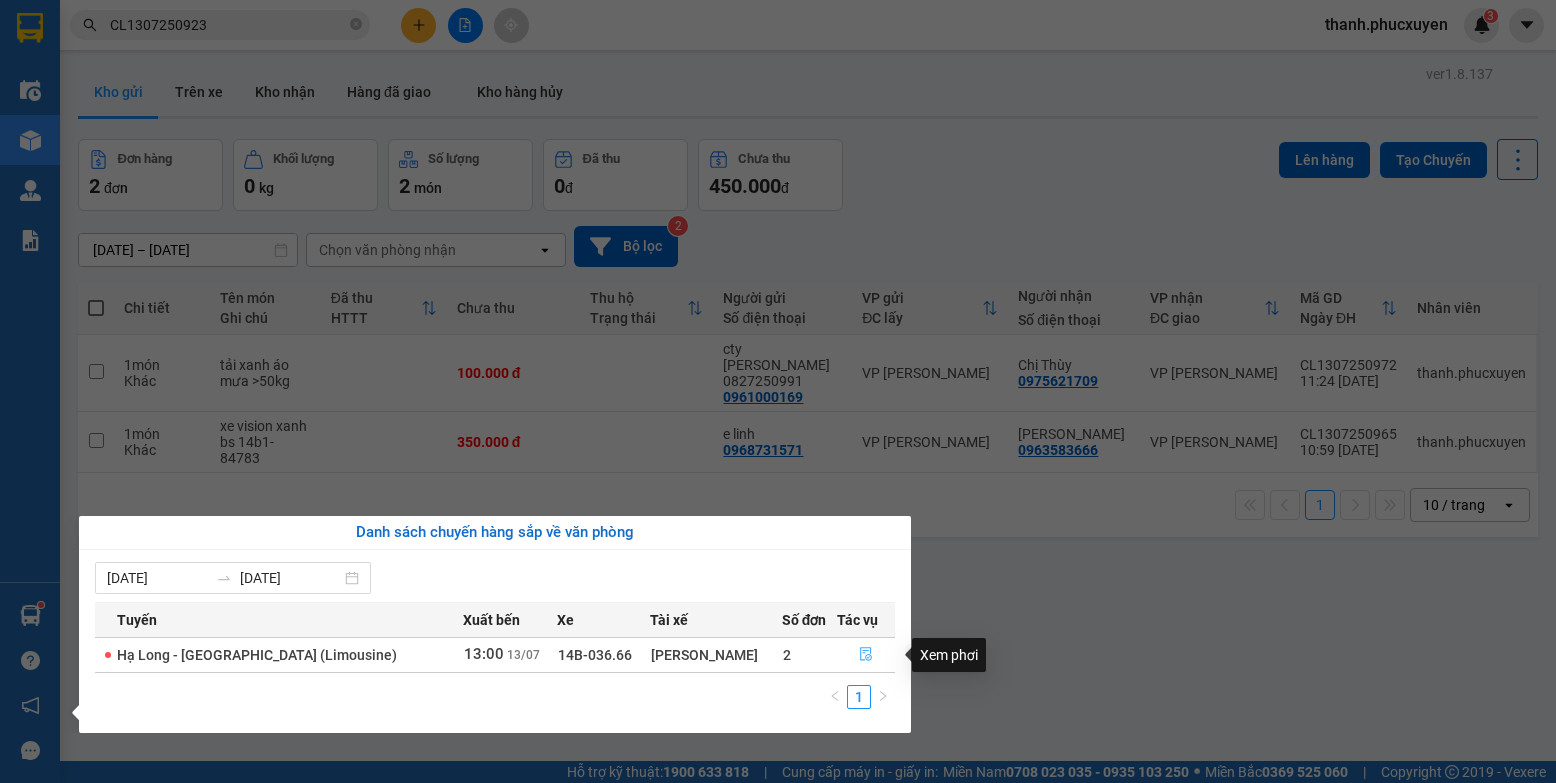 click 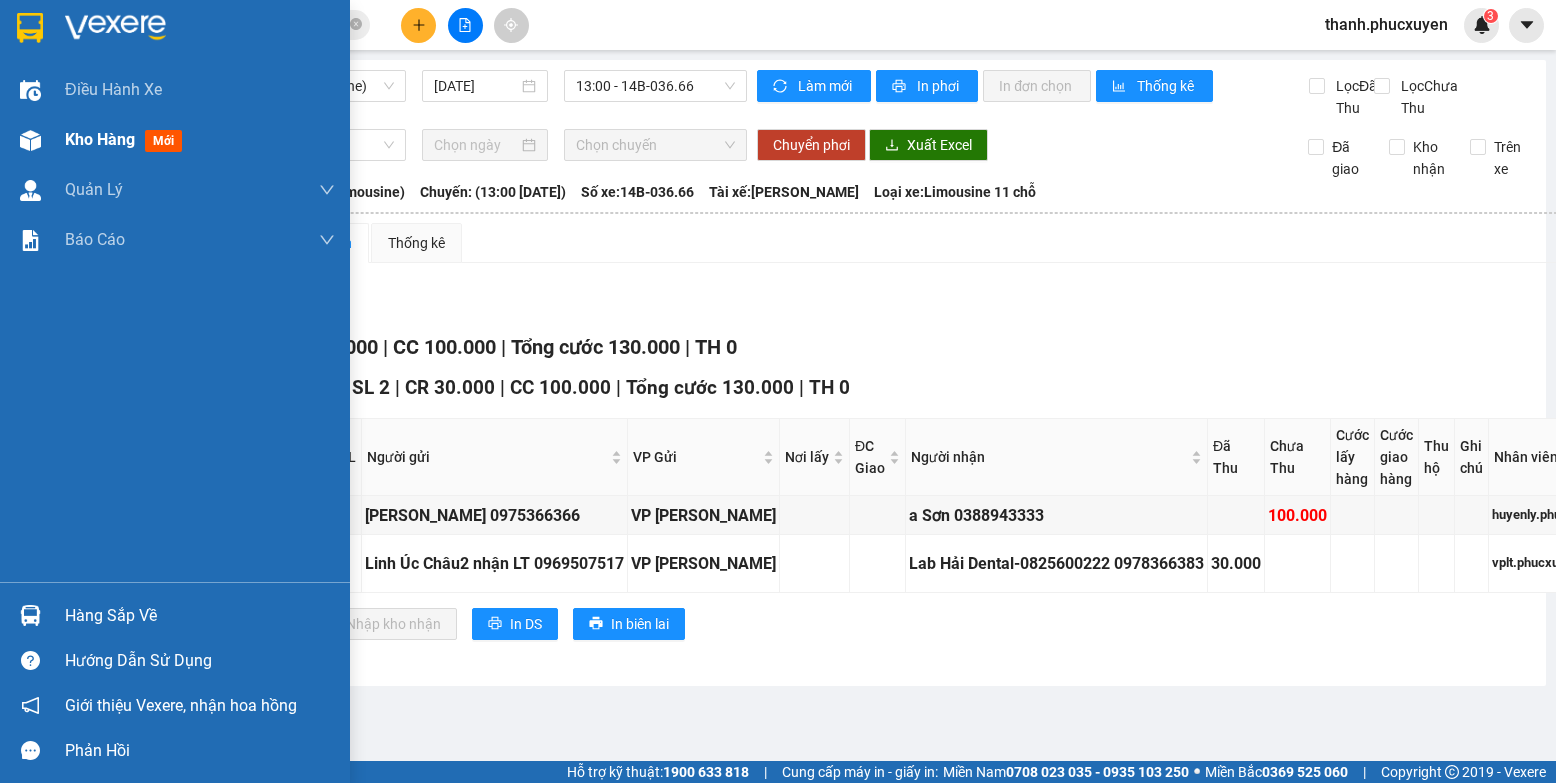click on "Kho hàng" at bounding box center [100, 139] 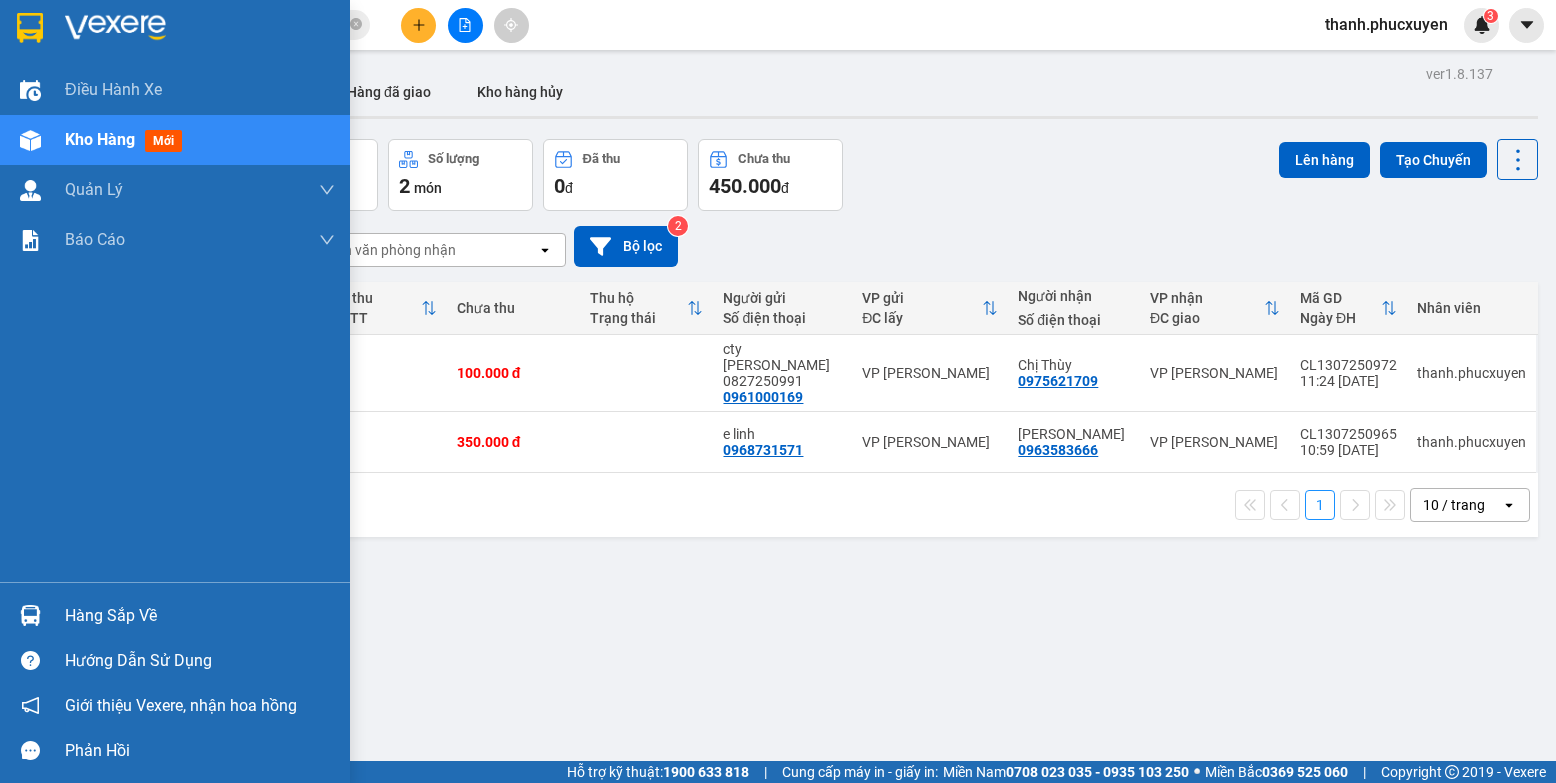 click at bounding box center (30, 615) 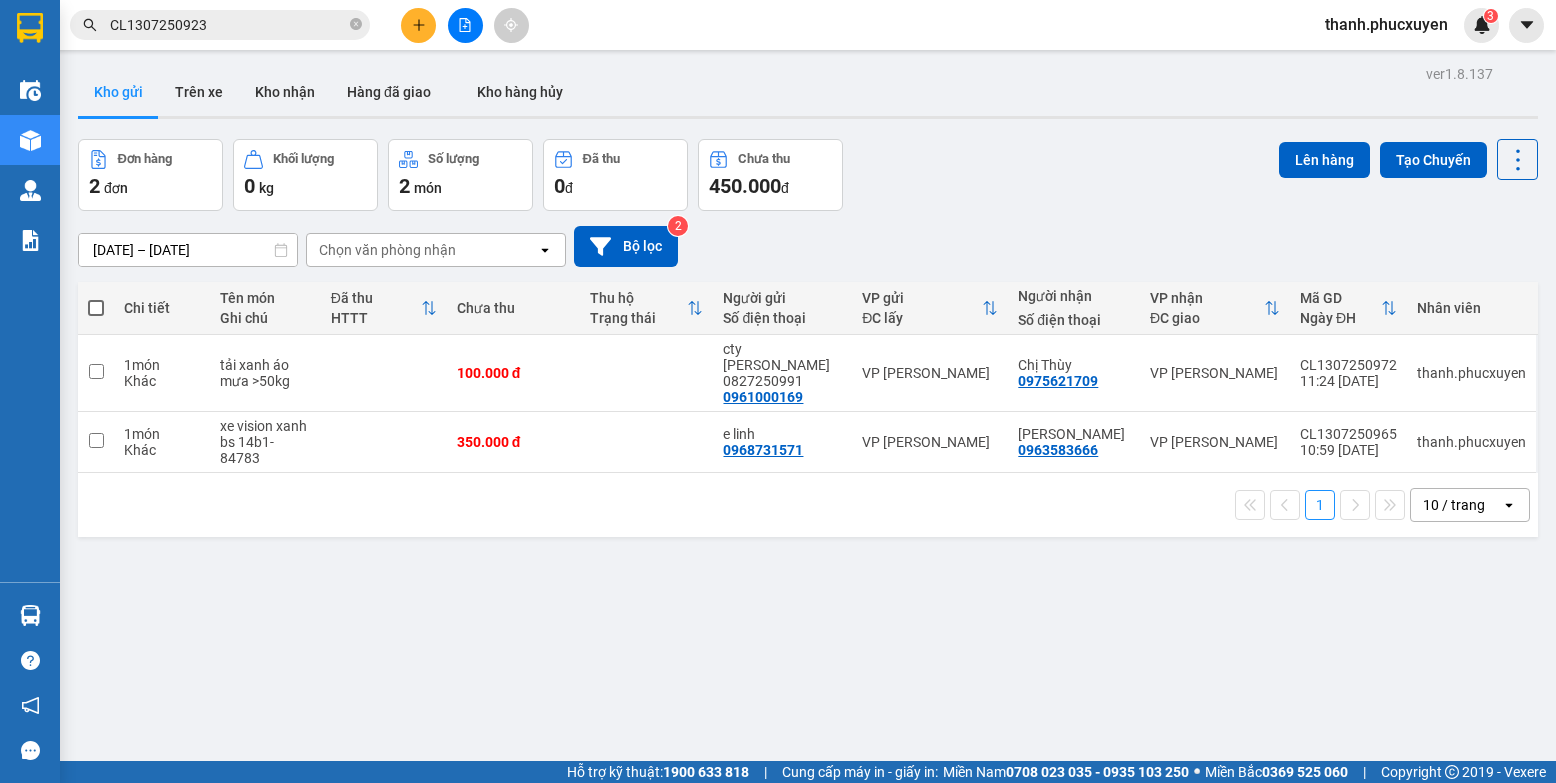 click on "Kết quả tìm kiếm ( 1 )  Bộ lọc  Thuộc VP này Mã ĐH Trạng thái Món hàng Thu hộ Tổng cước Chưa cước Người gửi VP Gửi Người nhận VP Nhận CL1307250923 08:35 [DATE] Trên xe   14H-092.58 09:03  [DATE] vali đen SL:  1 70.000 70.000 0912652969 [PERSON_NAME] VP [PERSON_NAME] 0789023683 c Hòa_ 0826068116 VP Hạ Long  1 CL1307250923 thanh.phucxuyen 3     Điều hành xe     Kho hàng mới     Quản [PERSON_NAME] lý thu hộ Quản lý chuyến Quản lý khách hàng Quản lý khách hàng mới Quản lý giao nhận mới Quản lý kiểm kho     Báo cáo  11. Báo cáo đơn giao nhận nội bộ 1. Chi tiết đơn hàng văn phòng 12. Thống kê đơn đối tác 2. Tổng doanh thu theo từng văn phòng 3. Thống kê đơn hàng toàn nhà xe  4. Báo cáo dòng tiền theo nhân viên 5. Doanh thu thực tế chi tiết theo phòng hàng  8. Thống kê nhận và gửi hàng theo văn phòng Hàng sắp về Hướng dẫn sử dụng ver  2 0" at bounding box center (778, 391) 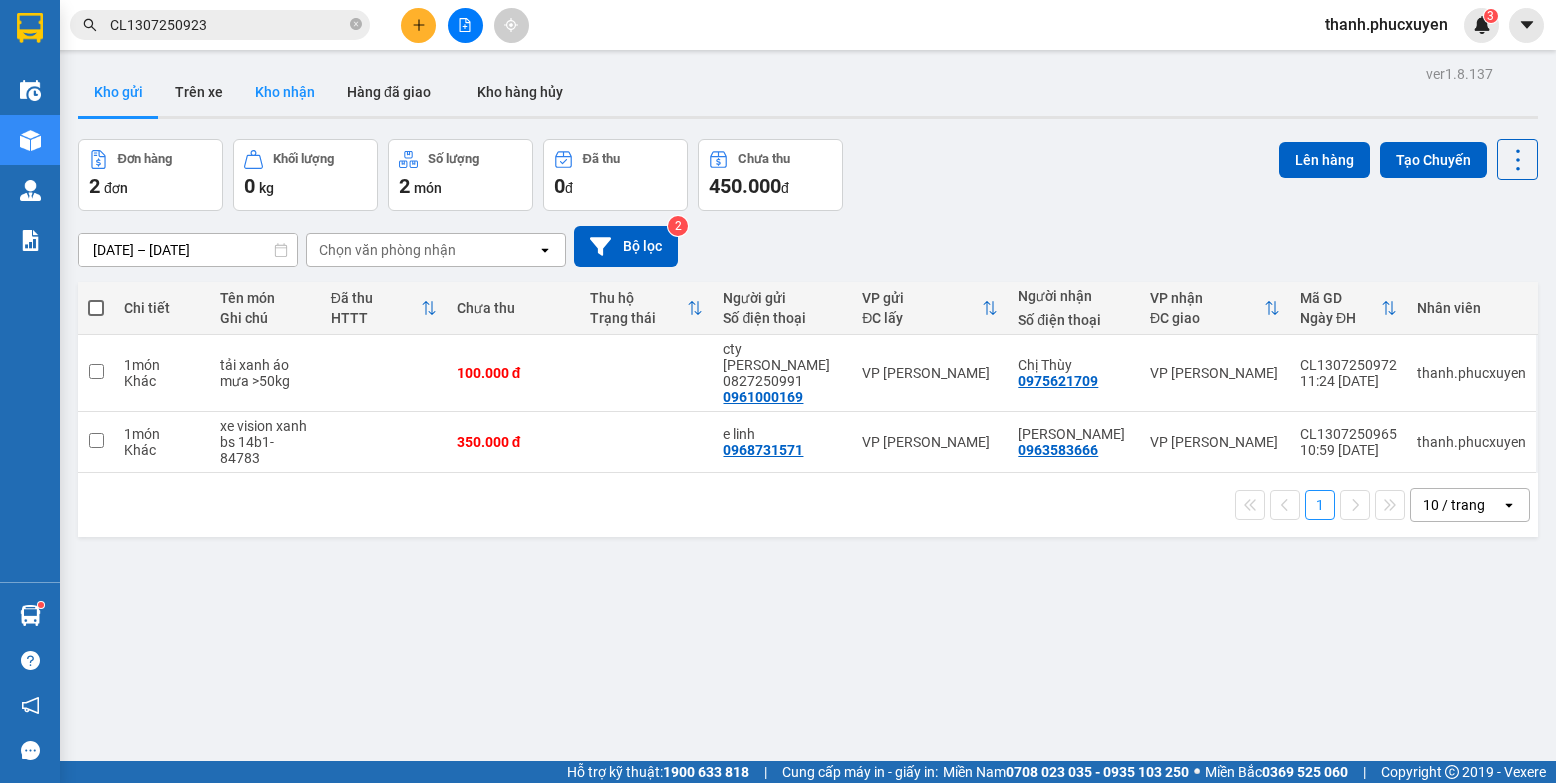 click on "Kho nhận" at bounding box center (285, 92) 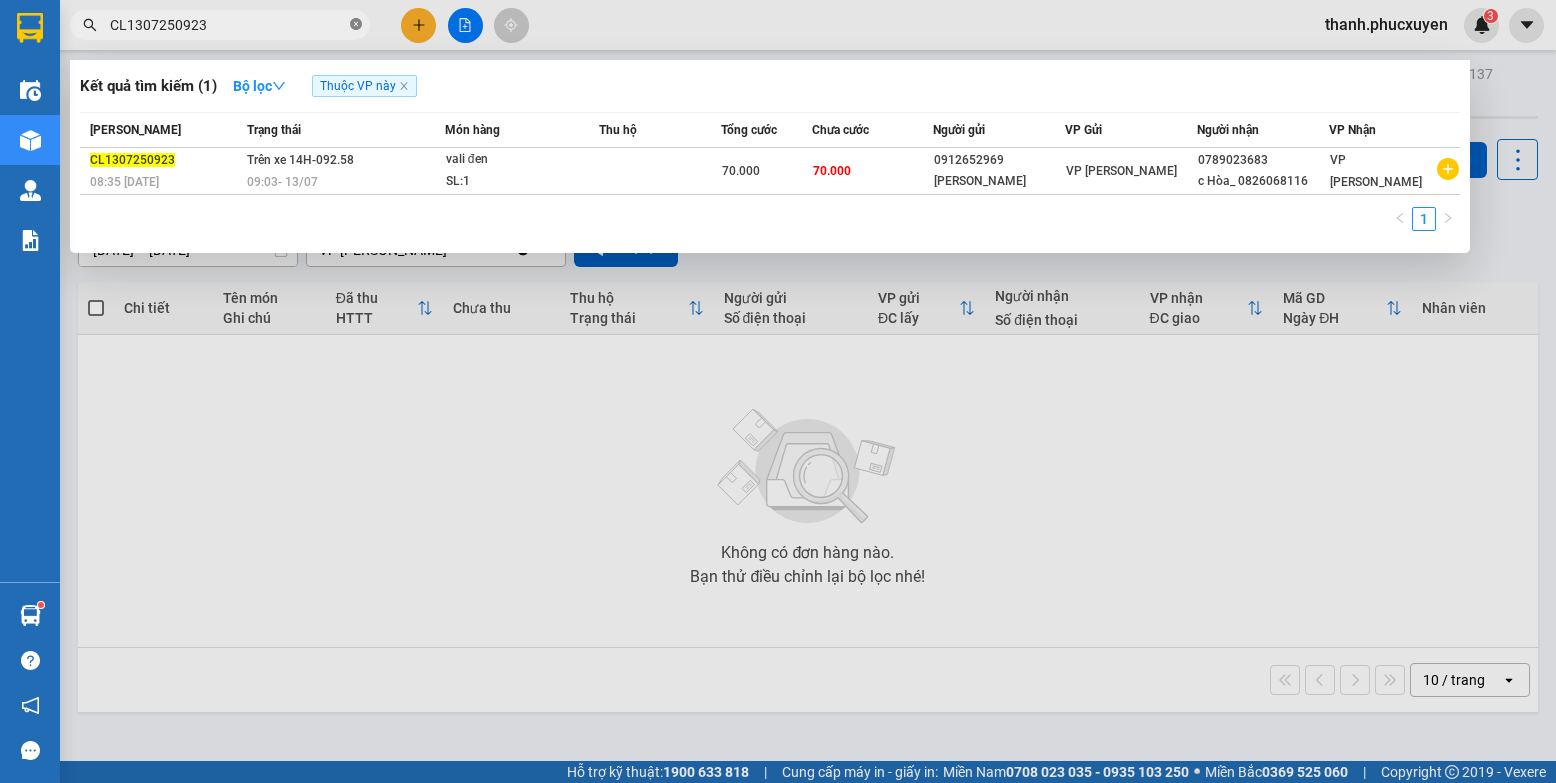 click 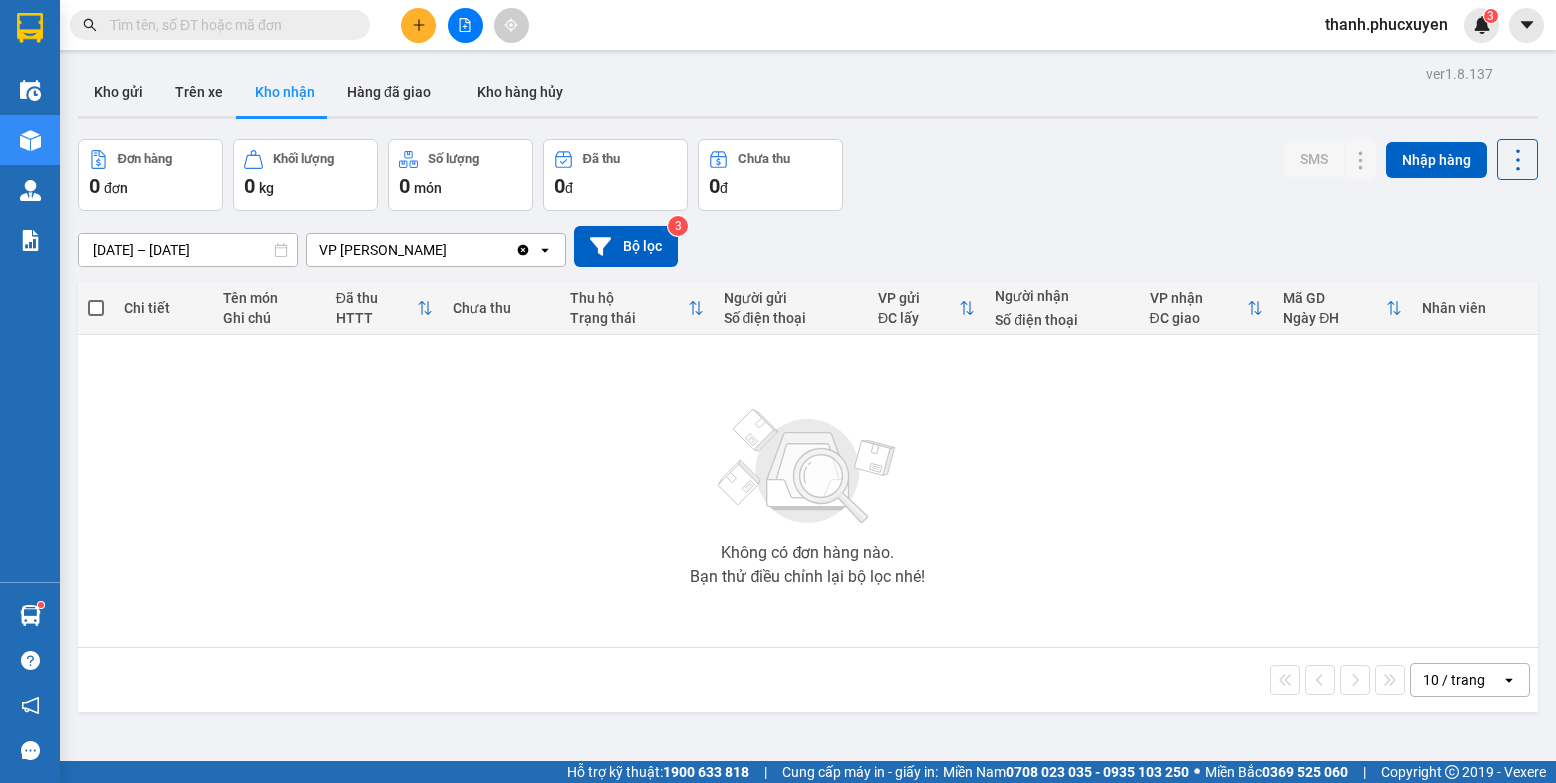 click at bounding box center [228, 25] 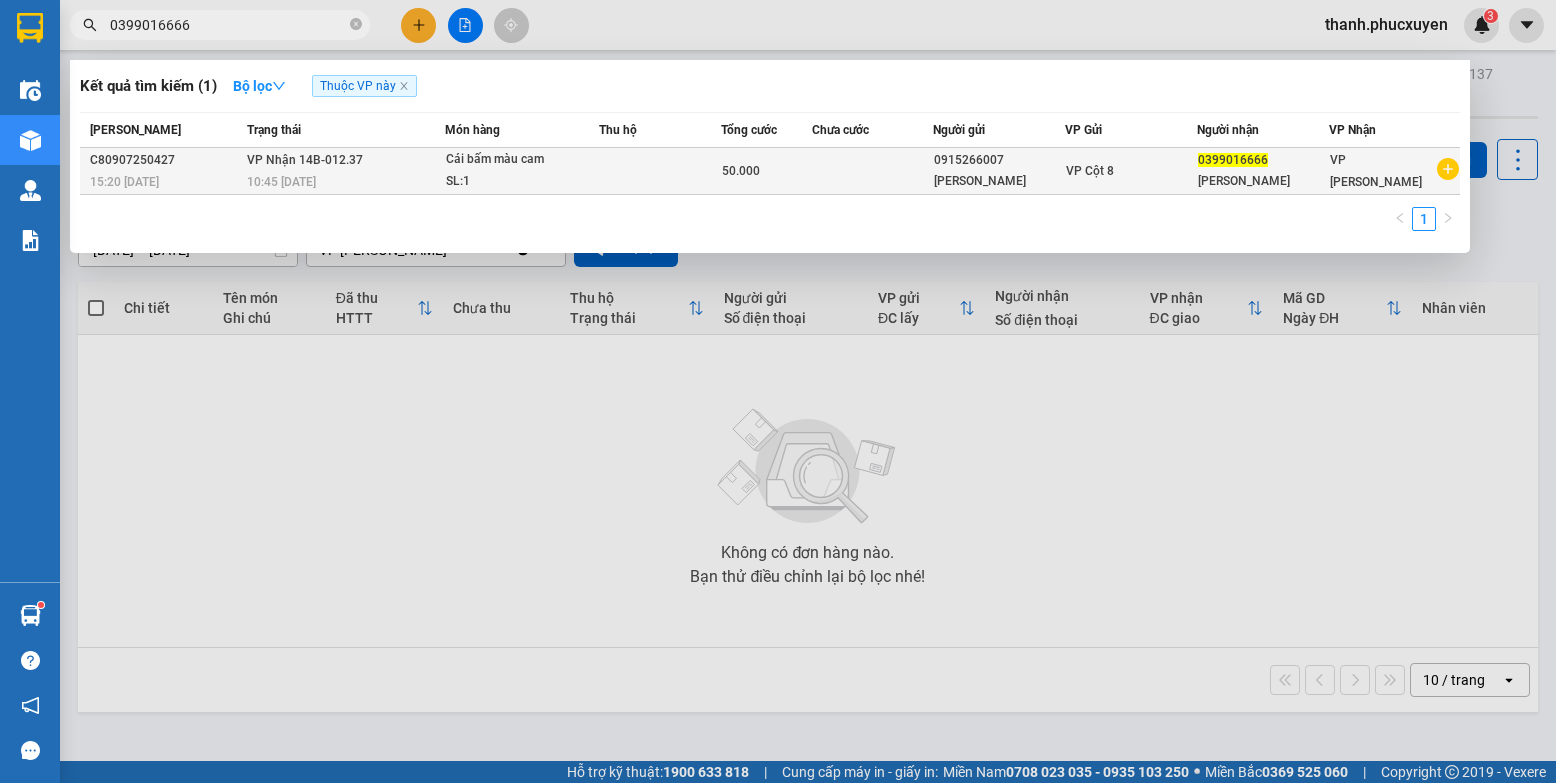 type on "0399016666" 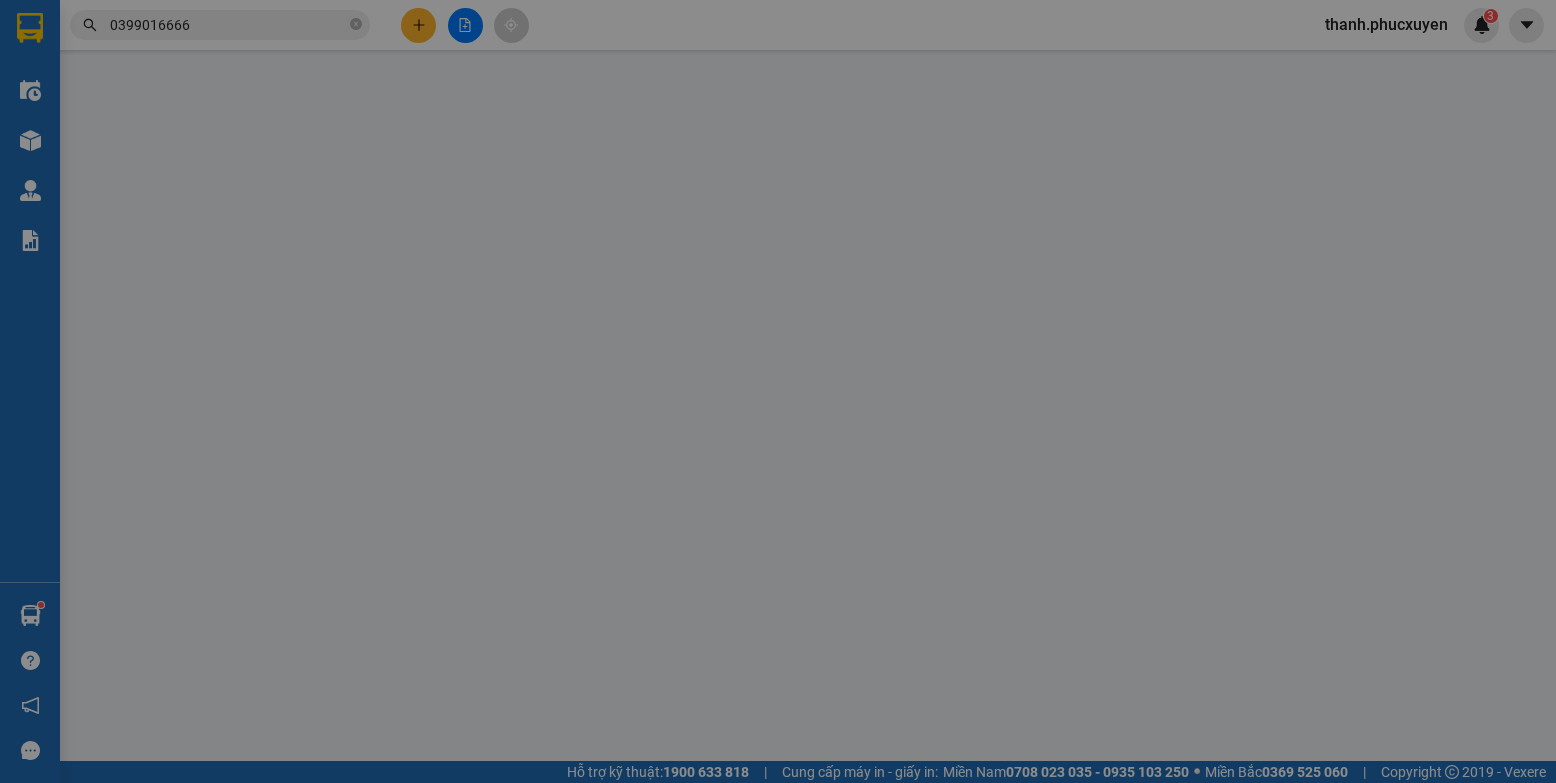 type on "0915266007" 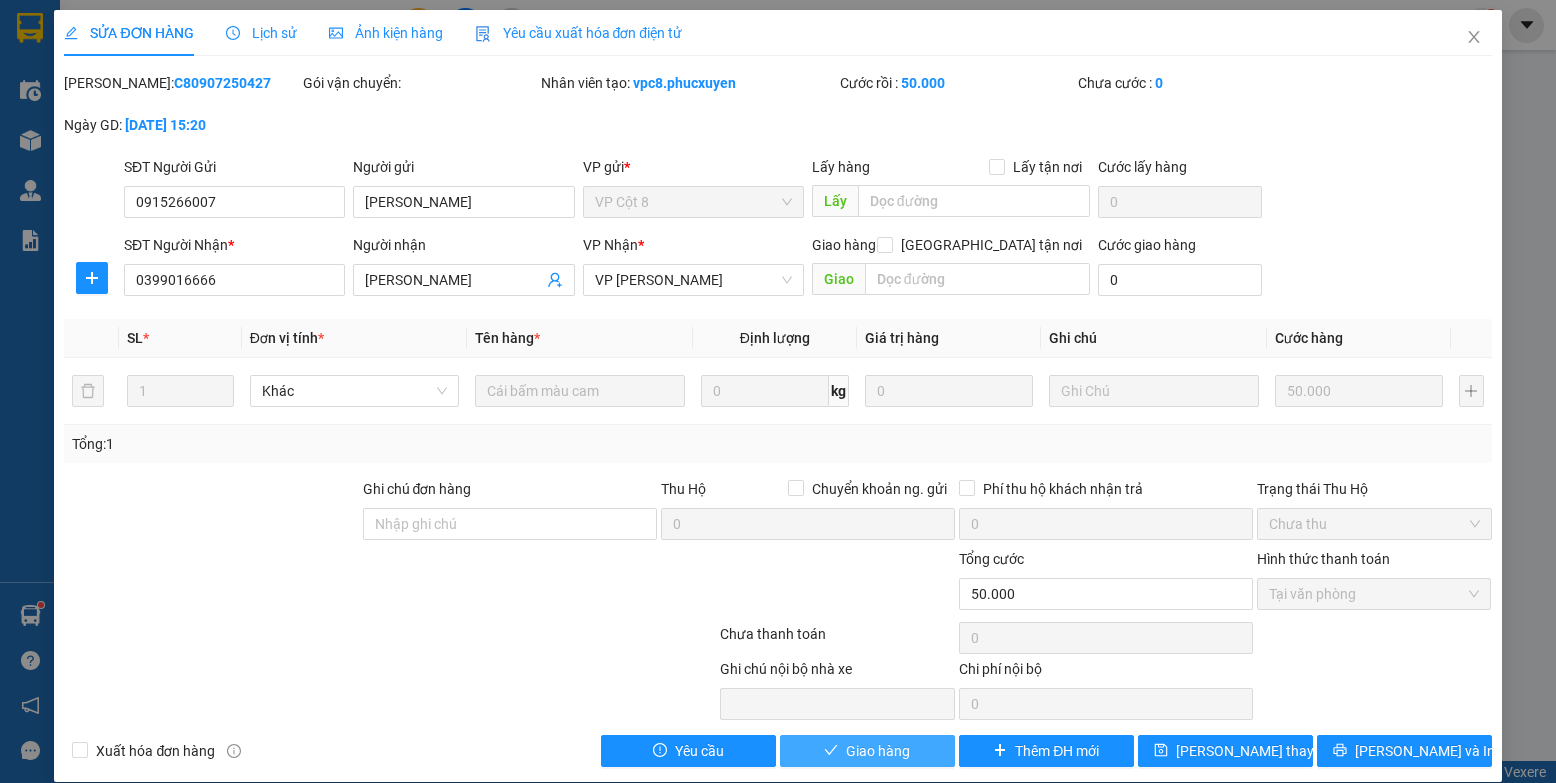 click on "Giao hàng" at bounding box center [878, 751] 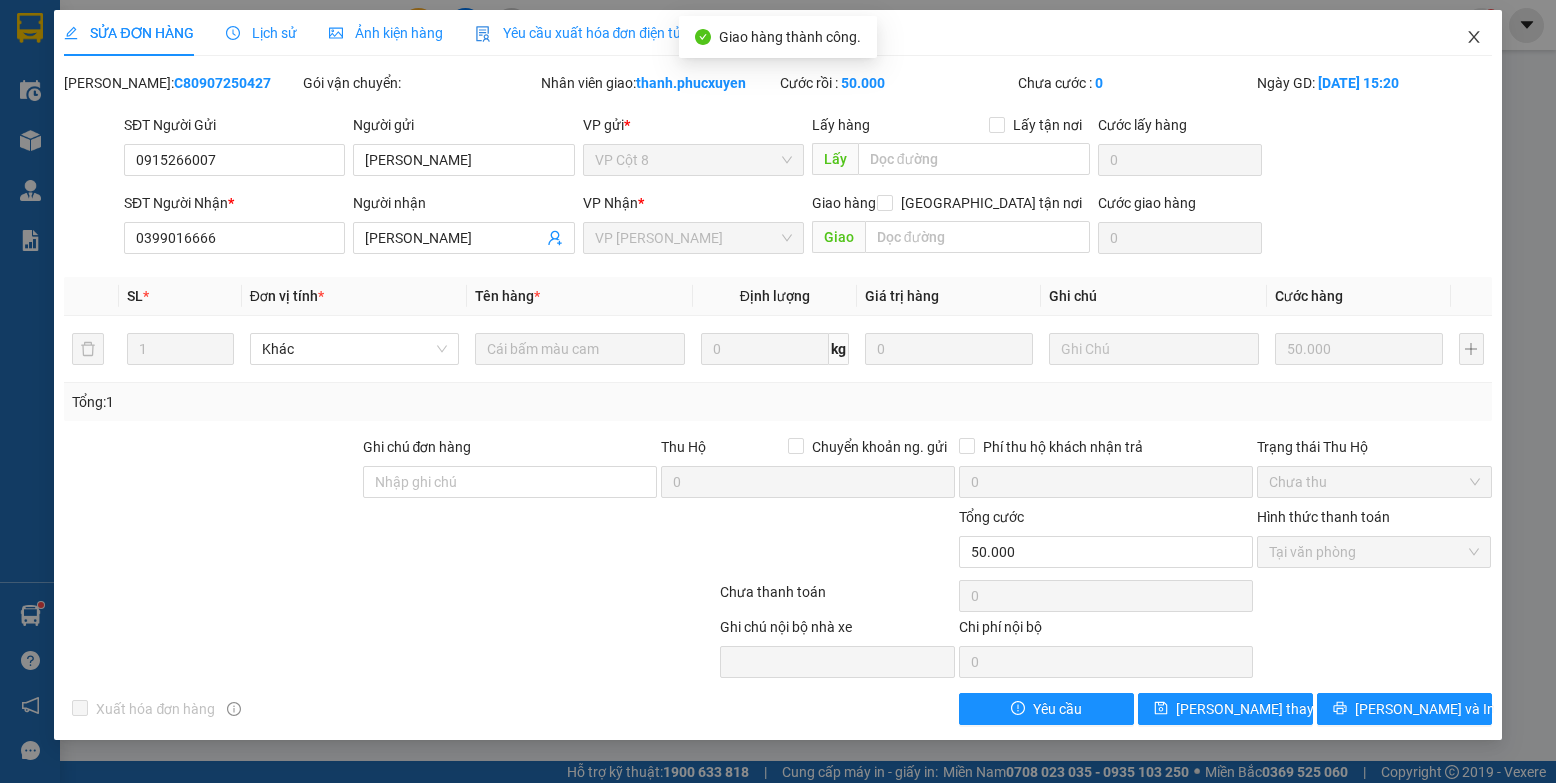 click 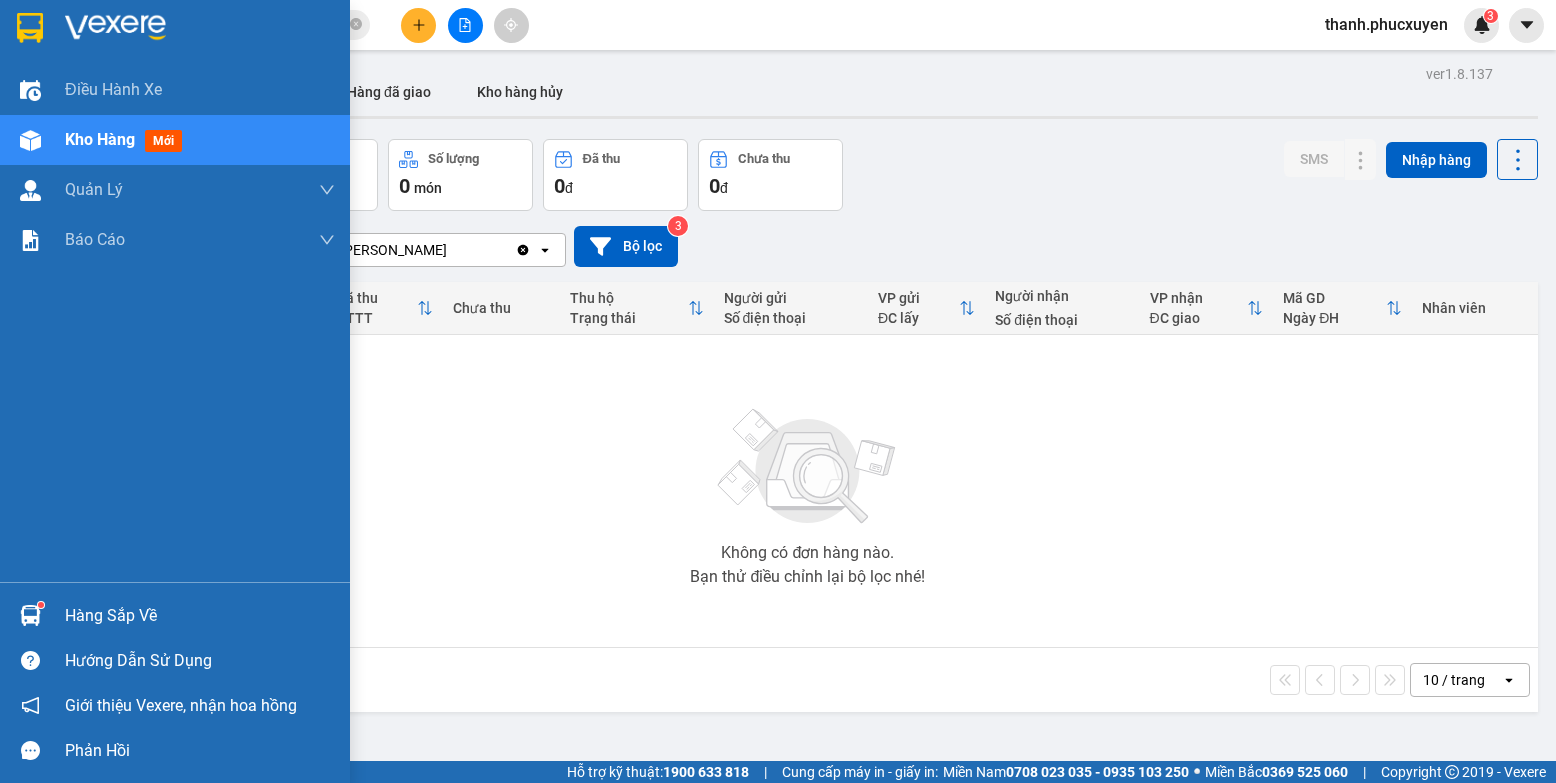 click on "Hướng dẫn sử dụng" at bounding box center (175, 660) 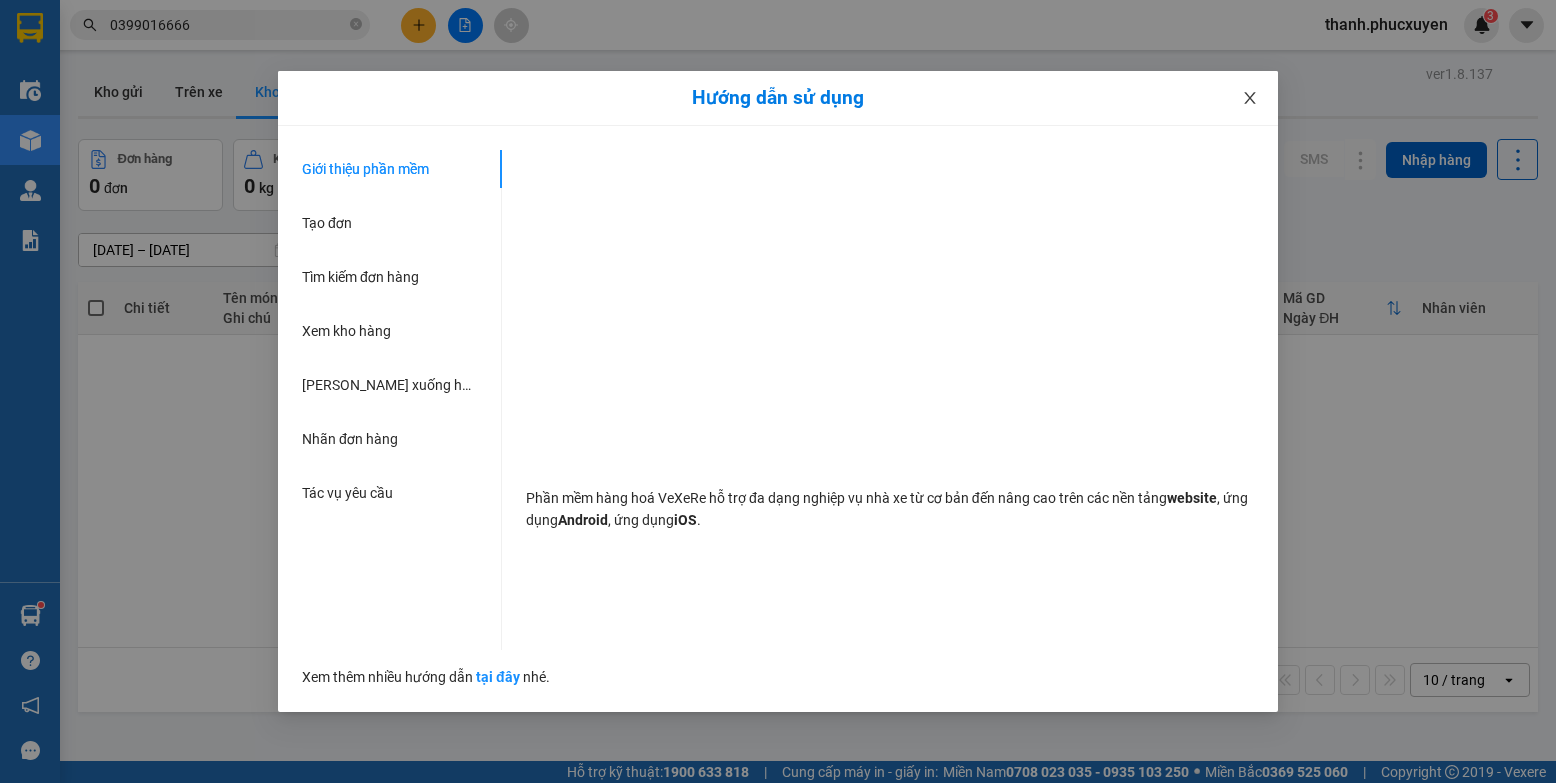 click 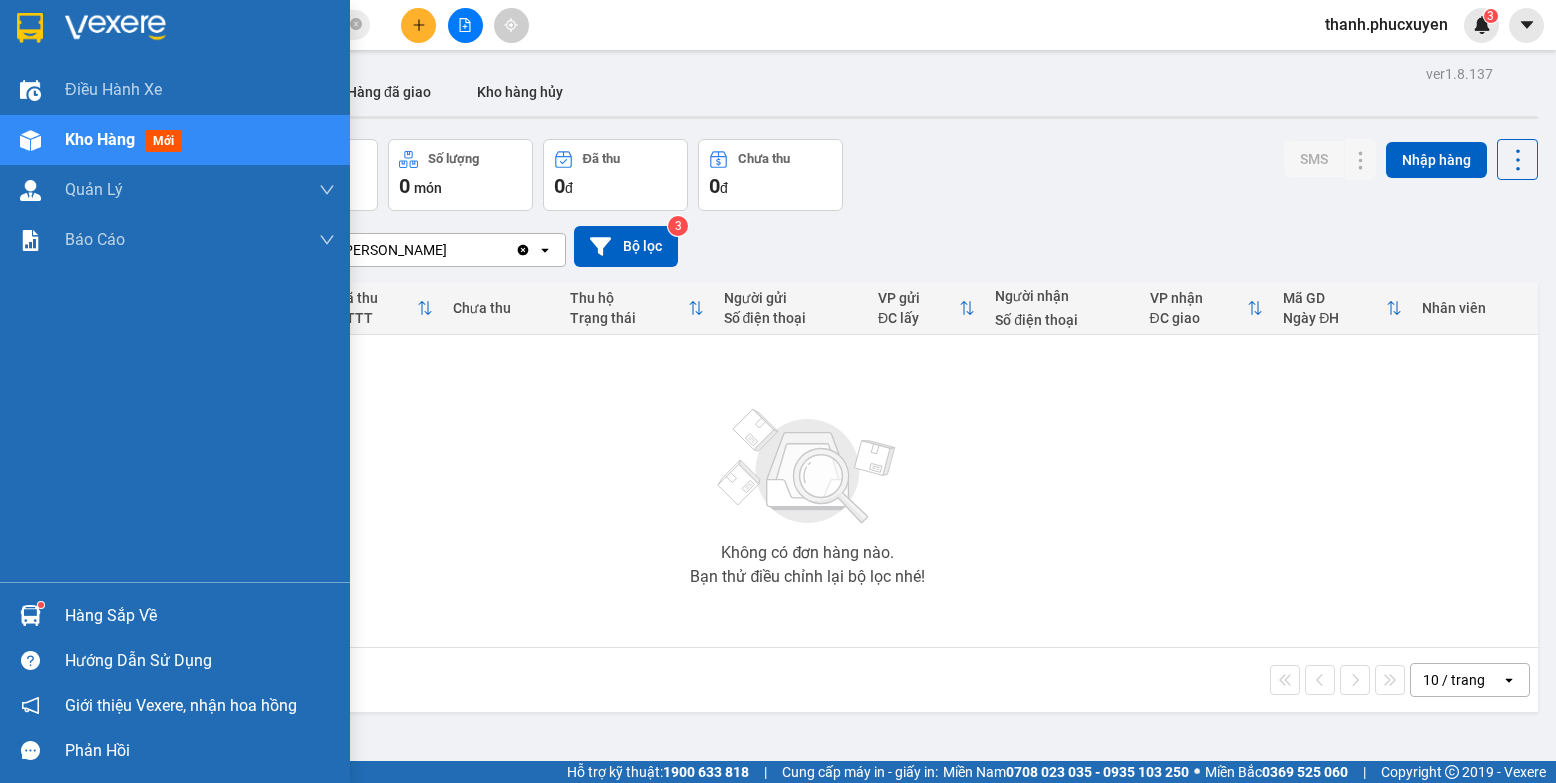 click at bounding box center [30, 615] 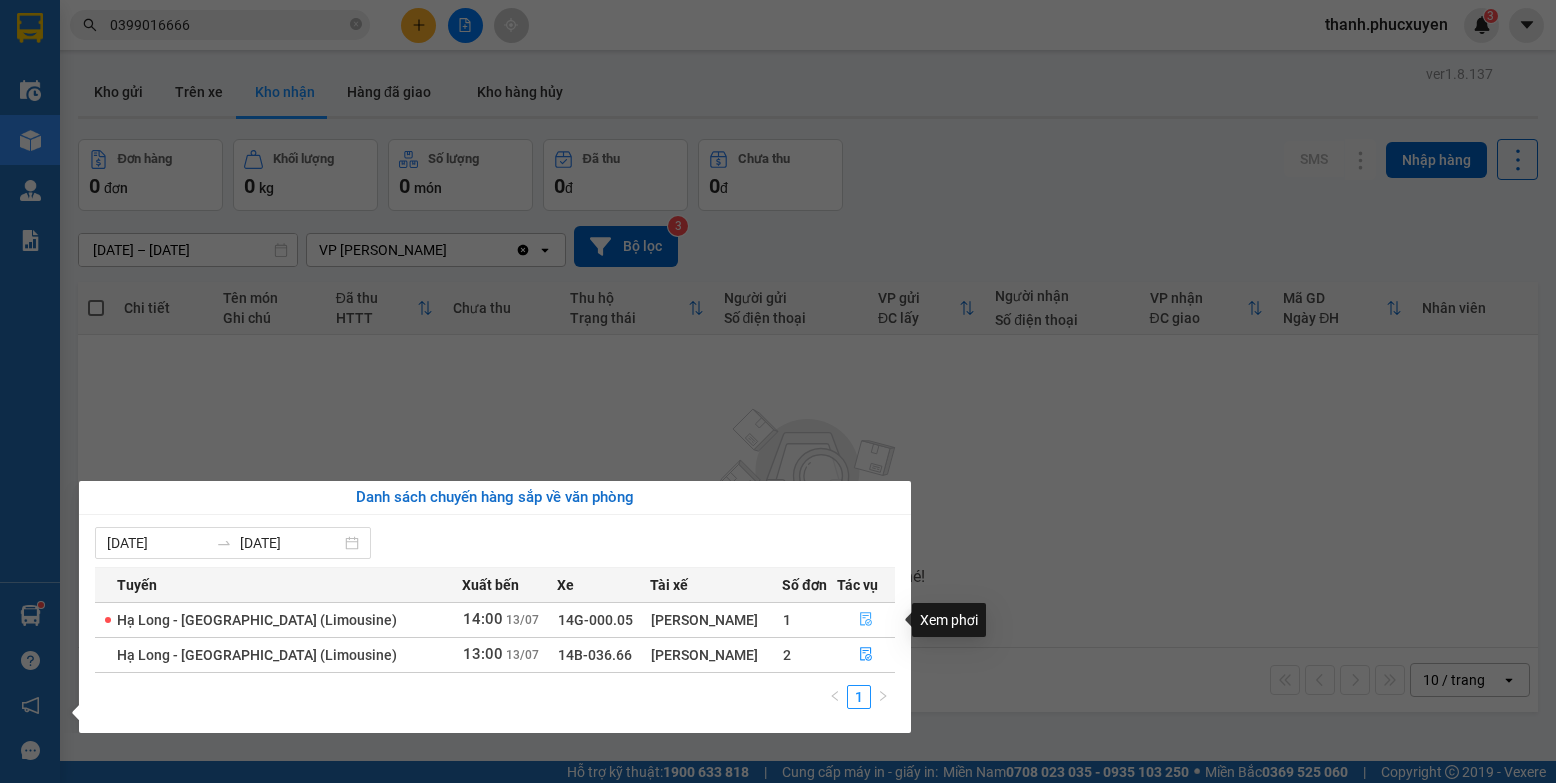 click 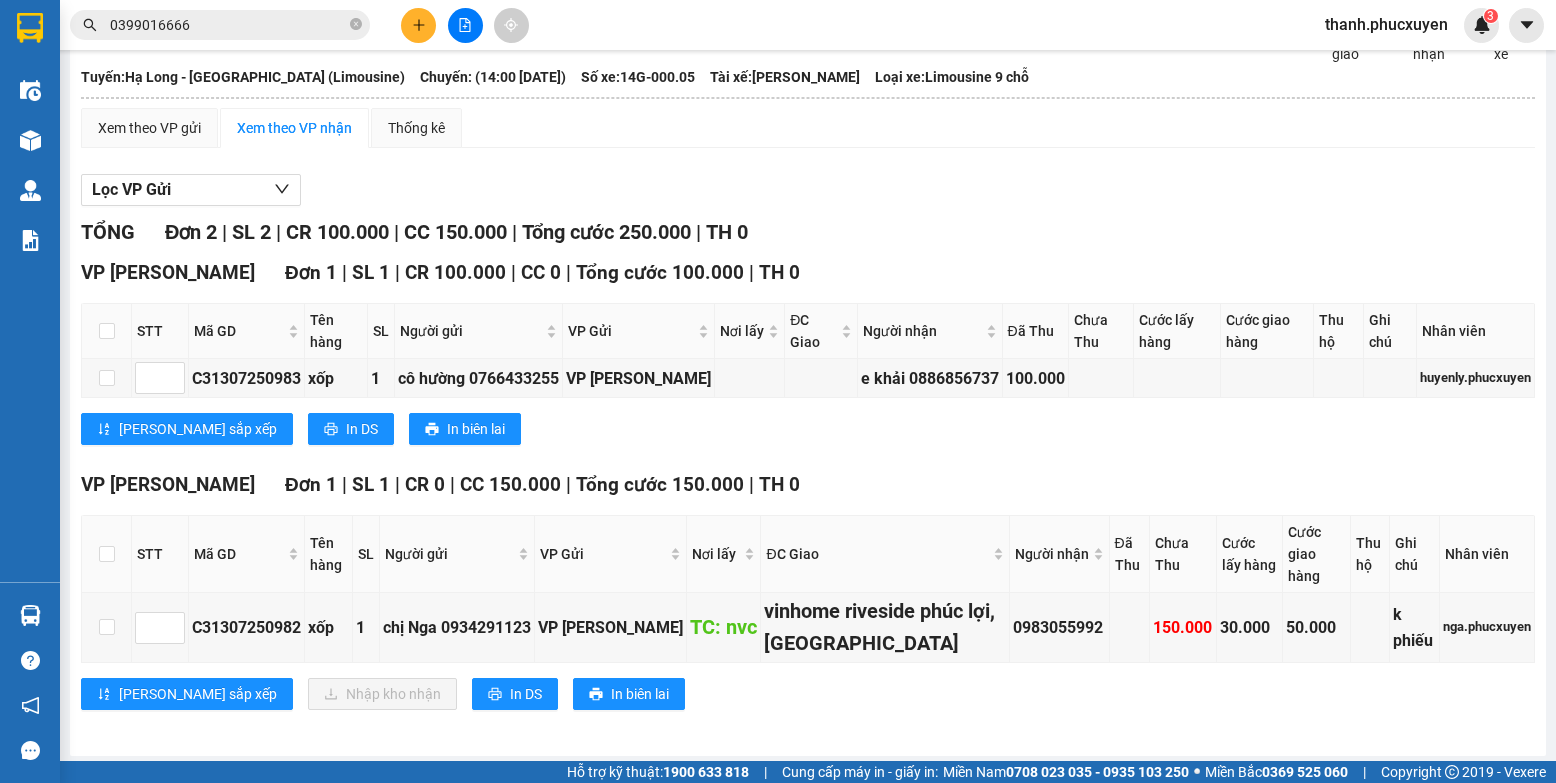 scroll, scrollTop: 120, scrollLeft: 0, axis: vertical 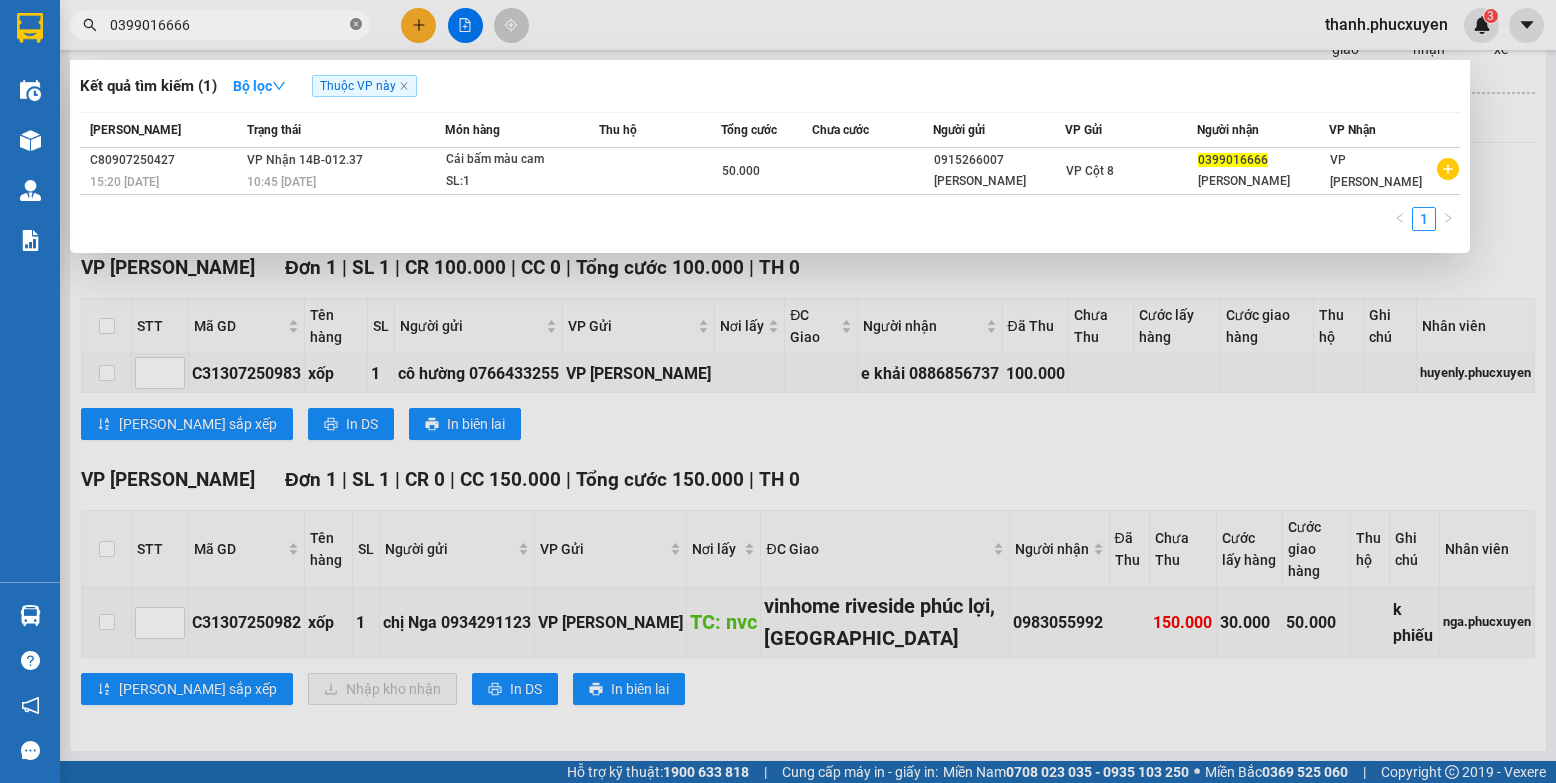 click 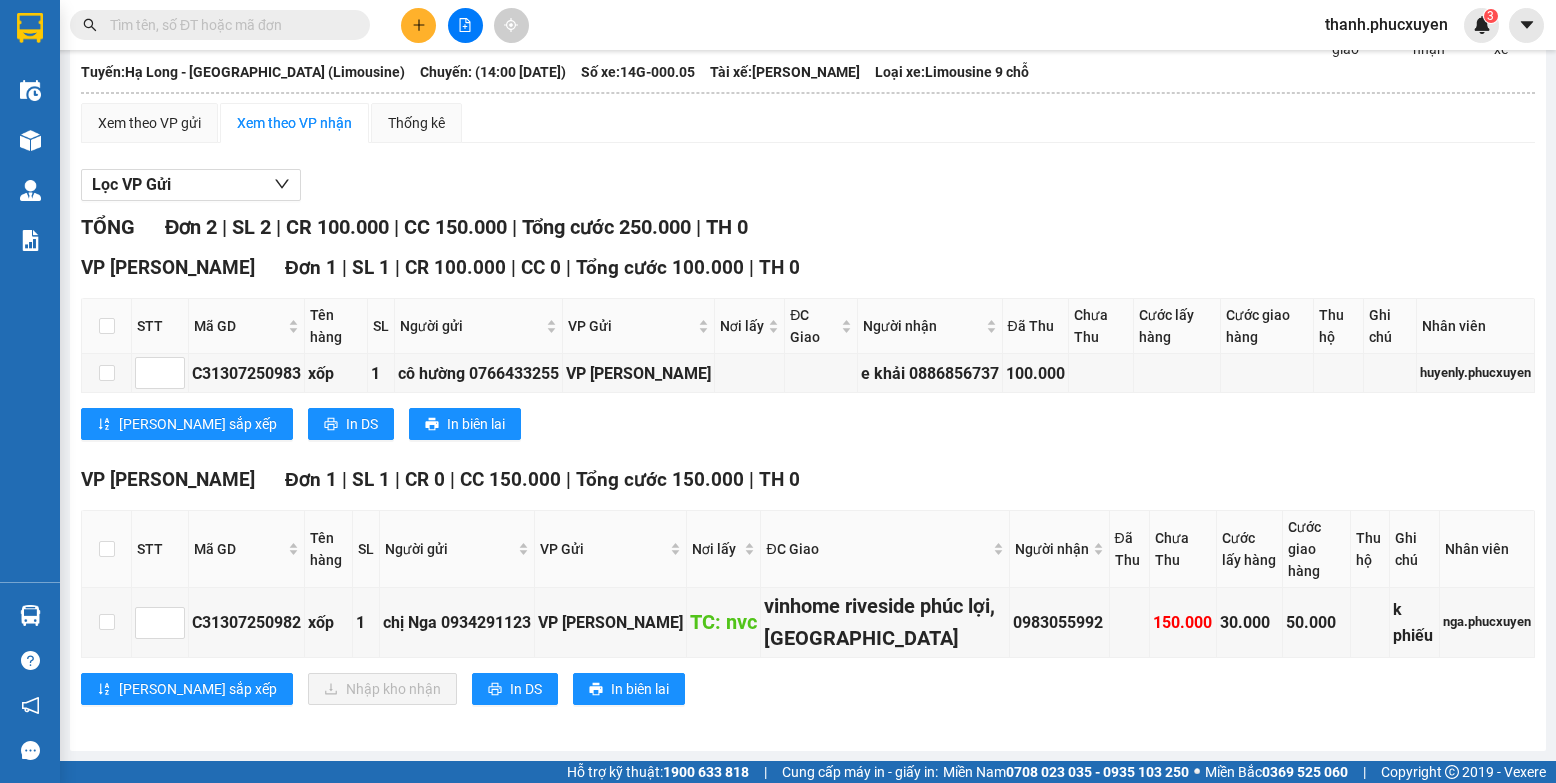 click at bounding box center [356, 25] 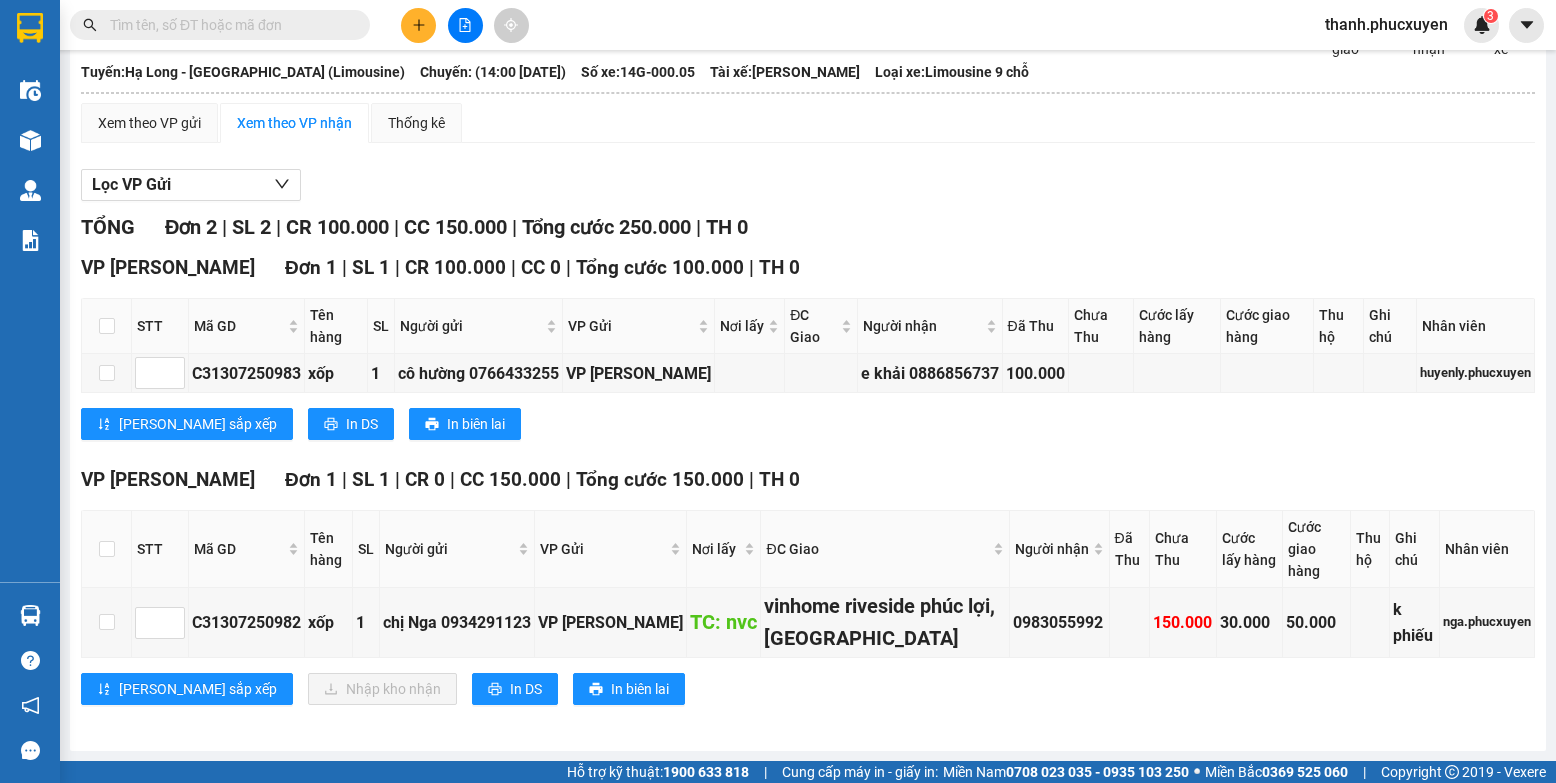 click at bounding box center (220, 25) 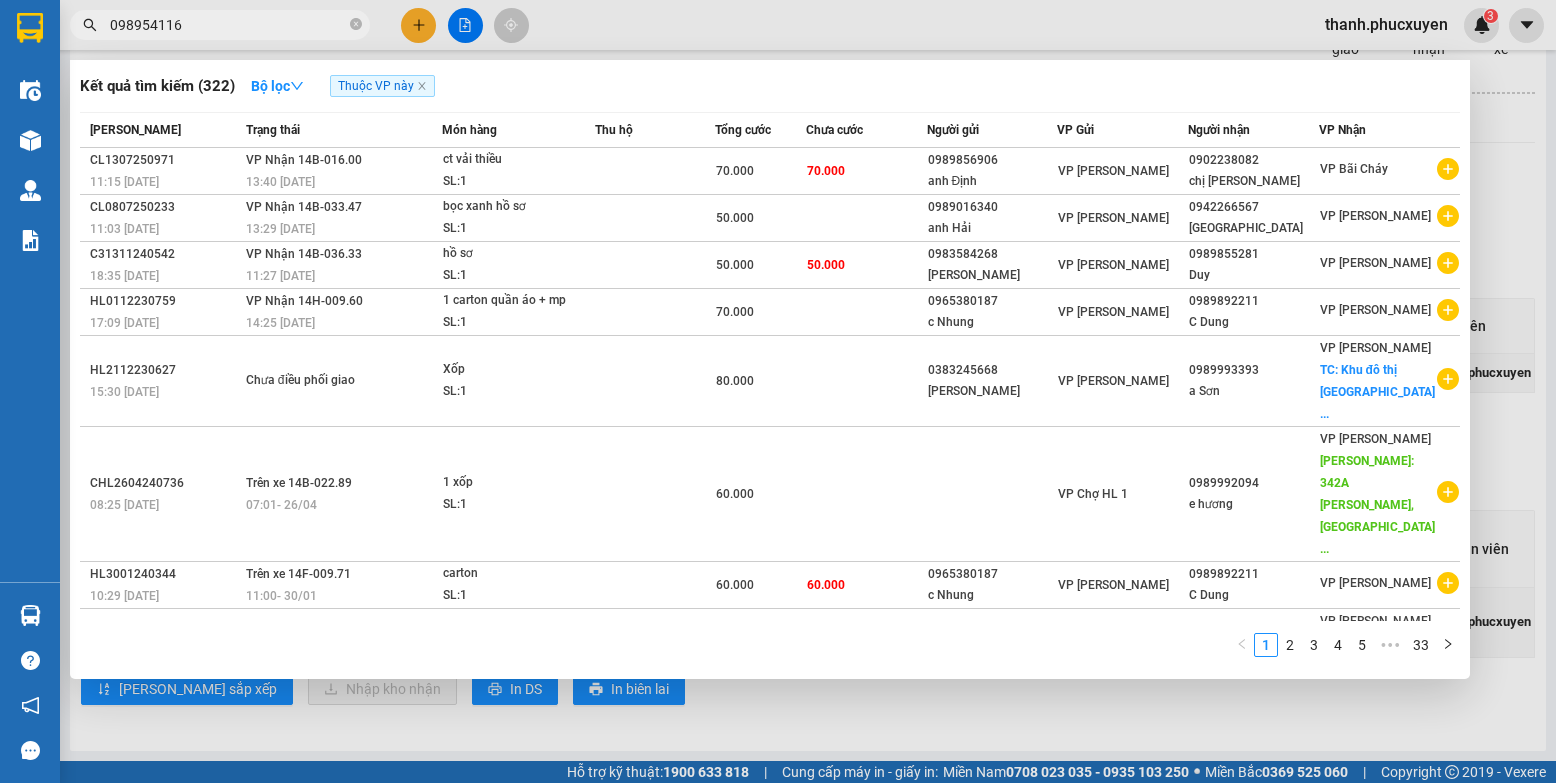 type on "0989541168" 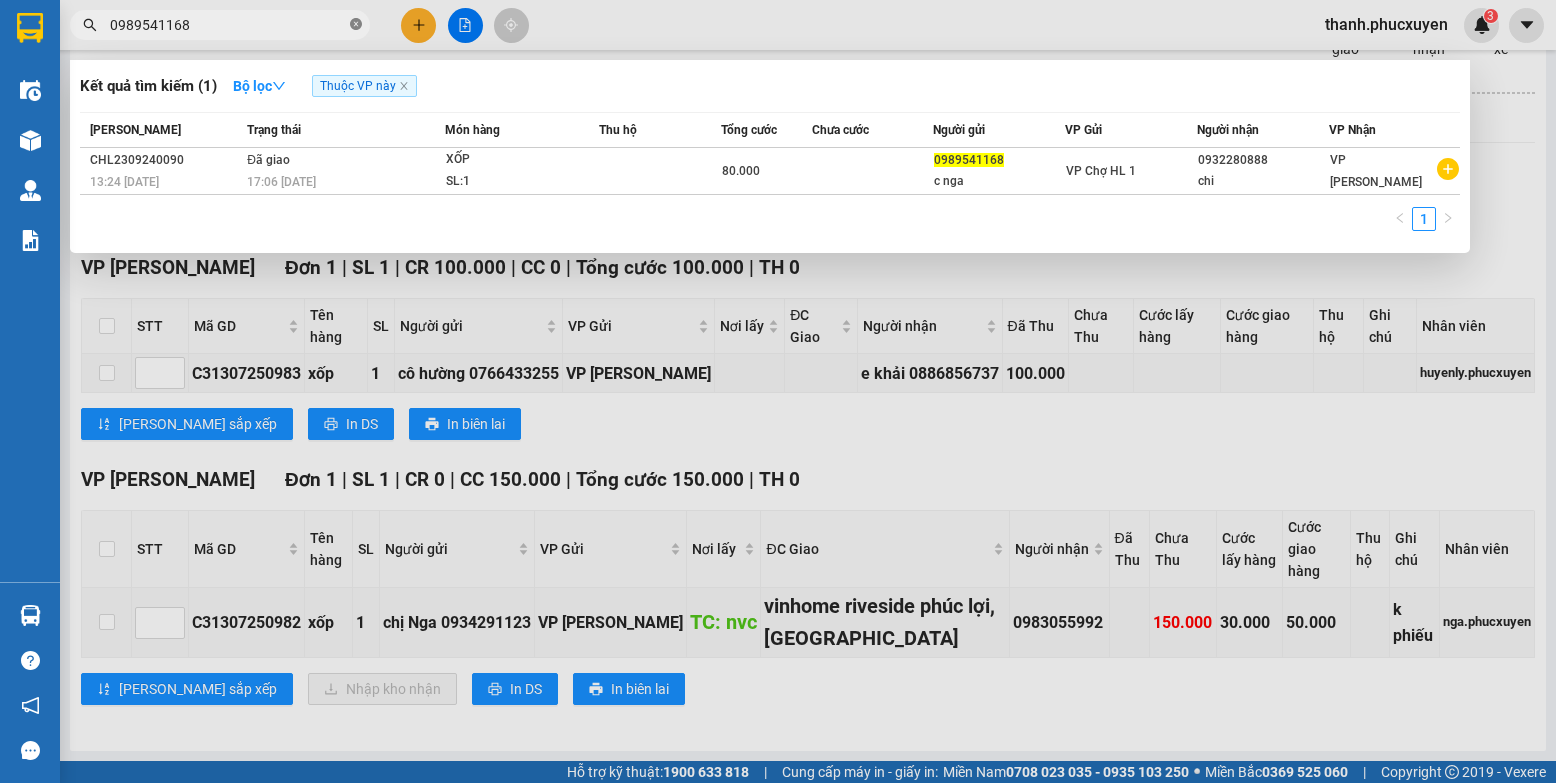 click 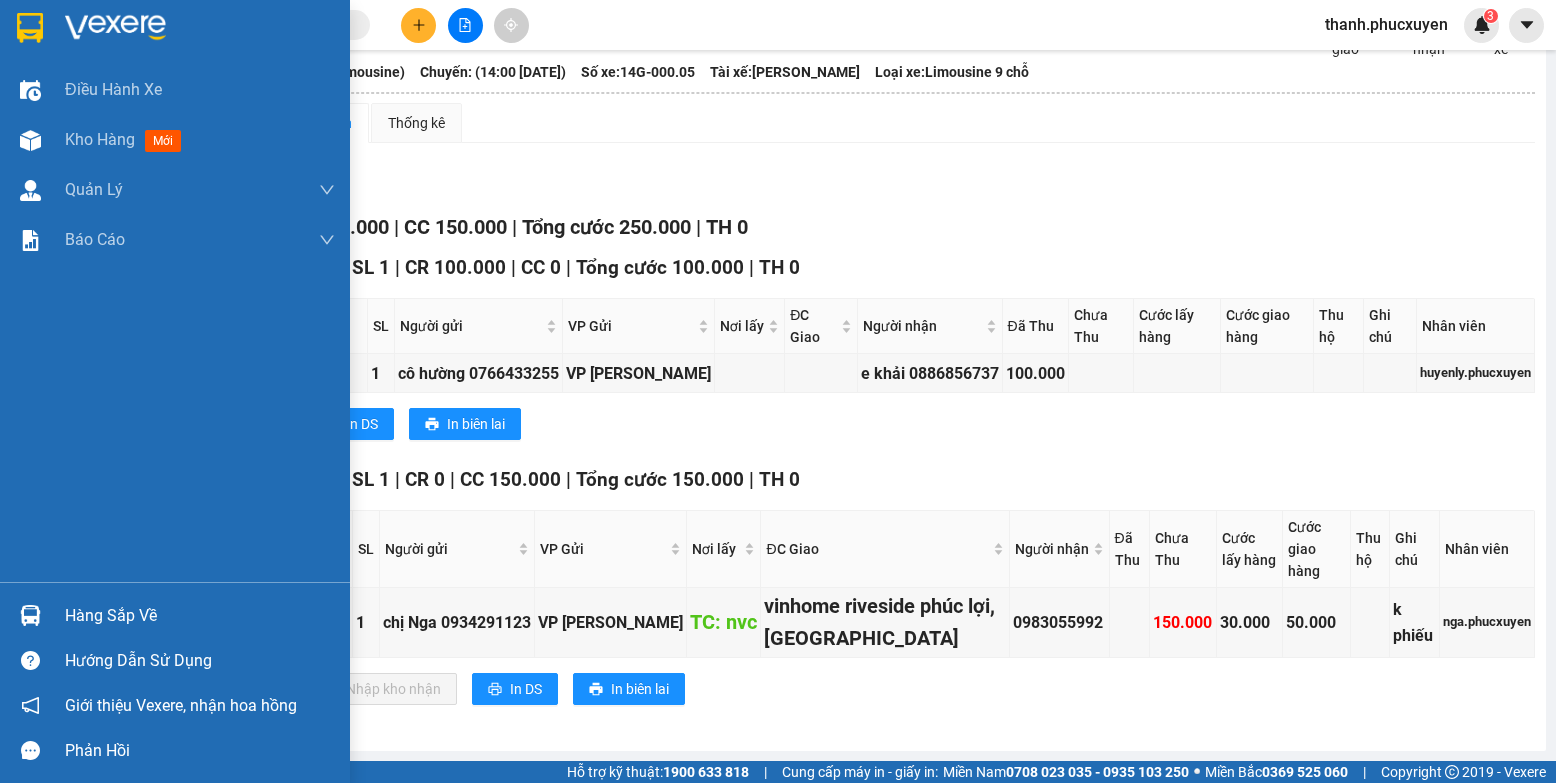 click at bounding box center [30, 615] 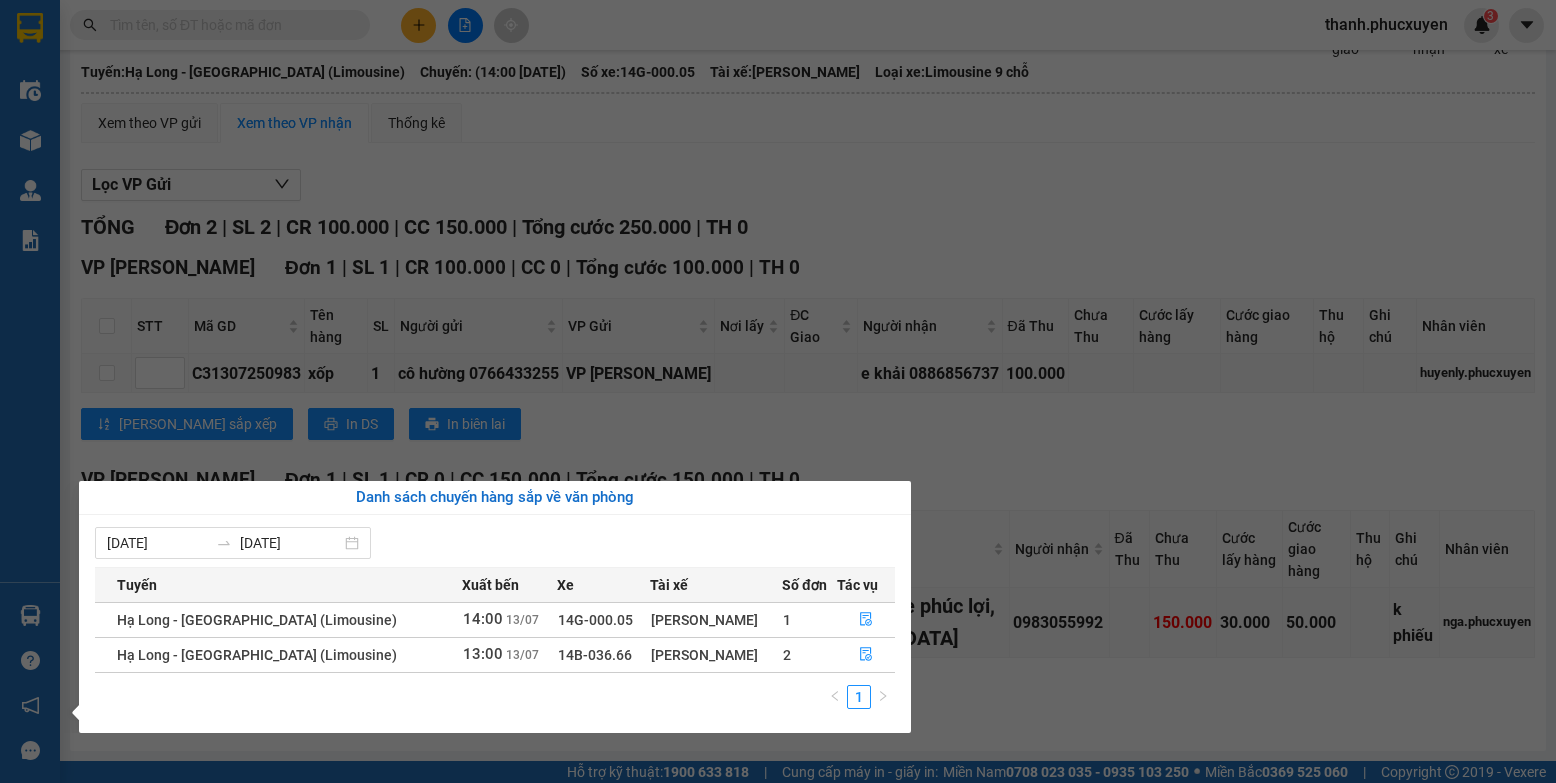 click on "Kết quả tìm kiếm ( 1 )  Bộ lọc  Thuộc VP này [PERSON_NAME] thái Món hàng Thu hộ Tổng cước Chưa cước Người gửi VP Gửi Người nhận VP Nhận CHL2309240090 13:24 [DATE] Đã giao   17:06 [DATE] XỐP SL:  1 80.000 0989541168 c nga  VP Chợ HL 1 0932280888 chi  VP Cổ Linh 1 thanh.phucxuyen 3     Điều hành xe     Kho hàng mới     Quản [PERSON_NAME] lý thu hộ Quản lý chuyến Quản lý khách hàng Quản lý khách hàng mới Quản lý giao nhận mới Quản lý kiểm kho     Báo cáo  11. Báo cáo đơn giao nhận nội bộ 1. Chi tiết đơn hàng văn phòng 12. Thống kê đơn đối tác 2. Tổng doanh thu theo từng văn phòng 3. Thống kê đơn hàng toàn nhà xe  4. Báo cáo dòng tiền theo nhân viên 5. Doanh thu thực tế chi tiết theo phòng hàng  8. Thống kê nhận và gửi hàng theo văn phòng 9. Thống kê chi tiết đơn hàng theo văn phòng gửi Hàng sắp về Hướng dẫn sử dụng Phản hồi" at bounding box center (778, 391) 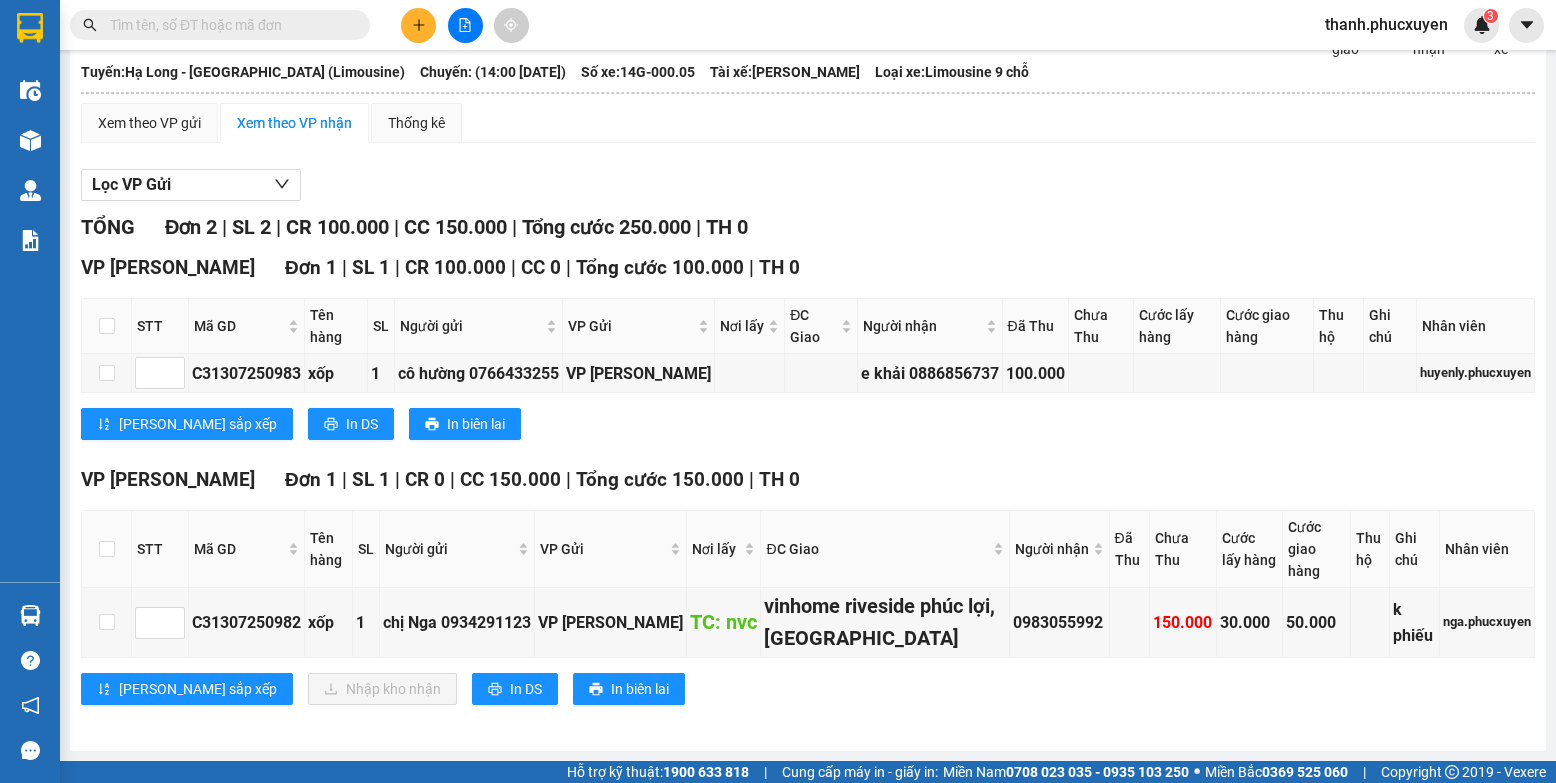 scroll, scrollTop: 0, scrollLeft: 0, axis: both 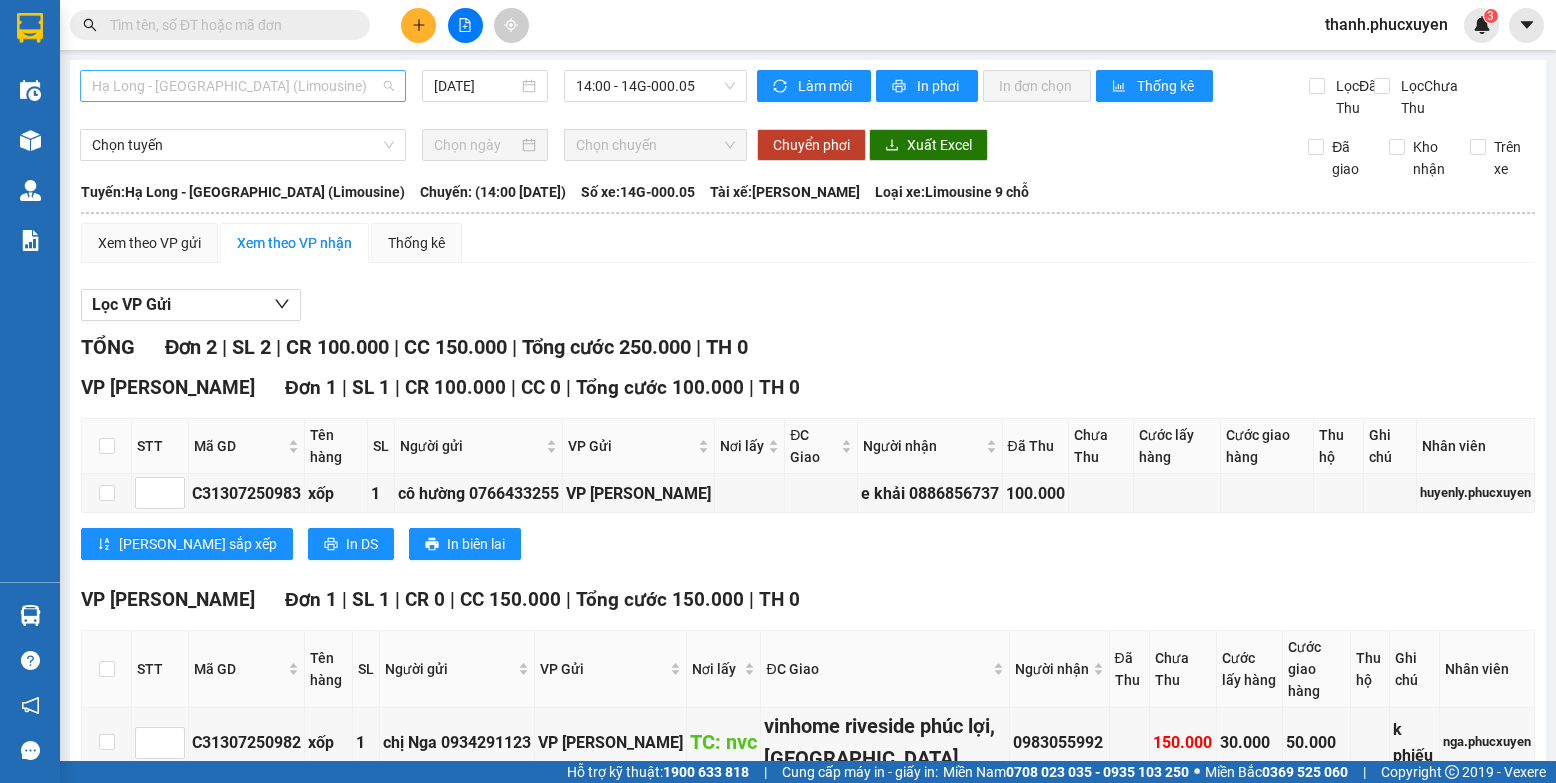 click on "Hạ Long - [GEOGRAPHIC_DATA] (Limousine)" at bounding box center [243, 86] 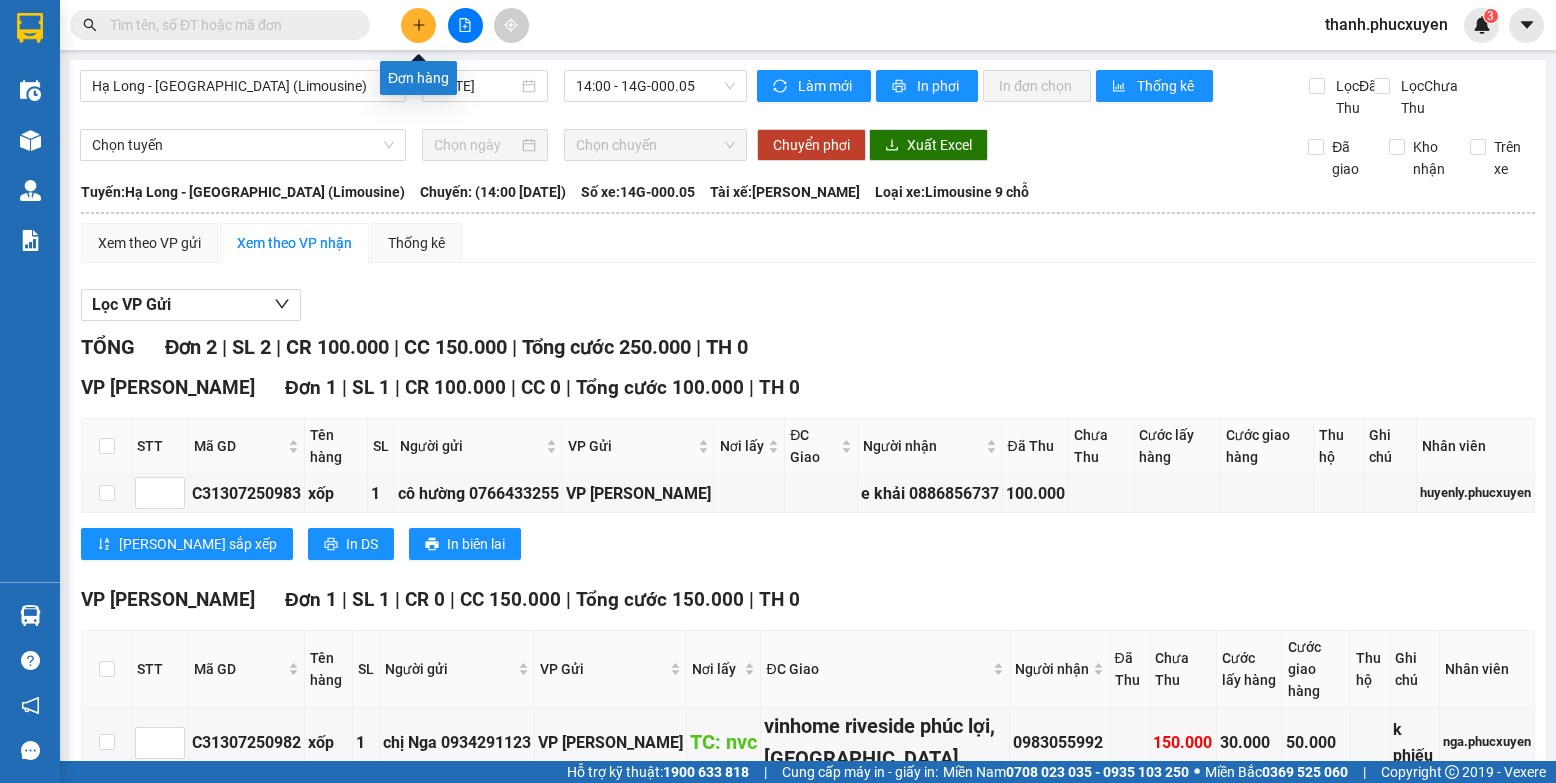 click at bounding box center (418, 25) 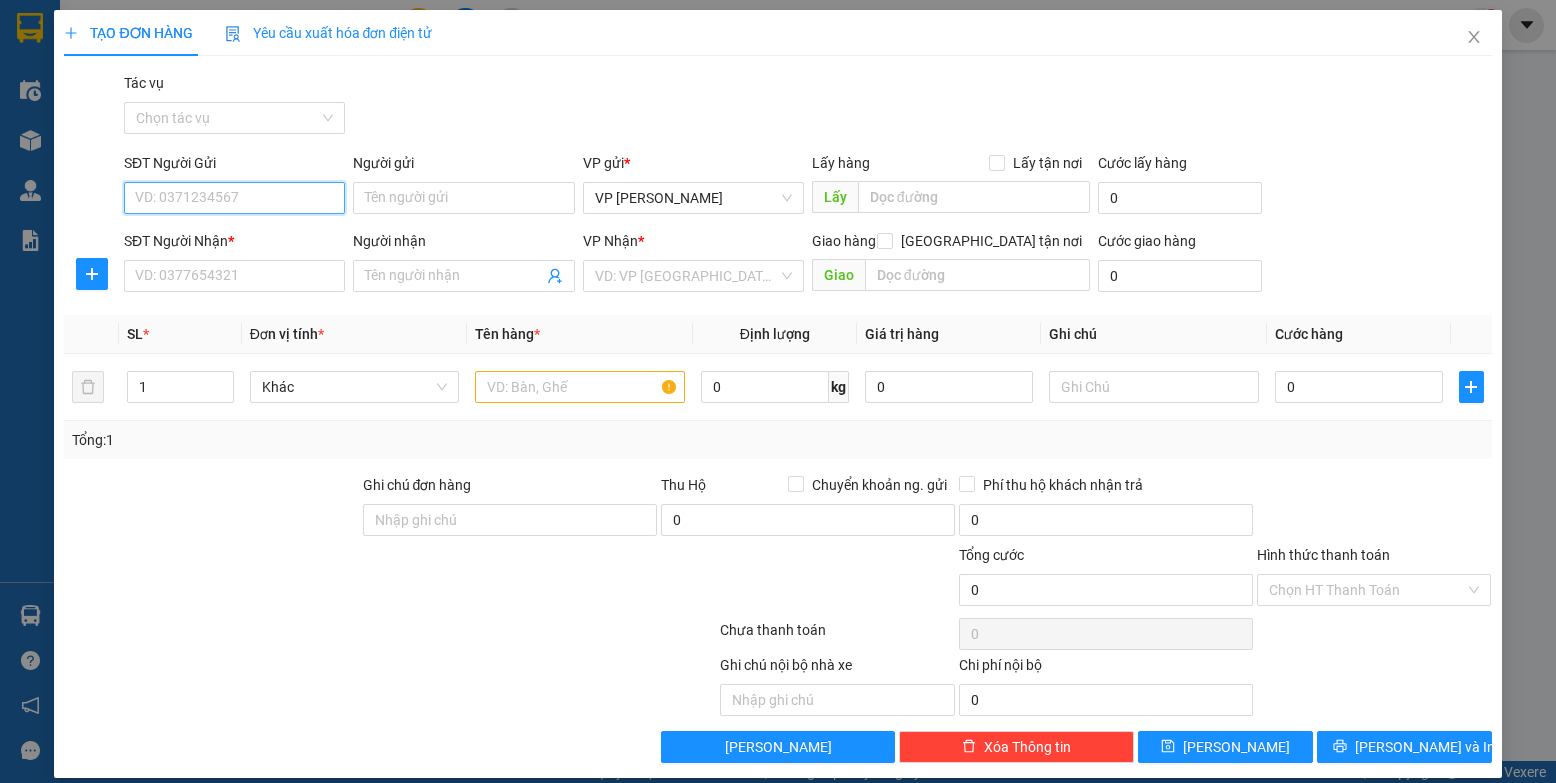 click on "SĐT Người Gửi" at bounding box center (234, 198) 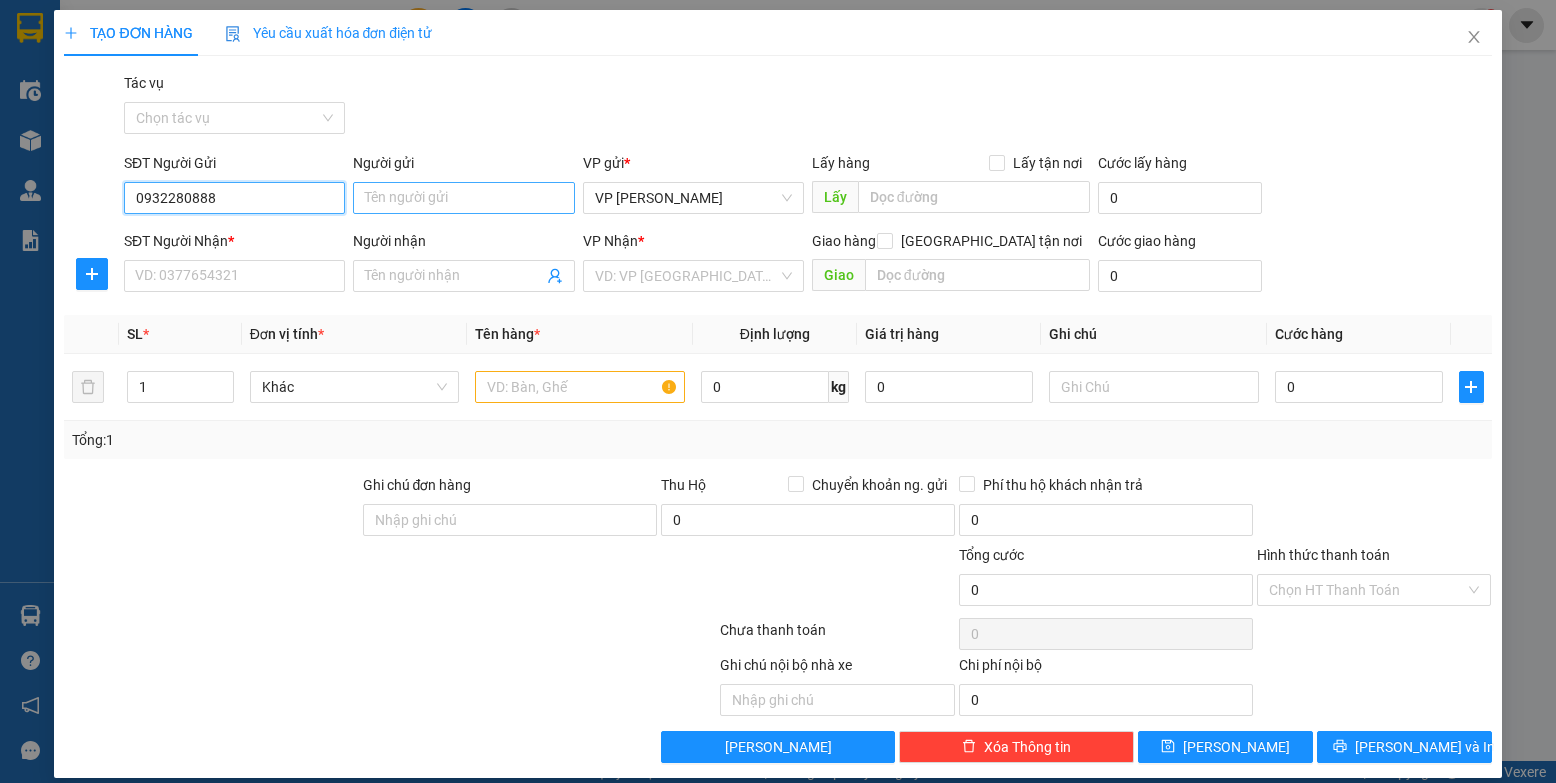 type on "0932280888" 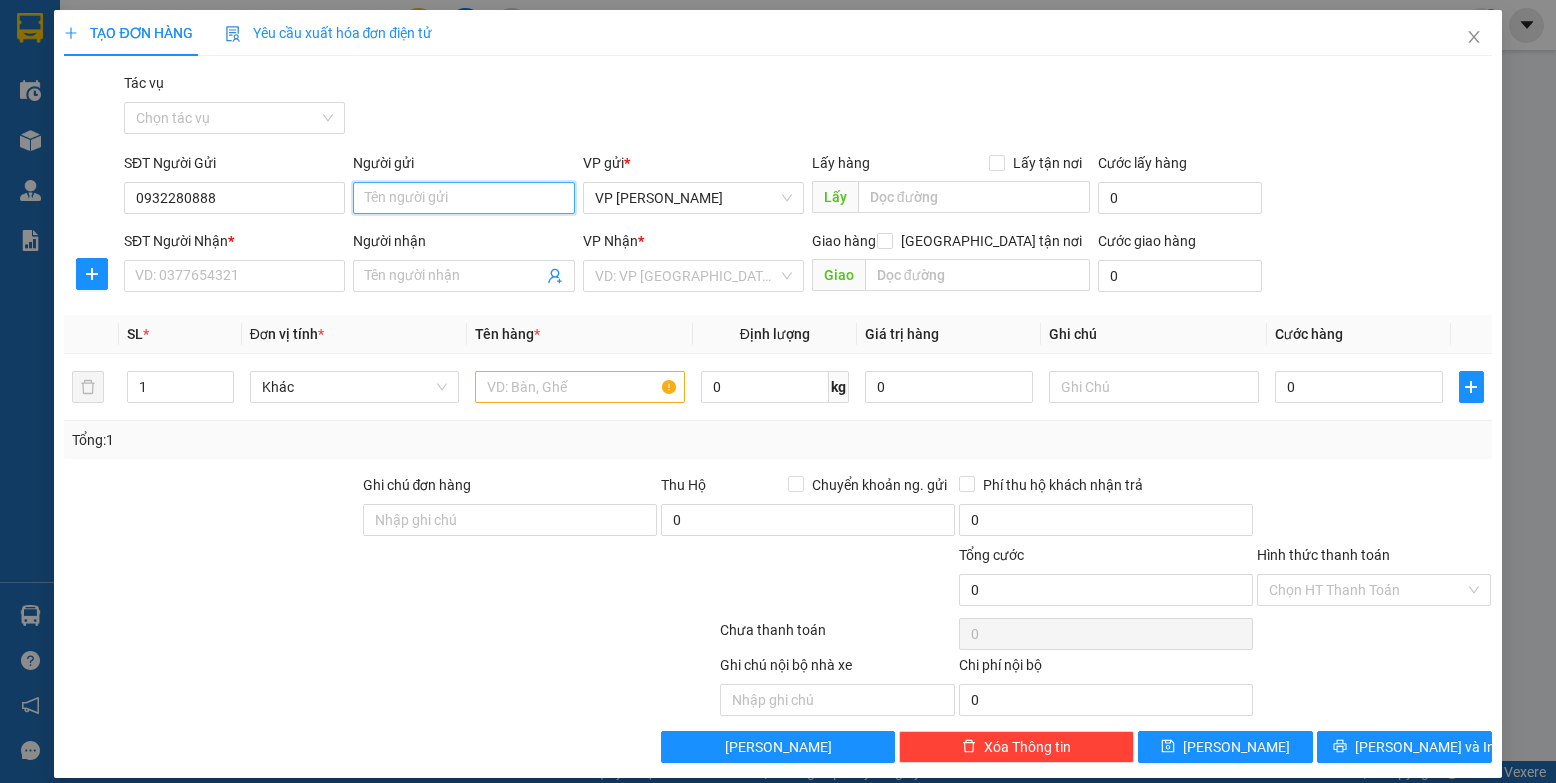 click on "Người gửi" at bounding box center (463, 198) 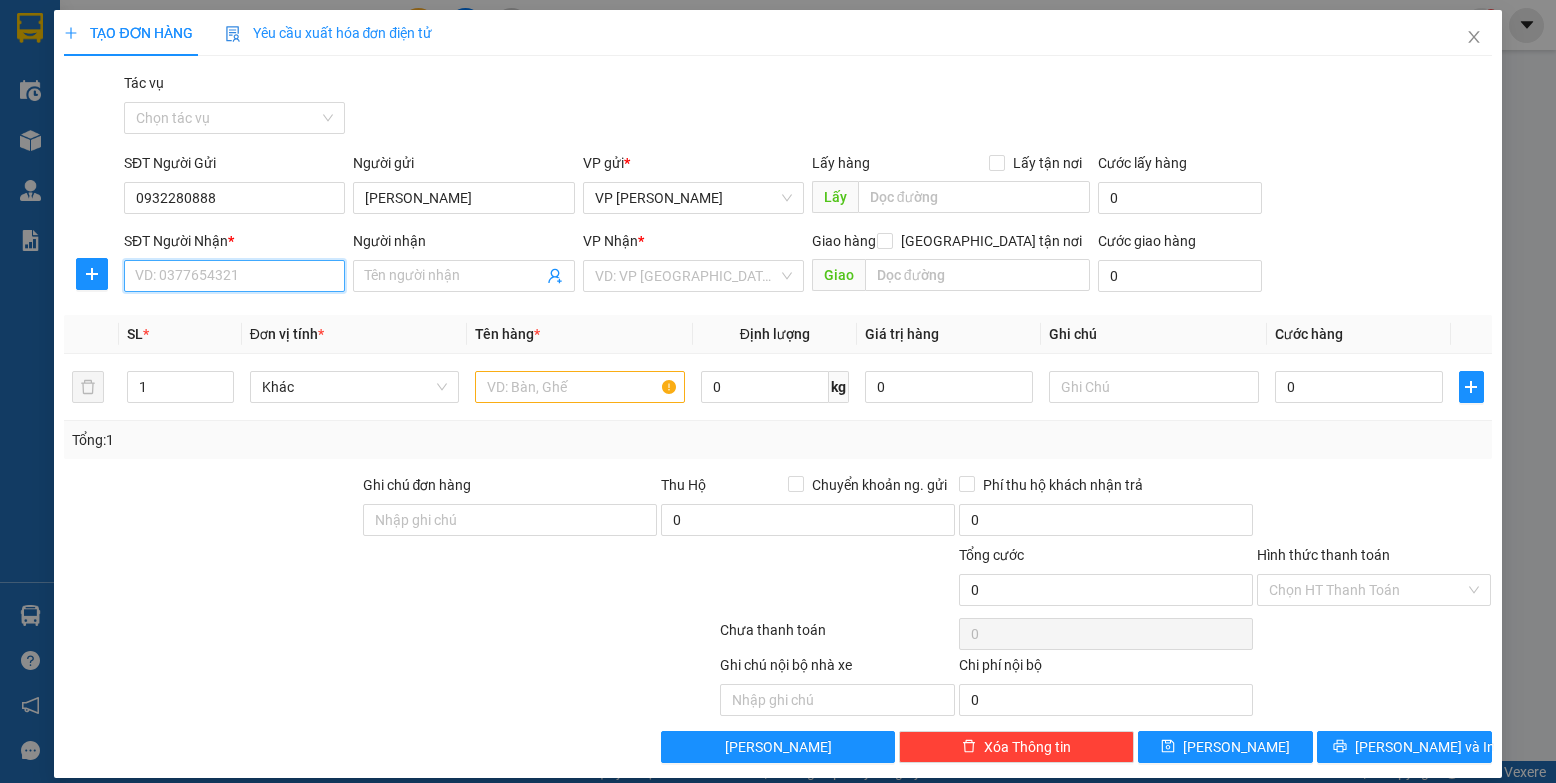 click on "SĐT Người Nhận  *" at bounding box center (234, 276) 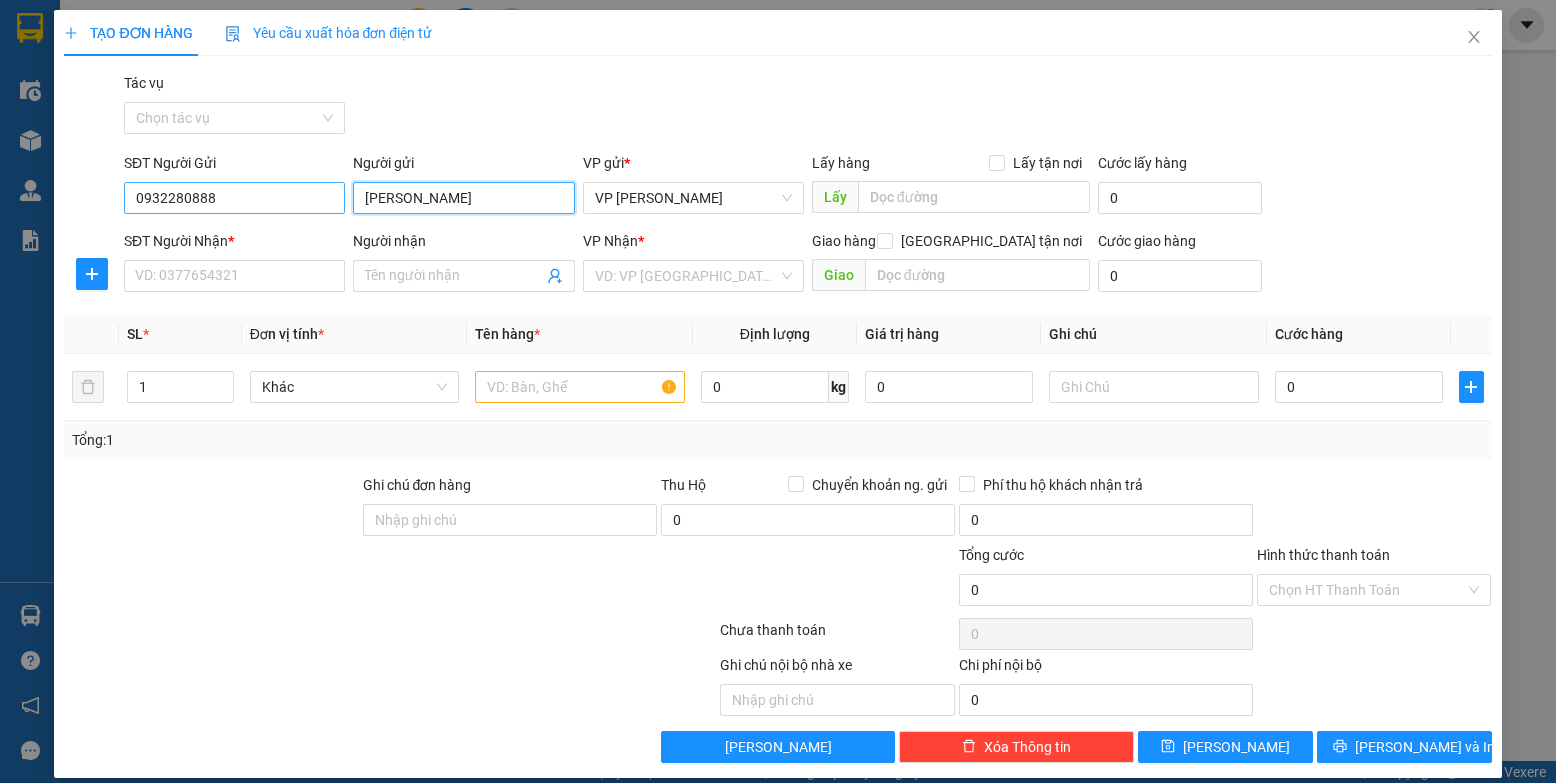 drag, startPoint x: 442, startPoint y: 198, endPoint x: 292, endPoint y: 196, distance: 150.01334 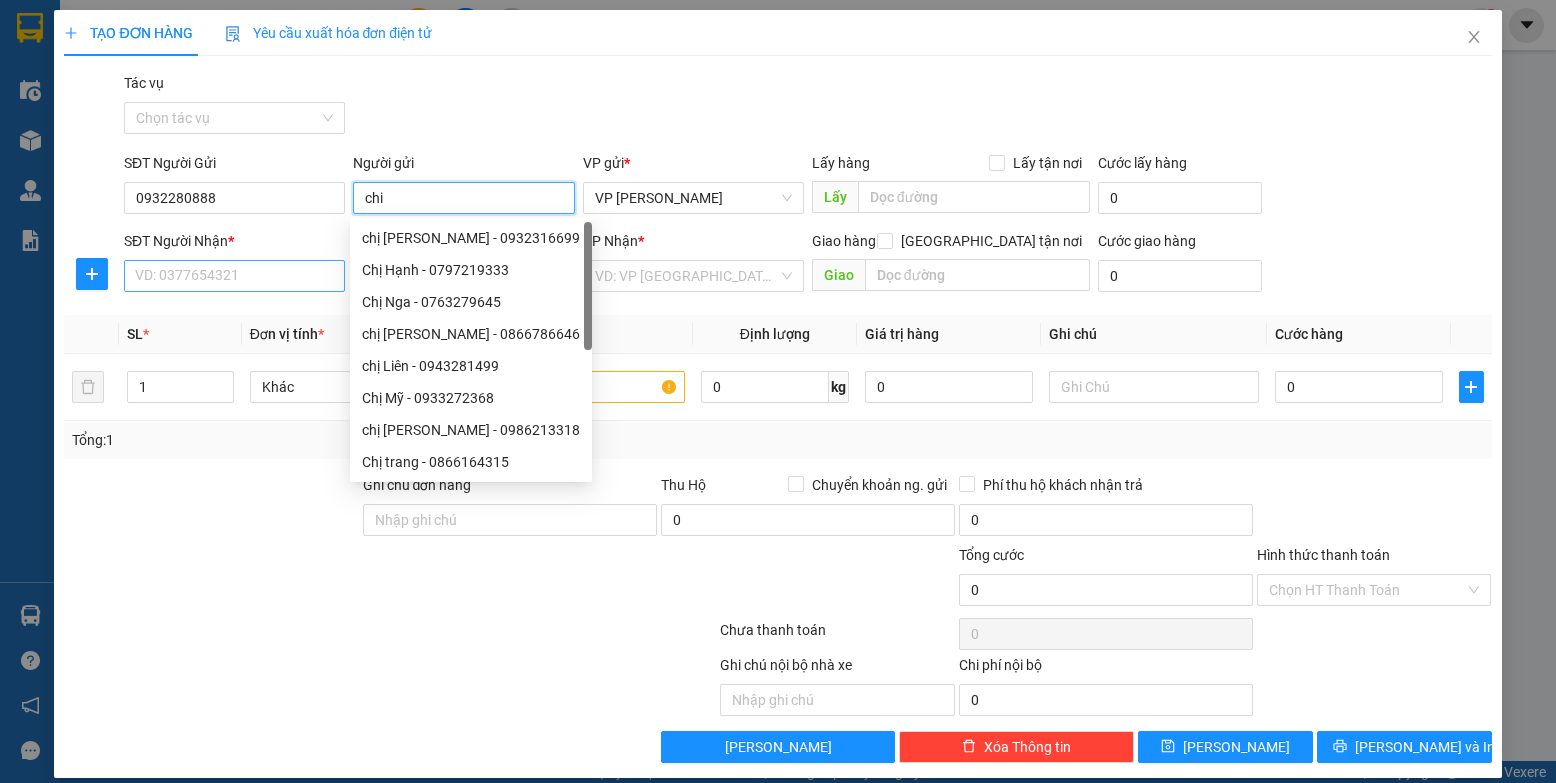 type on "chi" 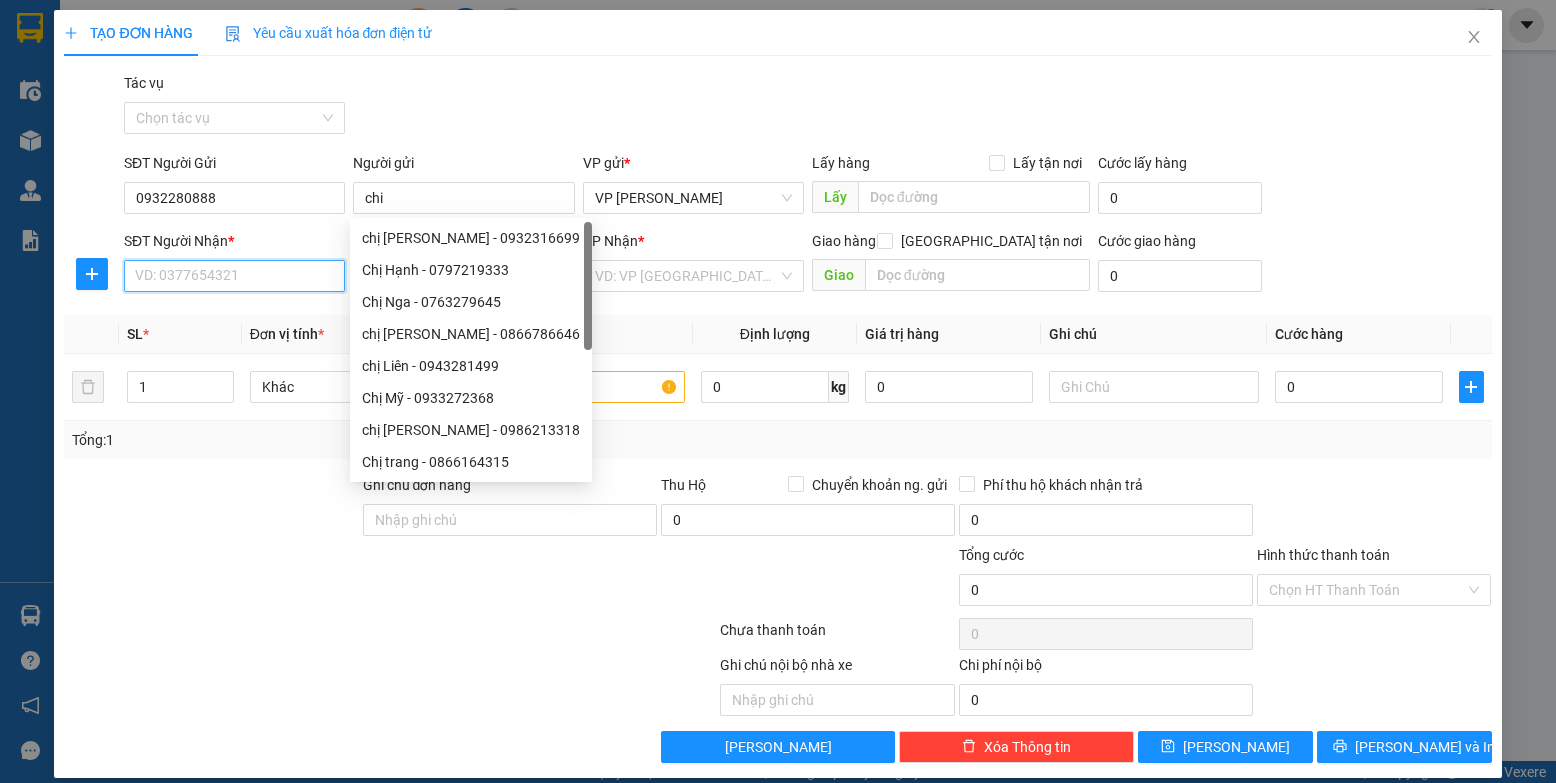 click on "SĐT Người Nhận  *" at bounding box center (234, 276) 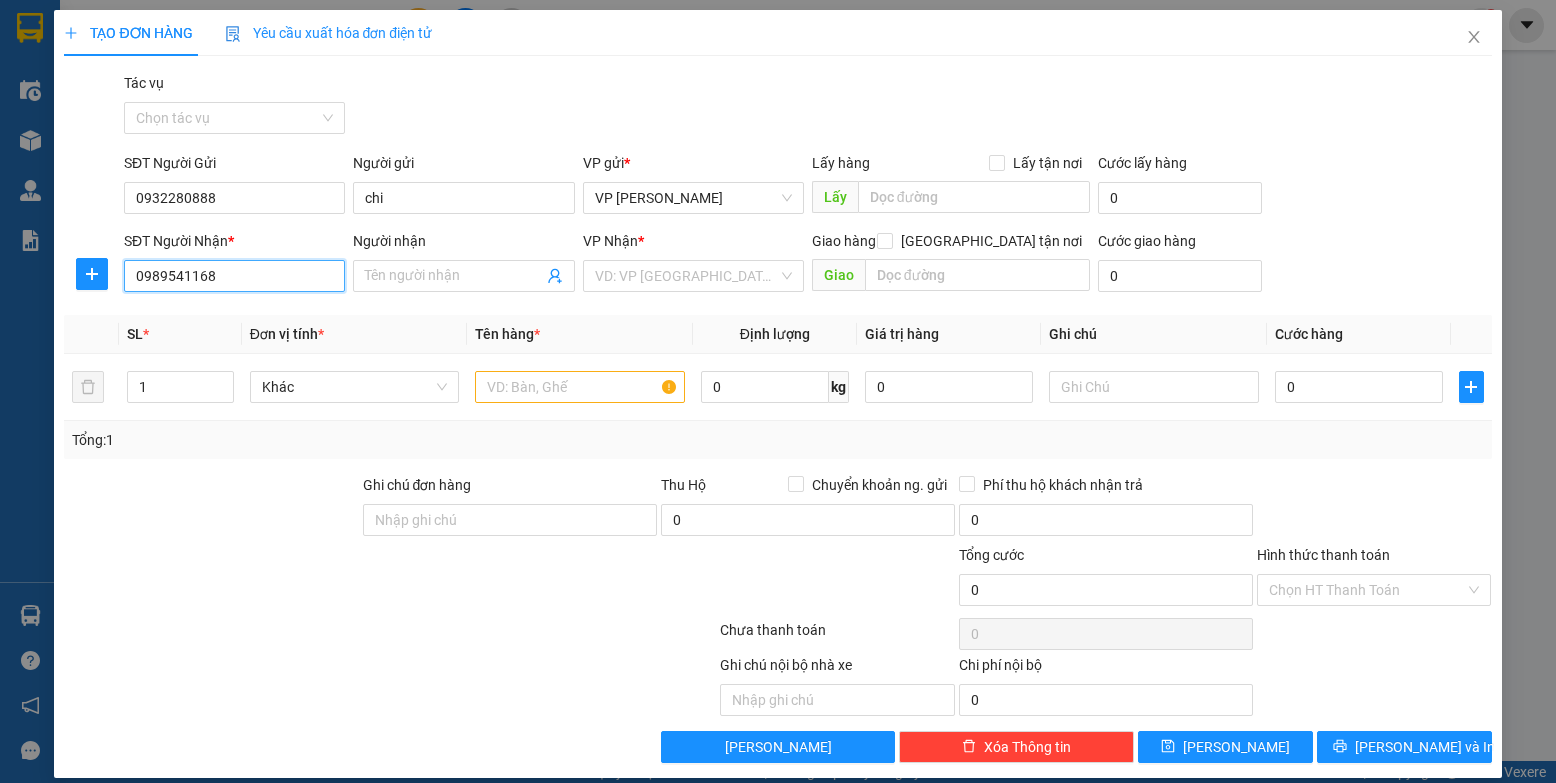 click on "0989541168" at bounding box center (234, 276) 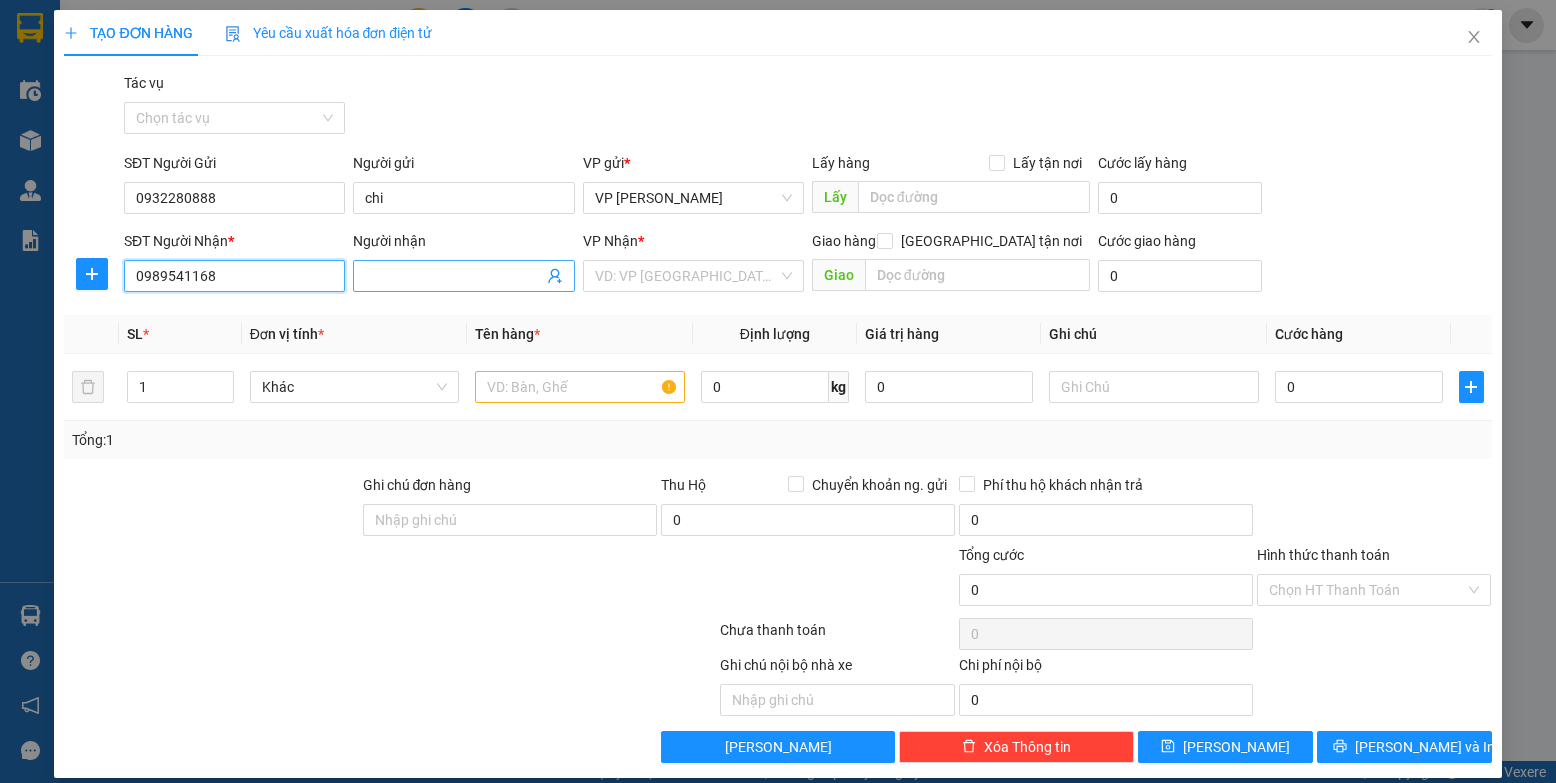 type on "0989541168" 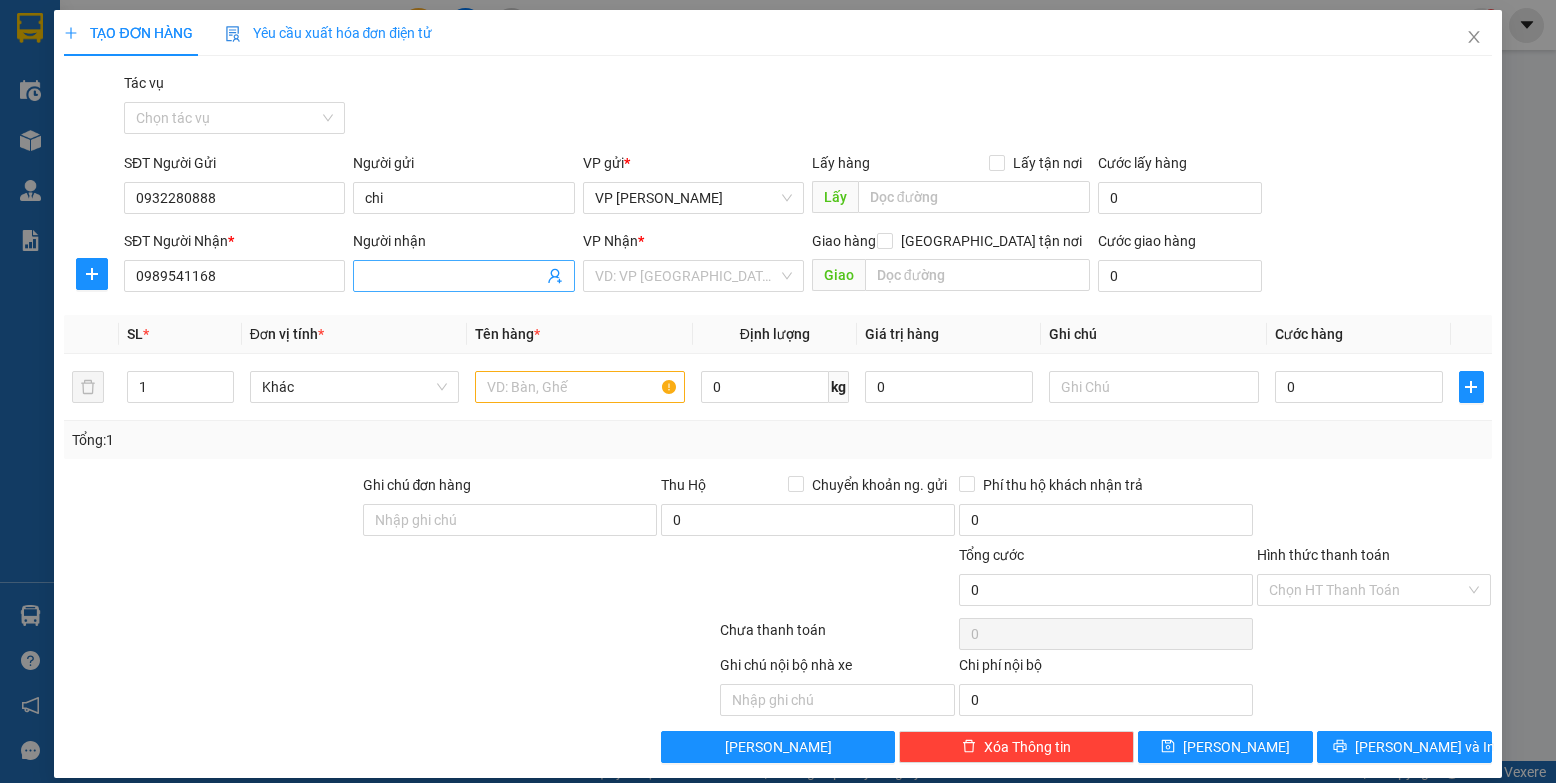click on "Người nhận" at bounding box center [453, 276] 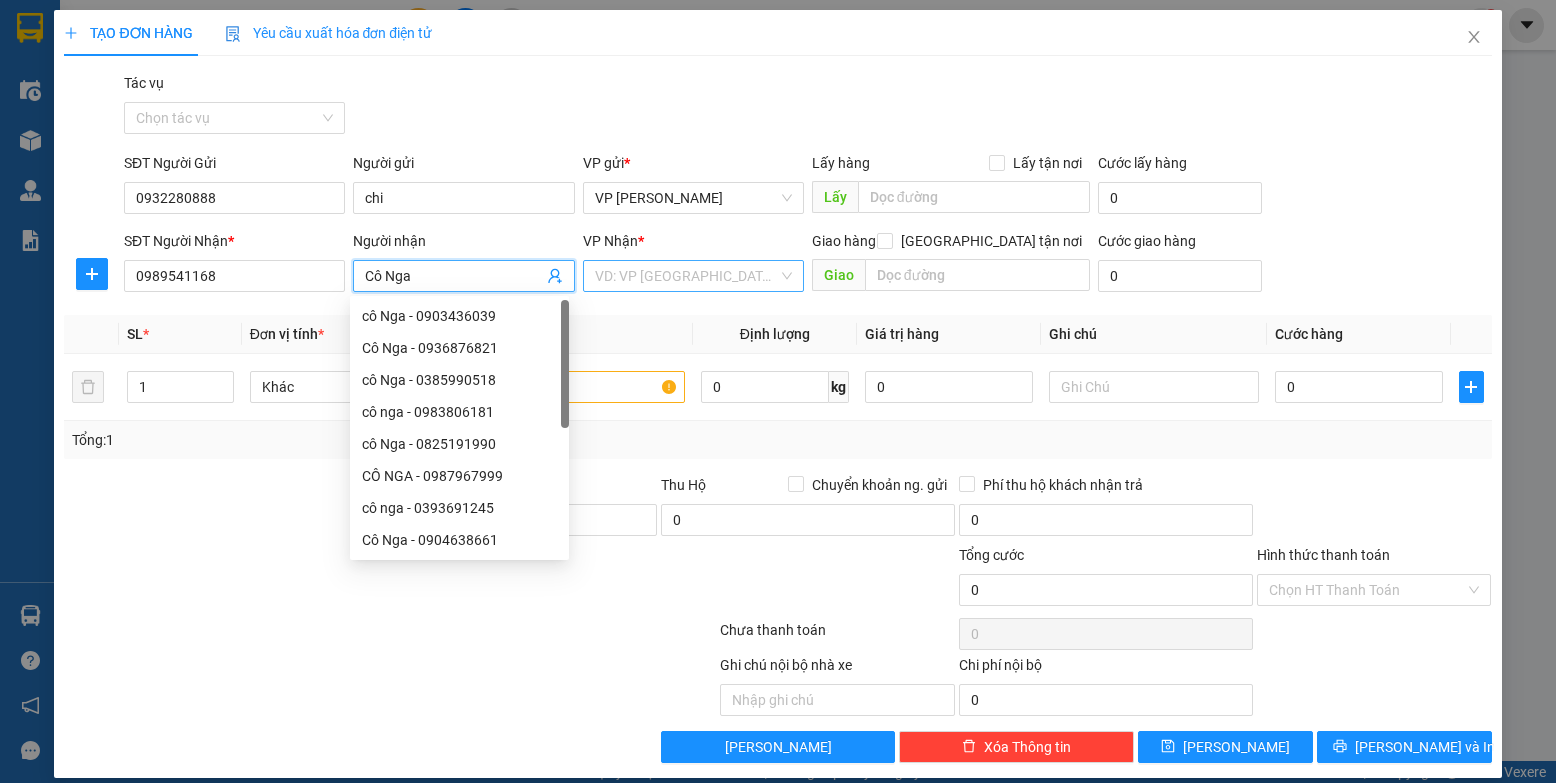 type on "Cô Nga" 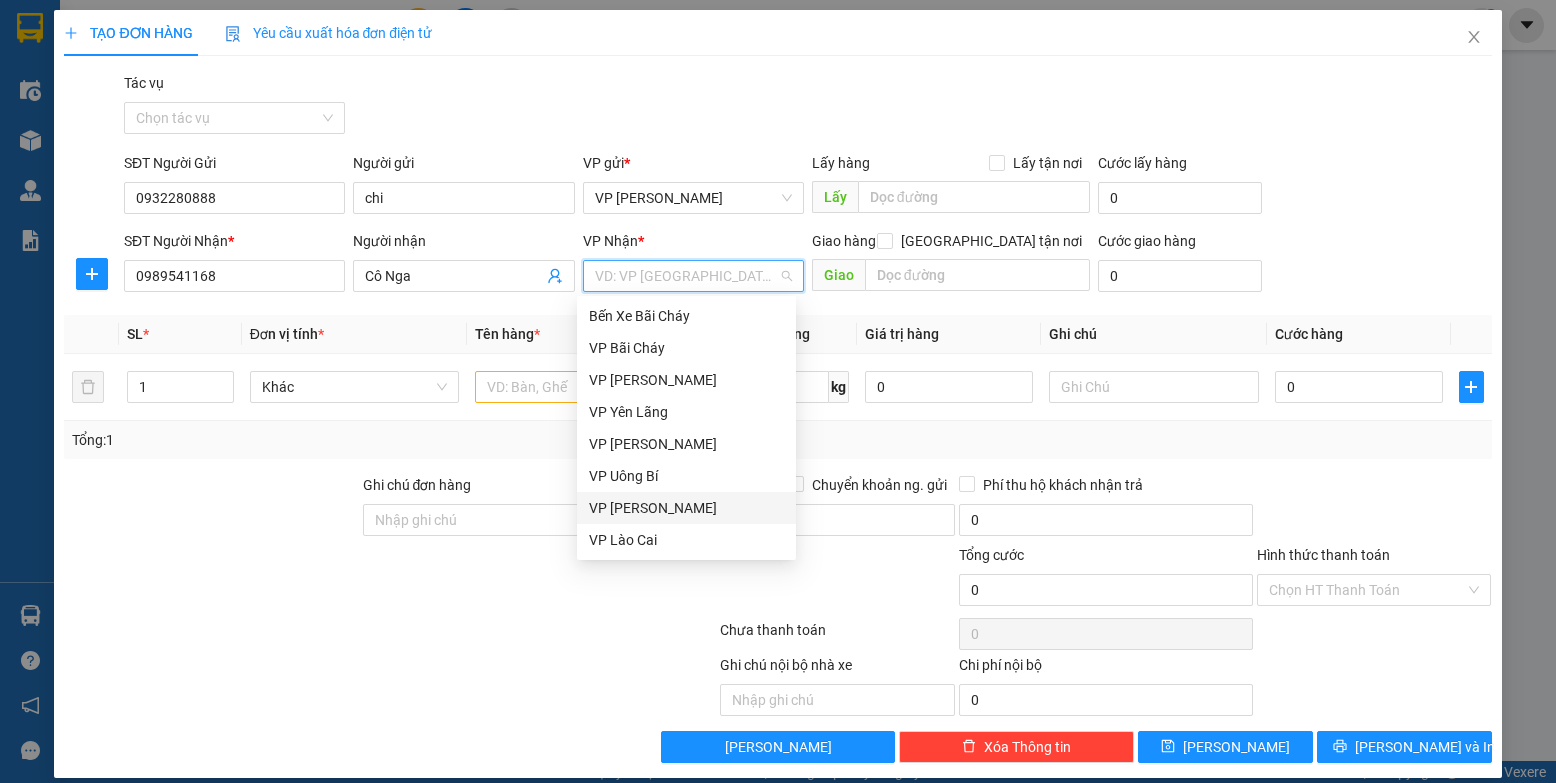 click on "VP [PERSON_NAME]" at bounding box center [686, 508] 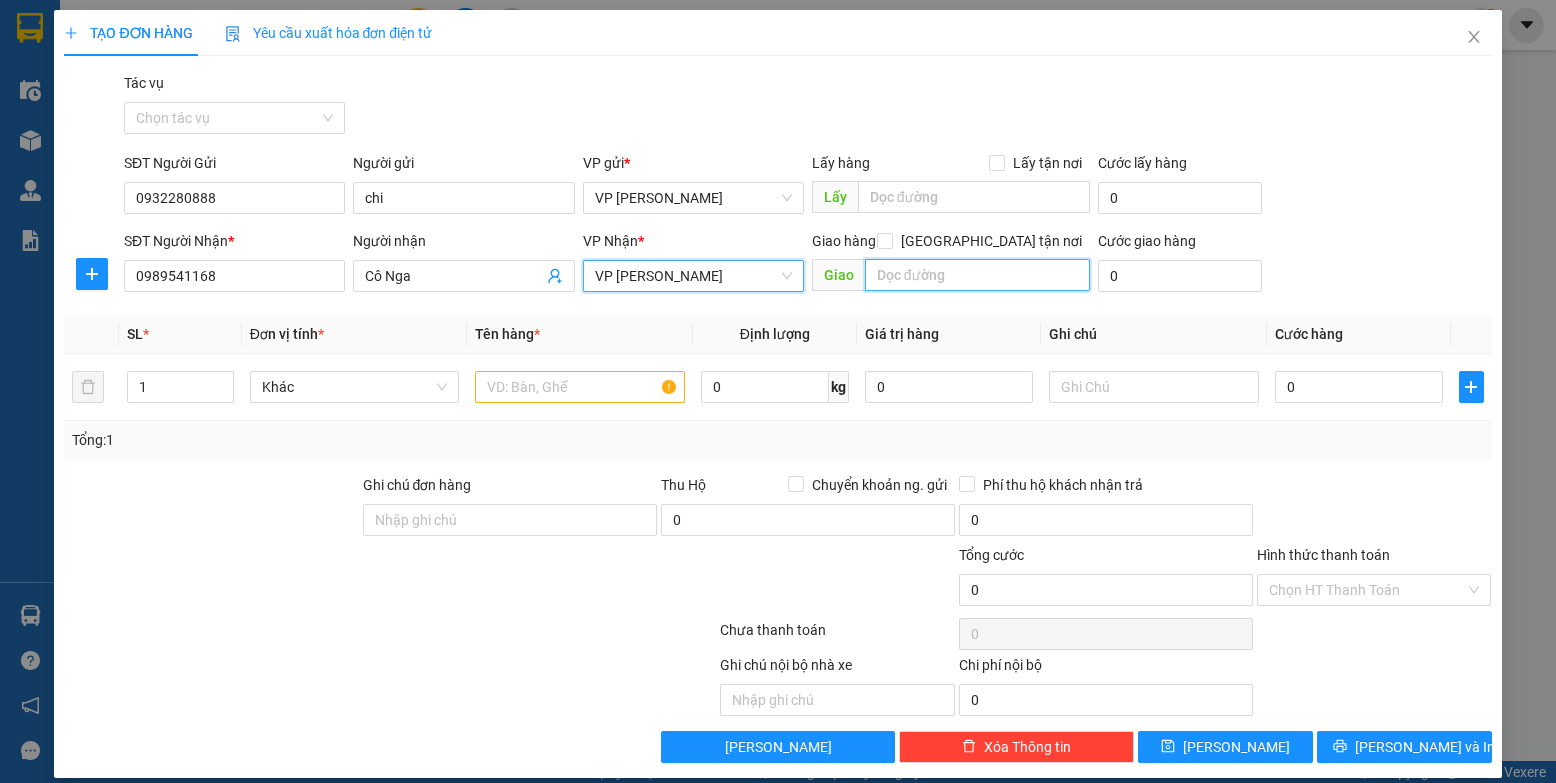 click at bounding box center (978, 275) 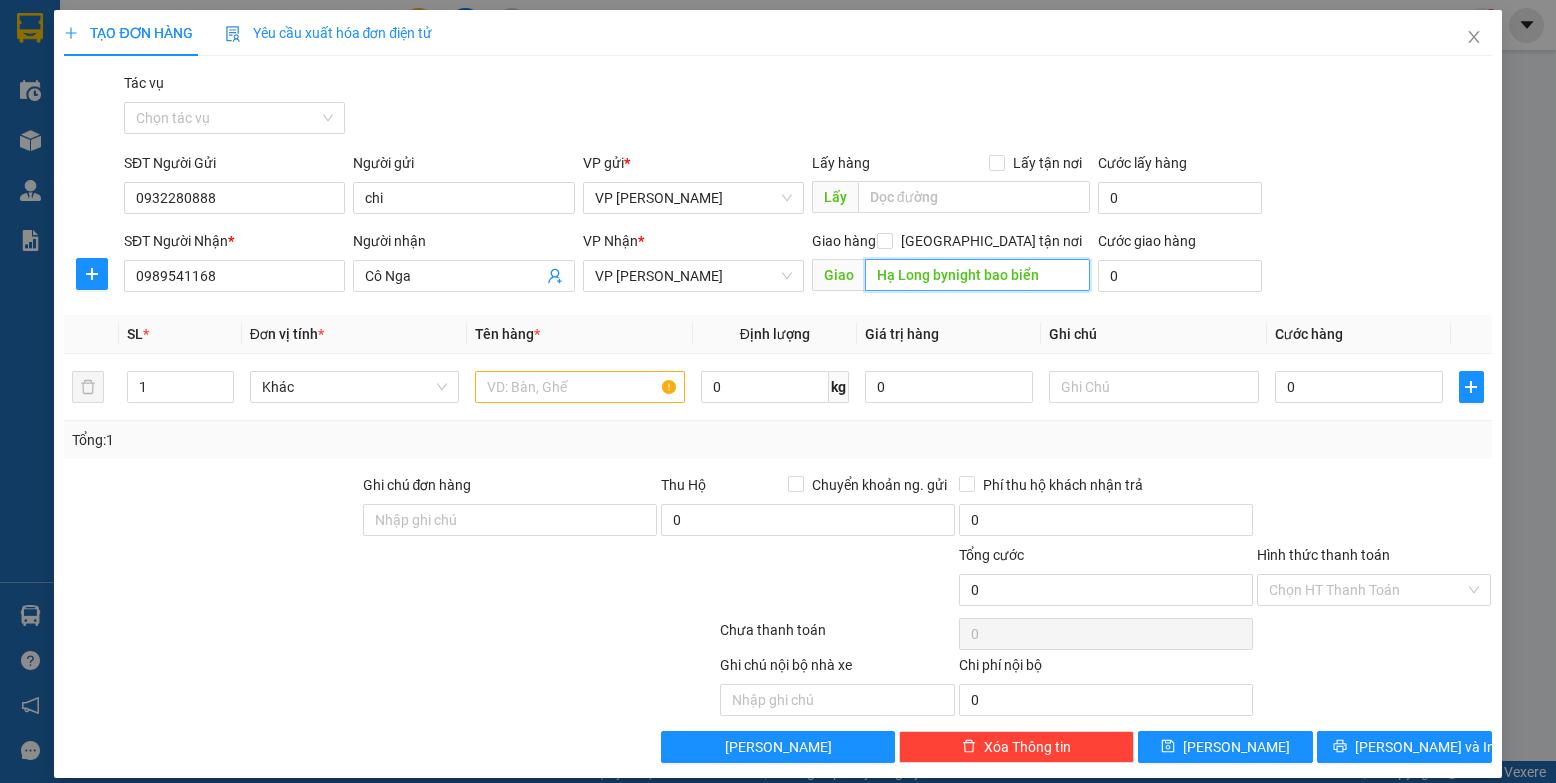 click on "Hạ Long bynight bao biển" at bounding box center [978, 275] 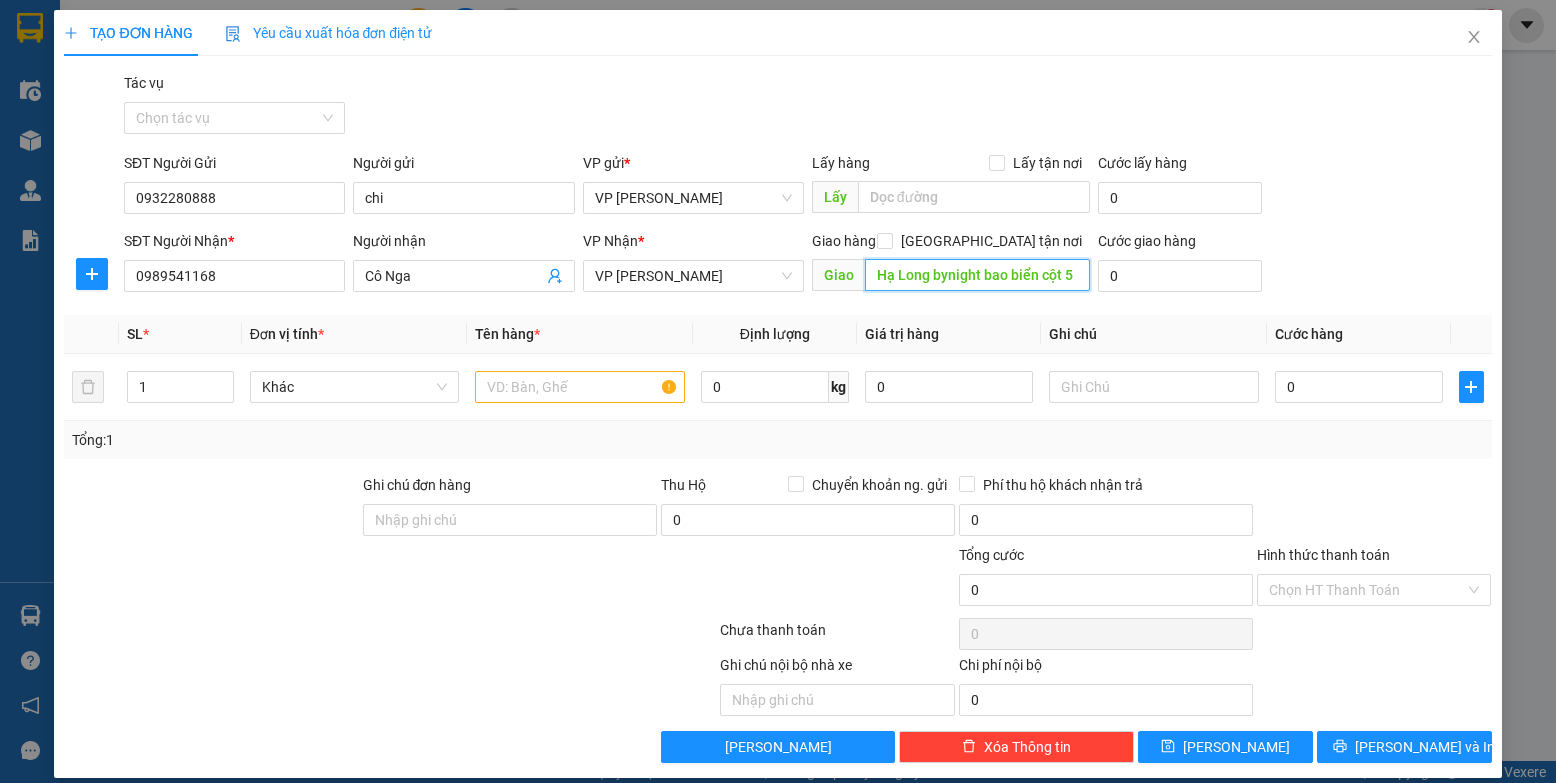 scroll, scrollTop: 0, scrollLeft: 1, axis: horizontal 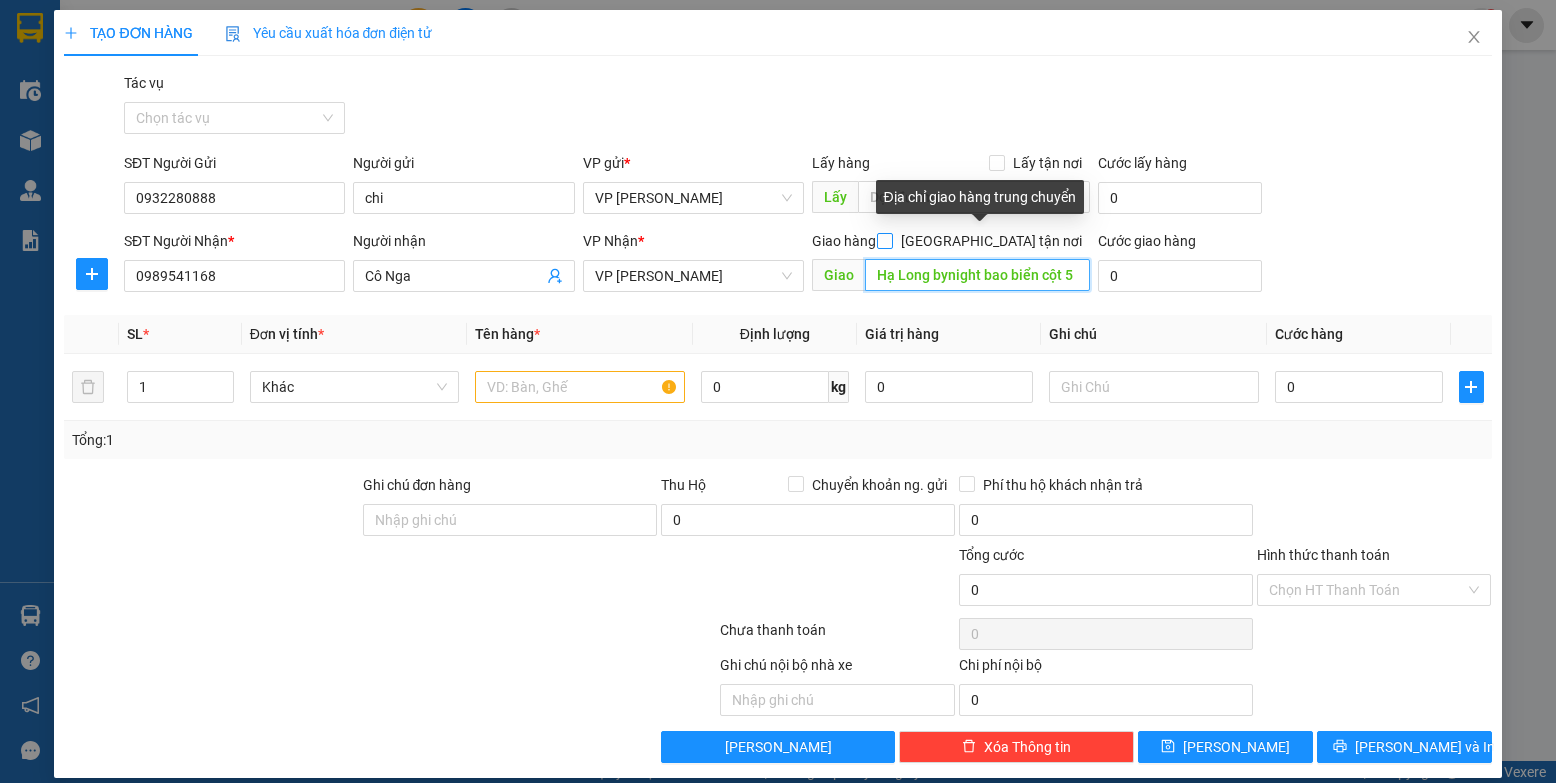 type on "Hạ Long bynight bao biển cột 5" 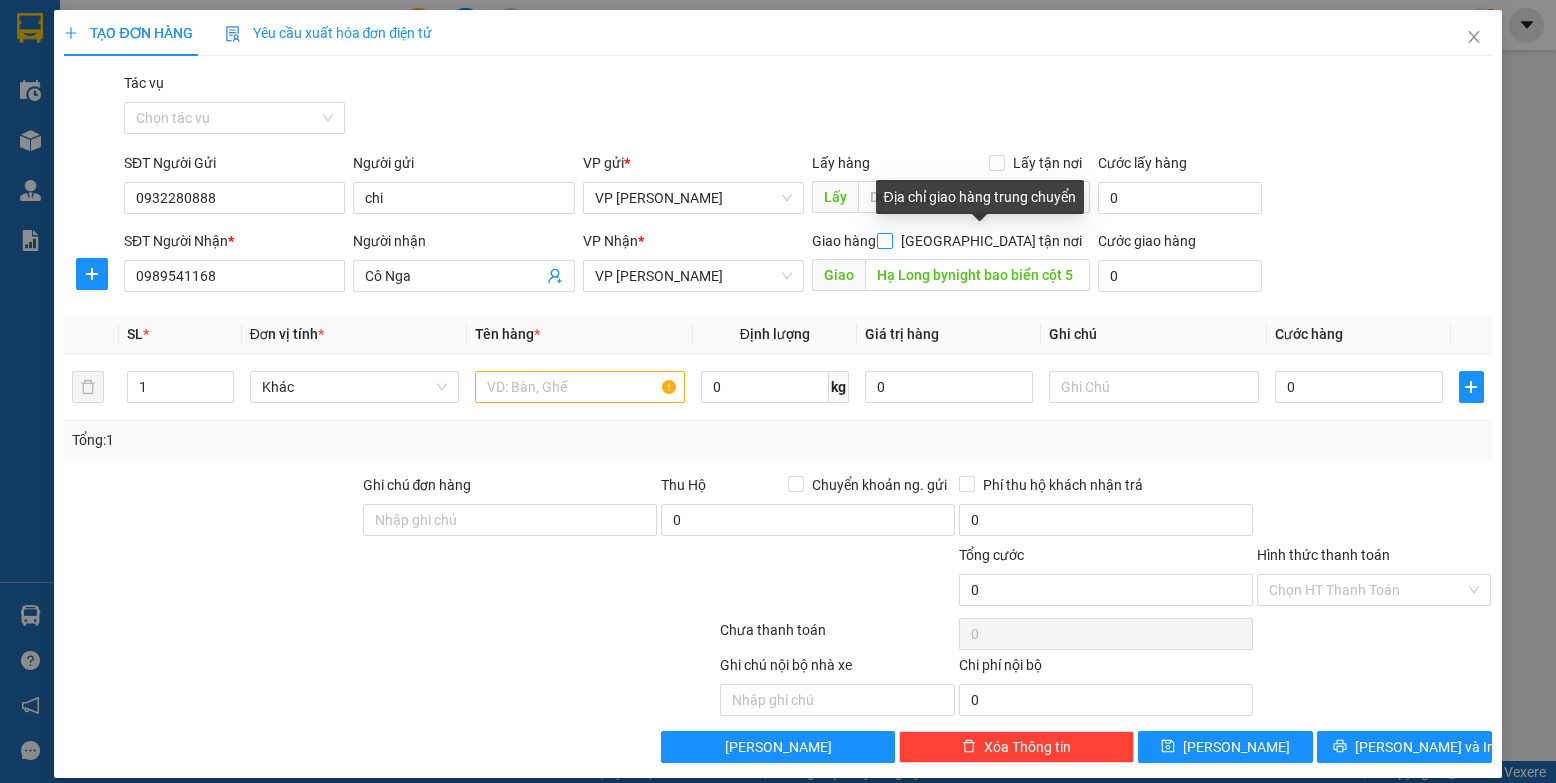 click on "[GEOGRAPHIC_DATA] tận nơi" at bounding box center [884, 240] 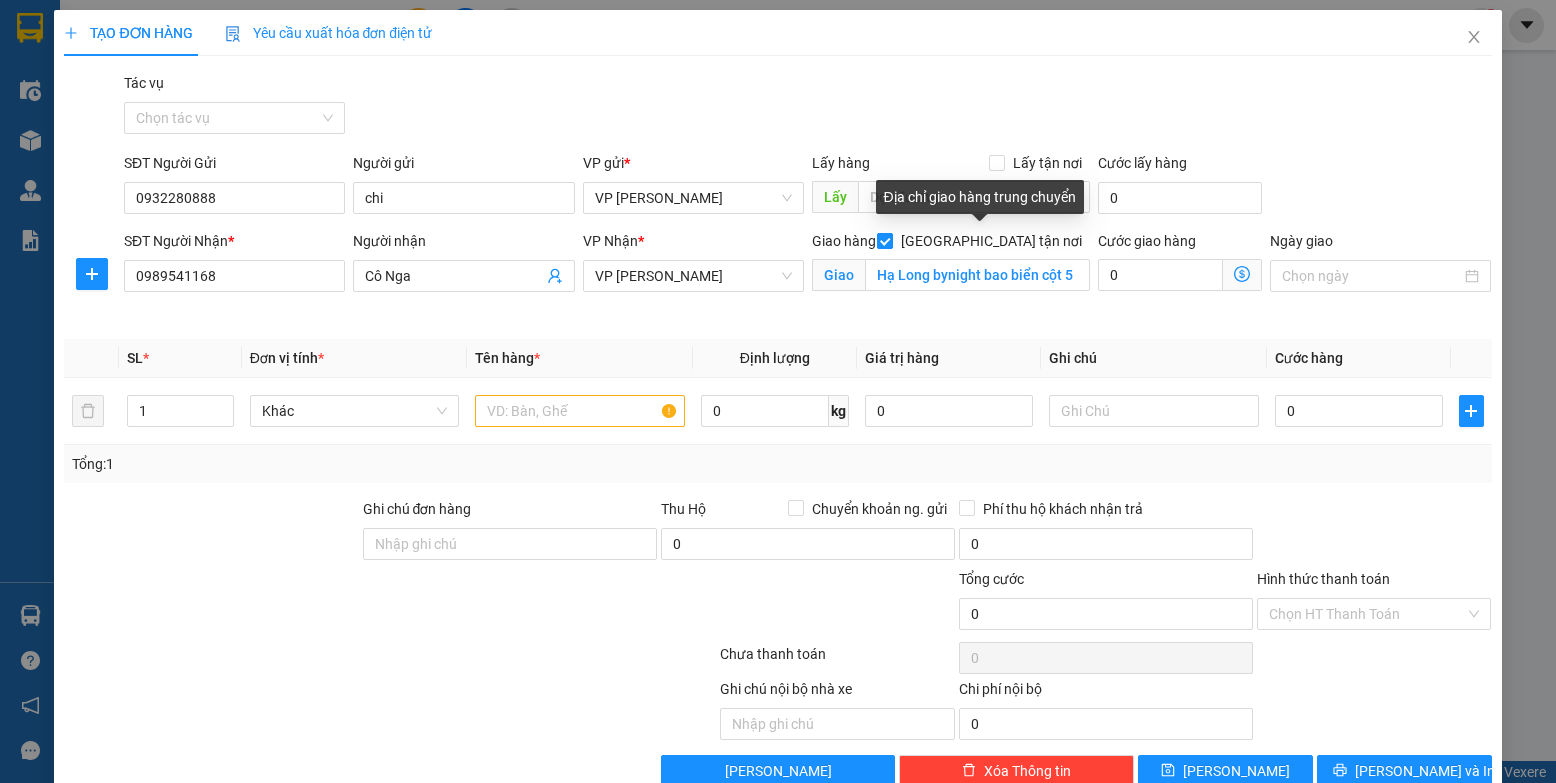 scroll, scrollTop: 0, scrollLeft: 0, axis: both 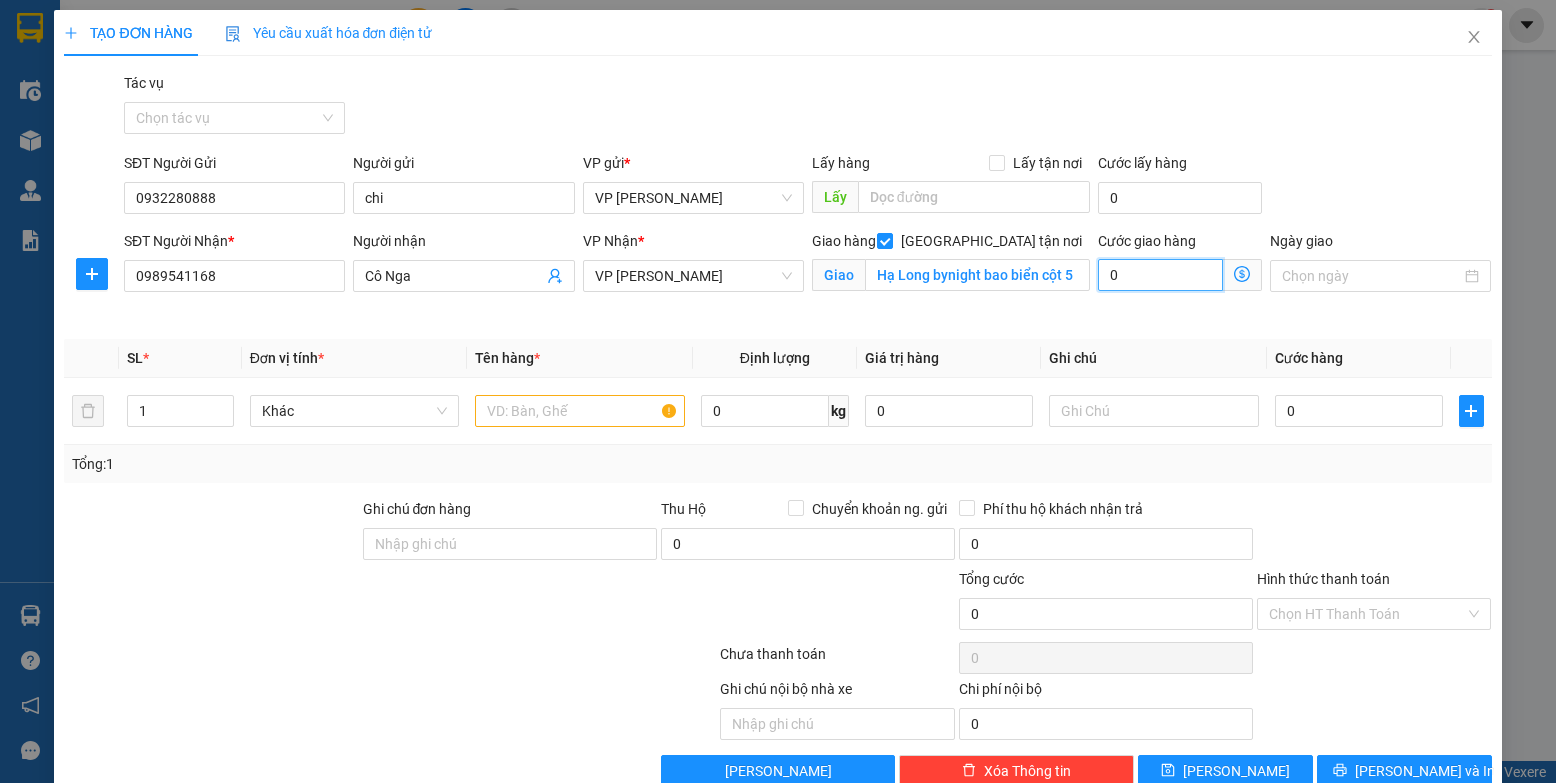 click on "0" at bounding box center (1160, 275) 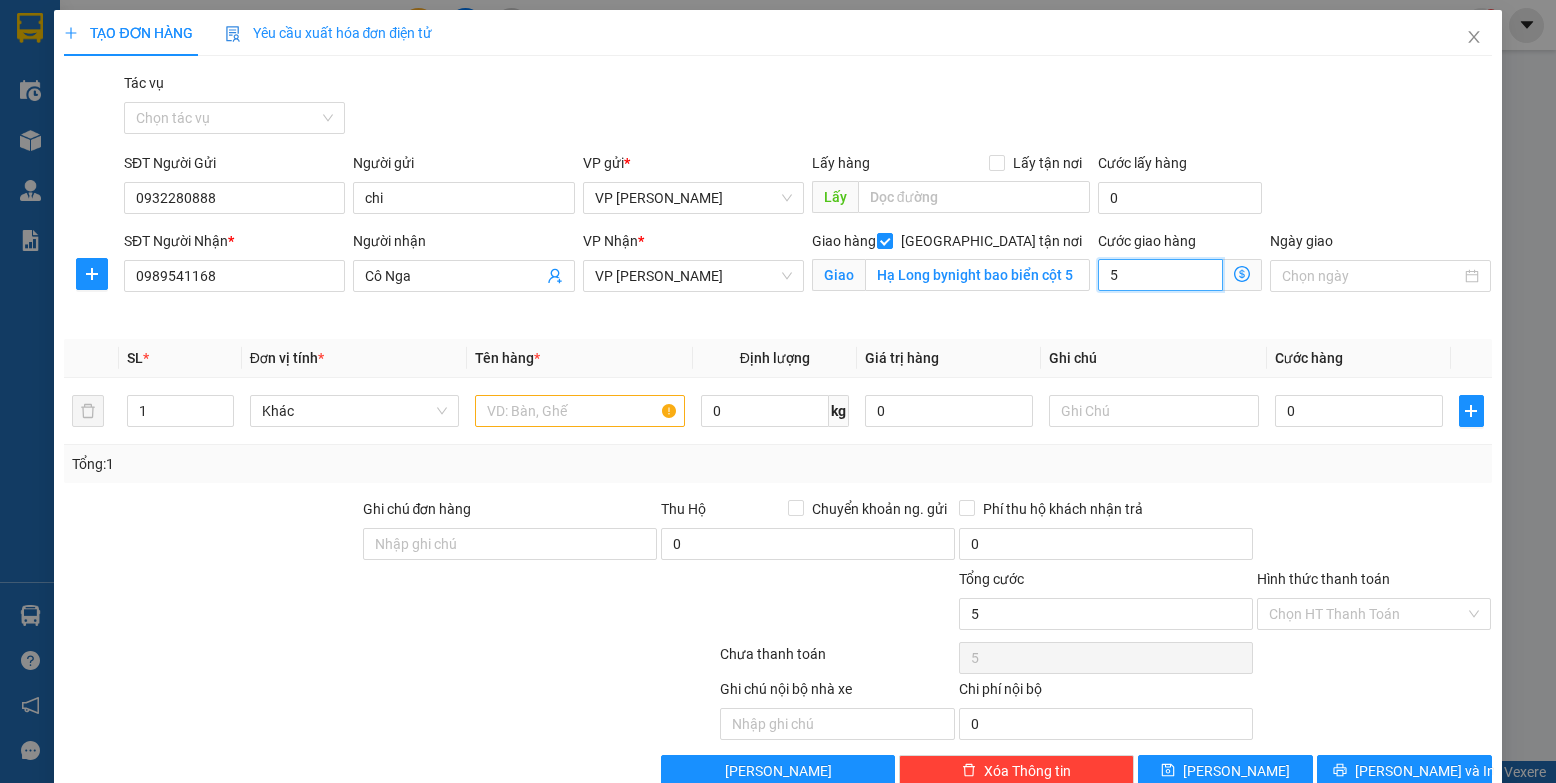 type on "5" 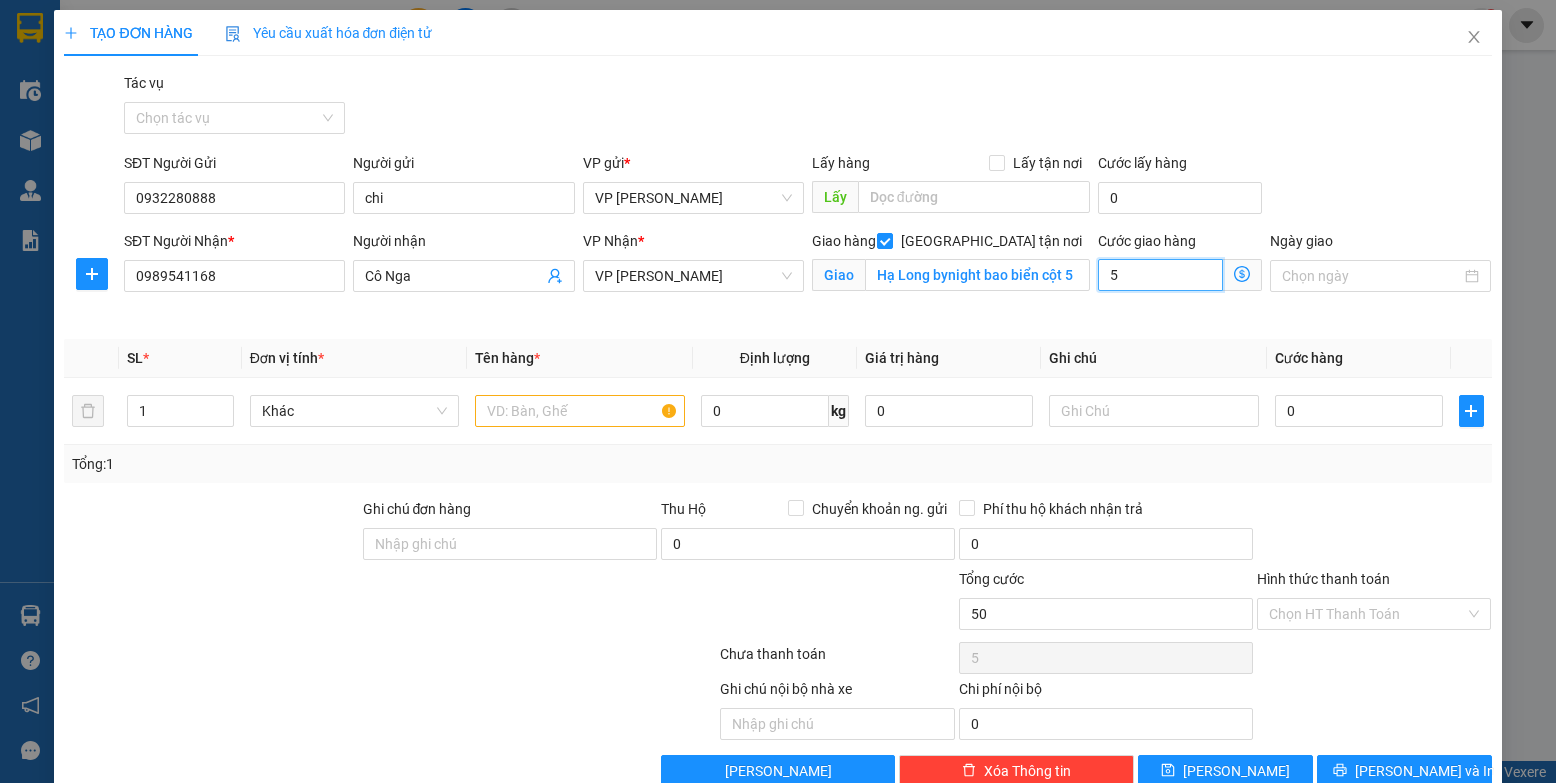 type on "50" 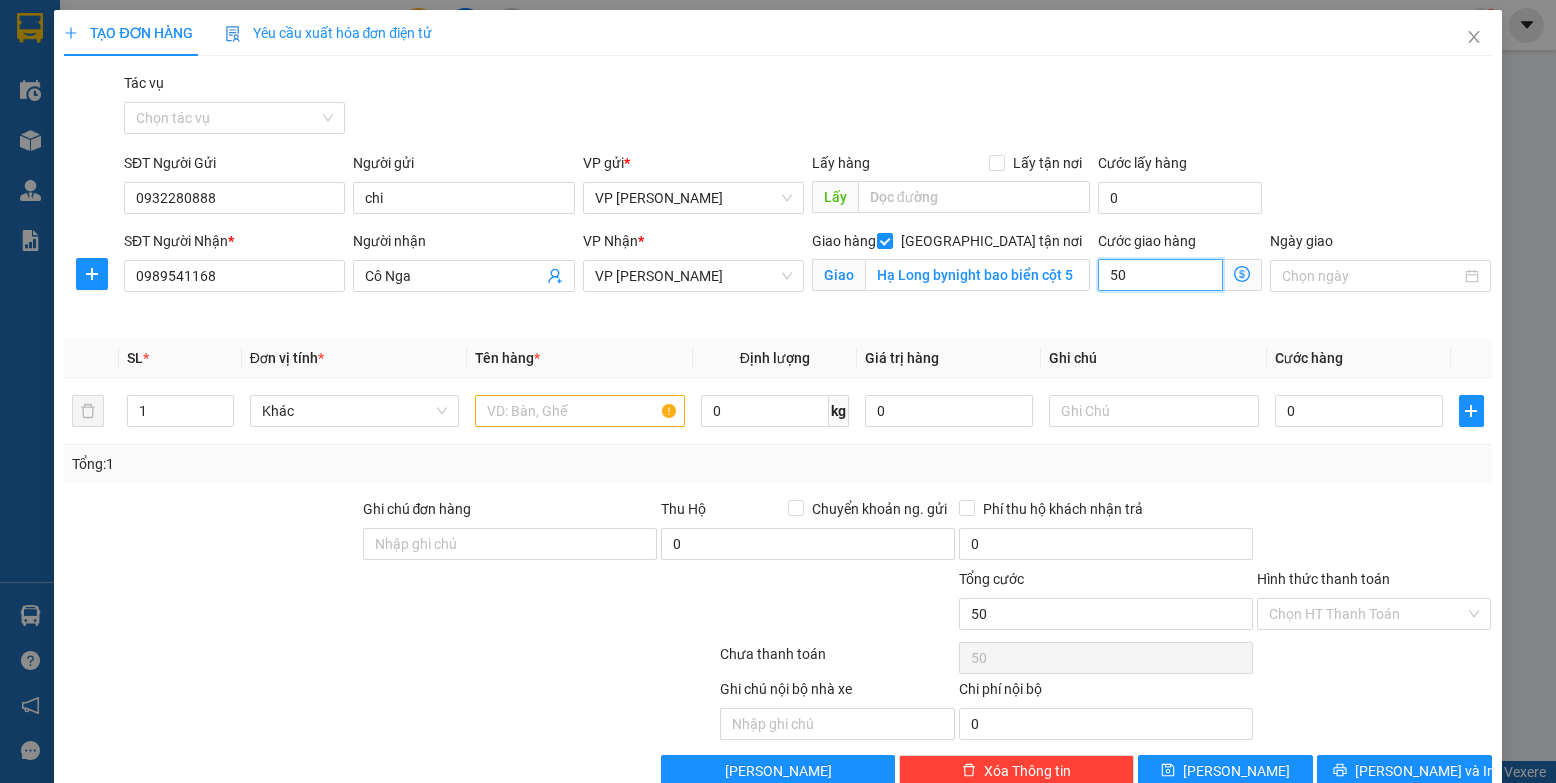 type on "500" 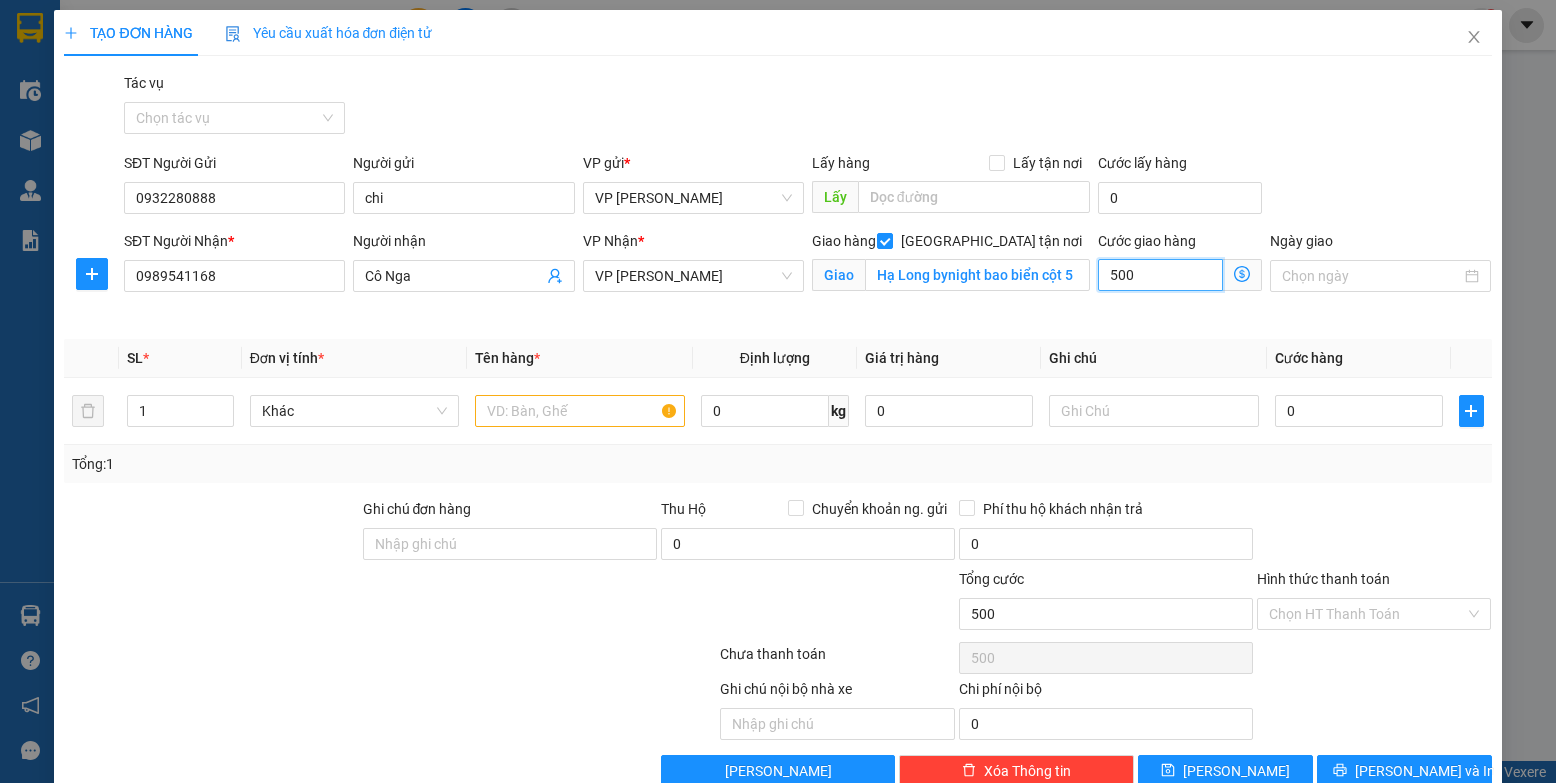 type on "5.000" 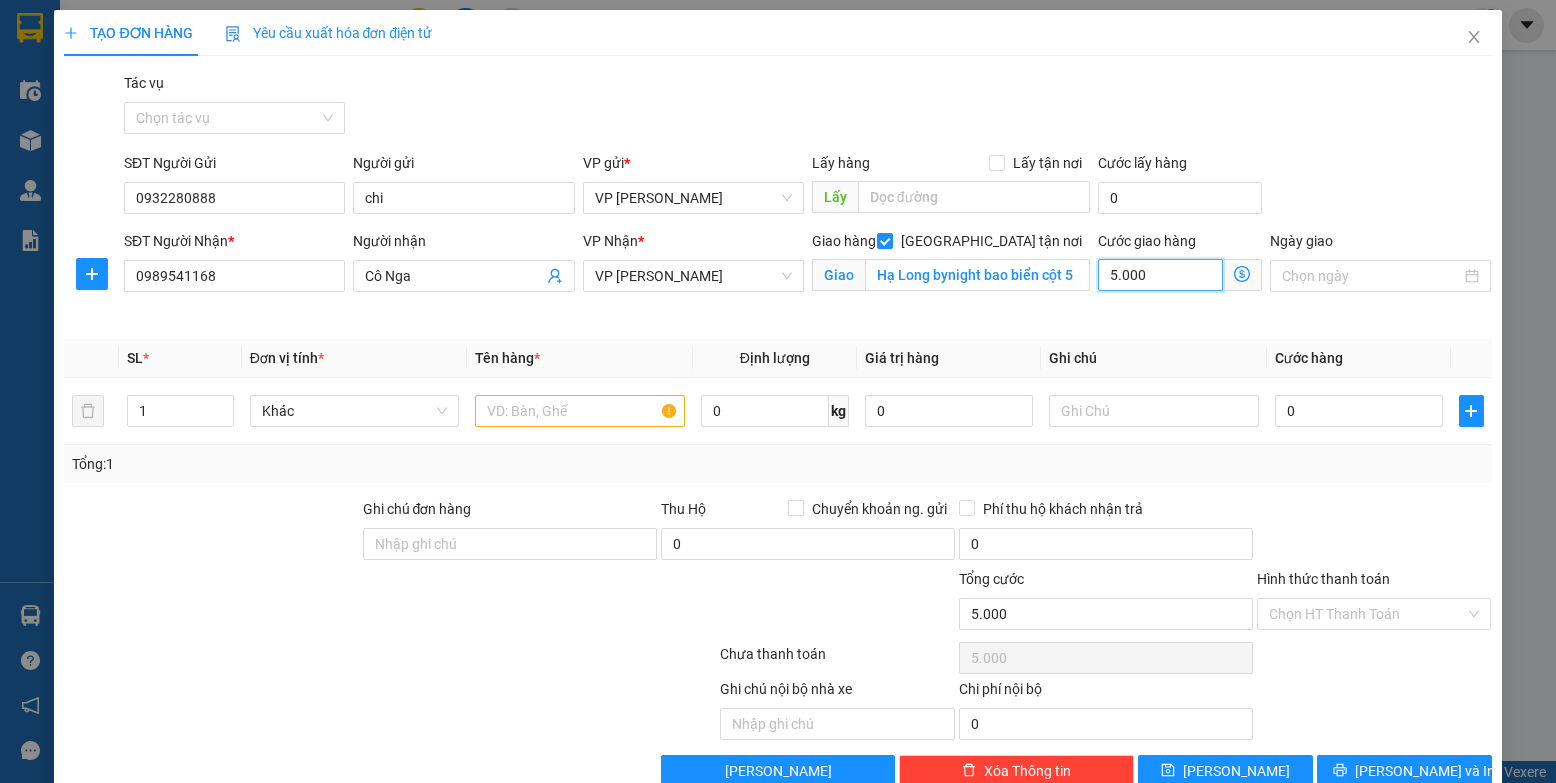 type on "50.000" 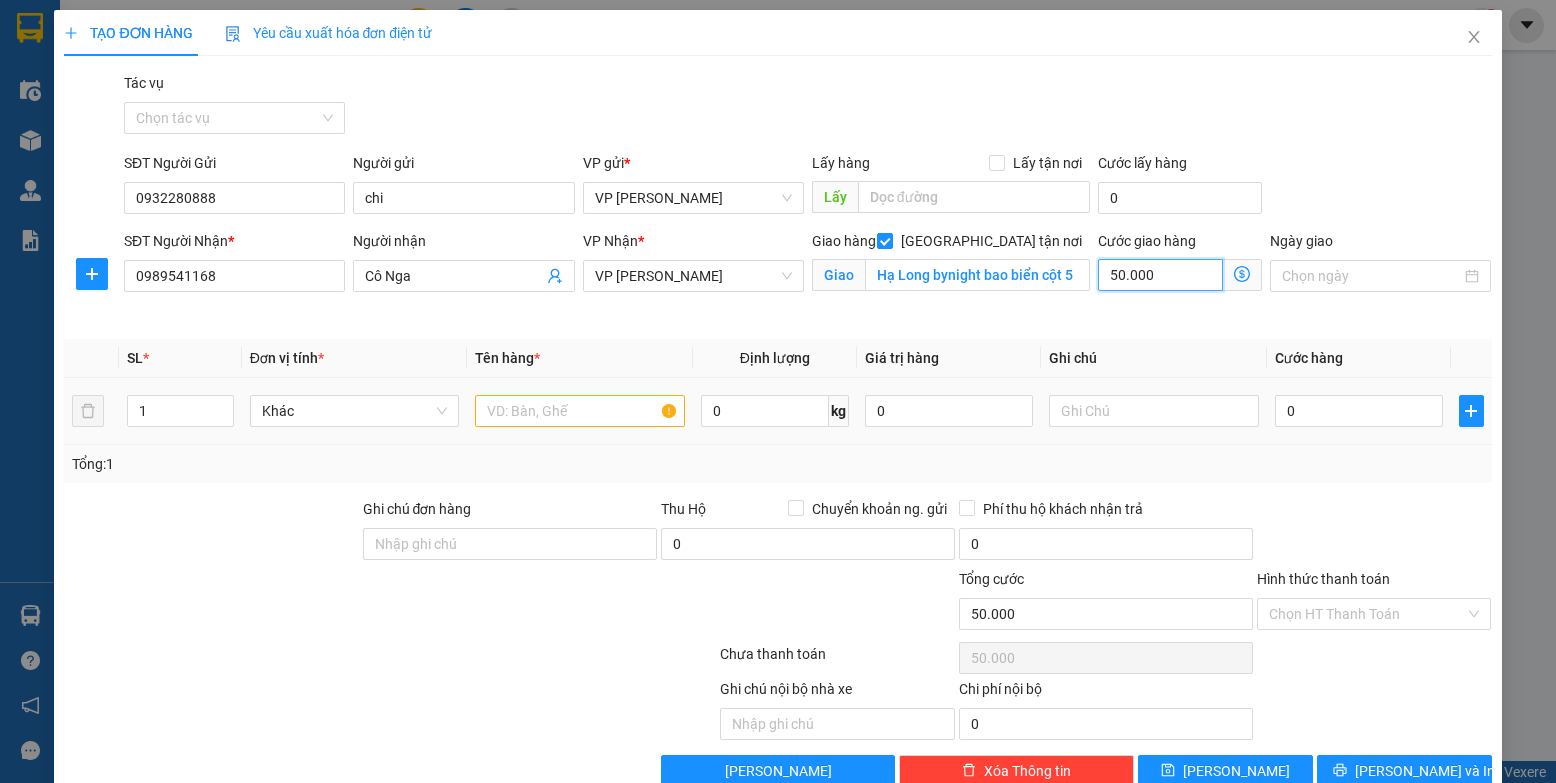 type on "50.000" 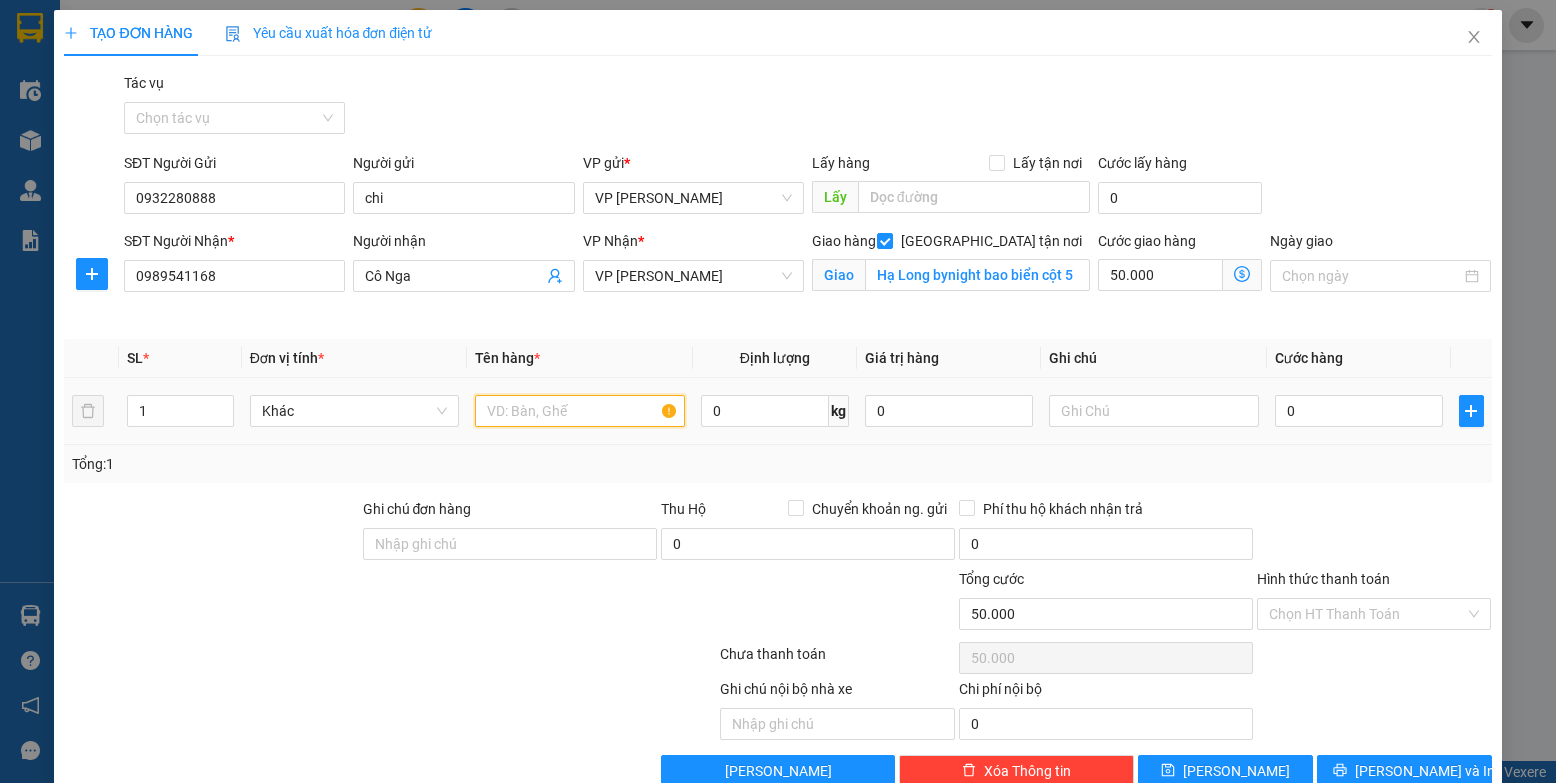 click at bounding box center (580, 411) 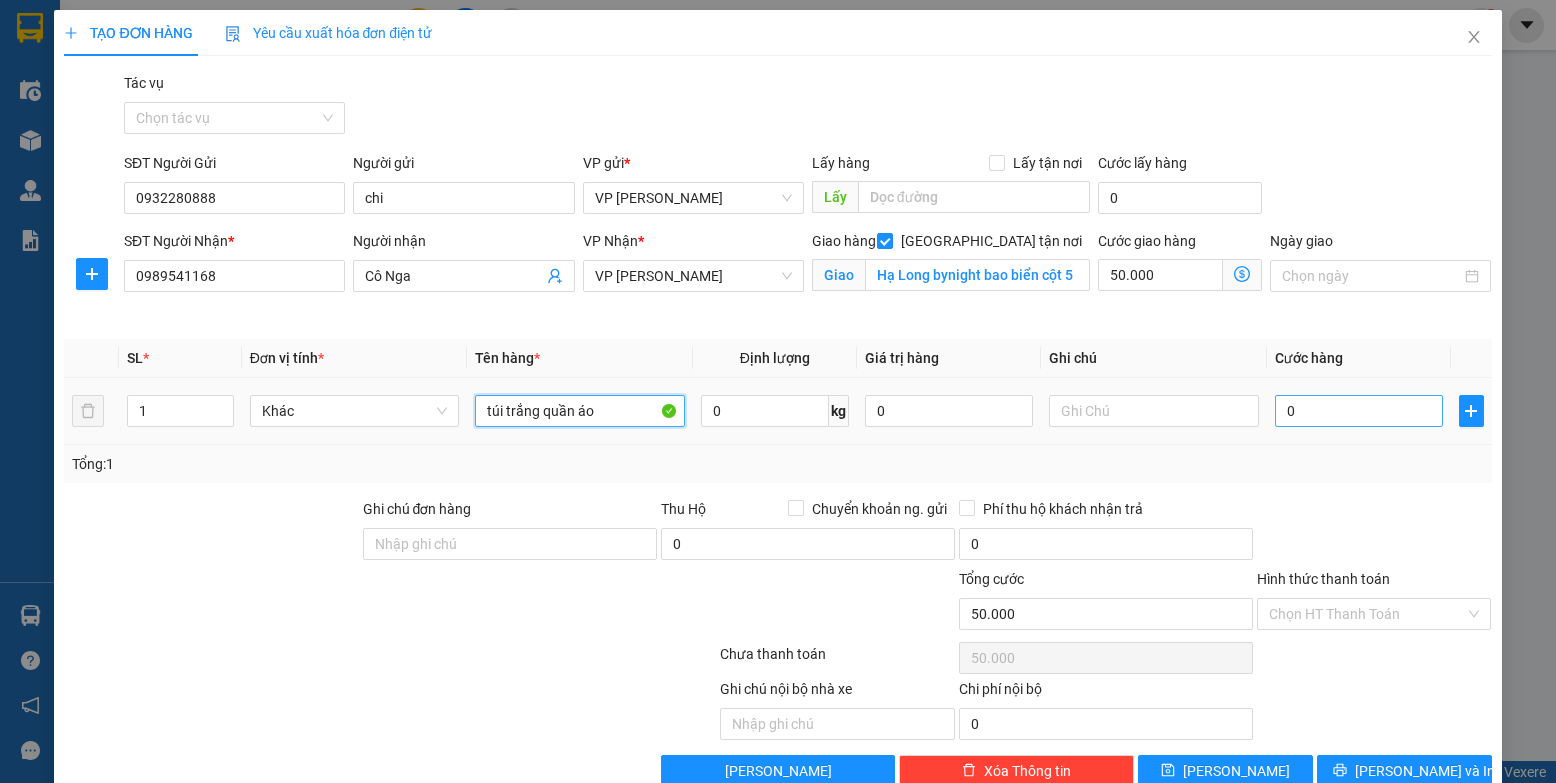 type on "túi trắng quần áo" 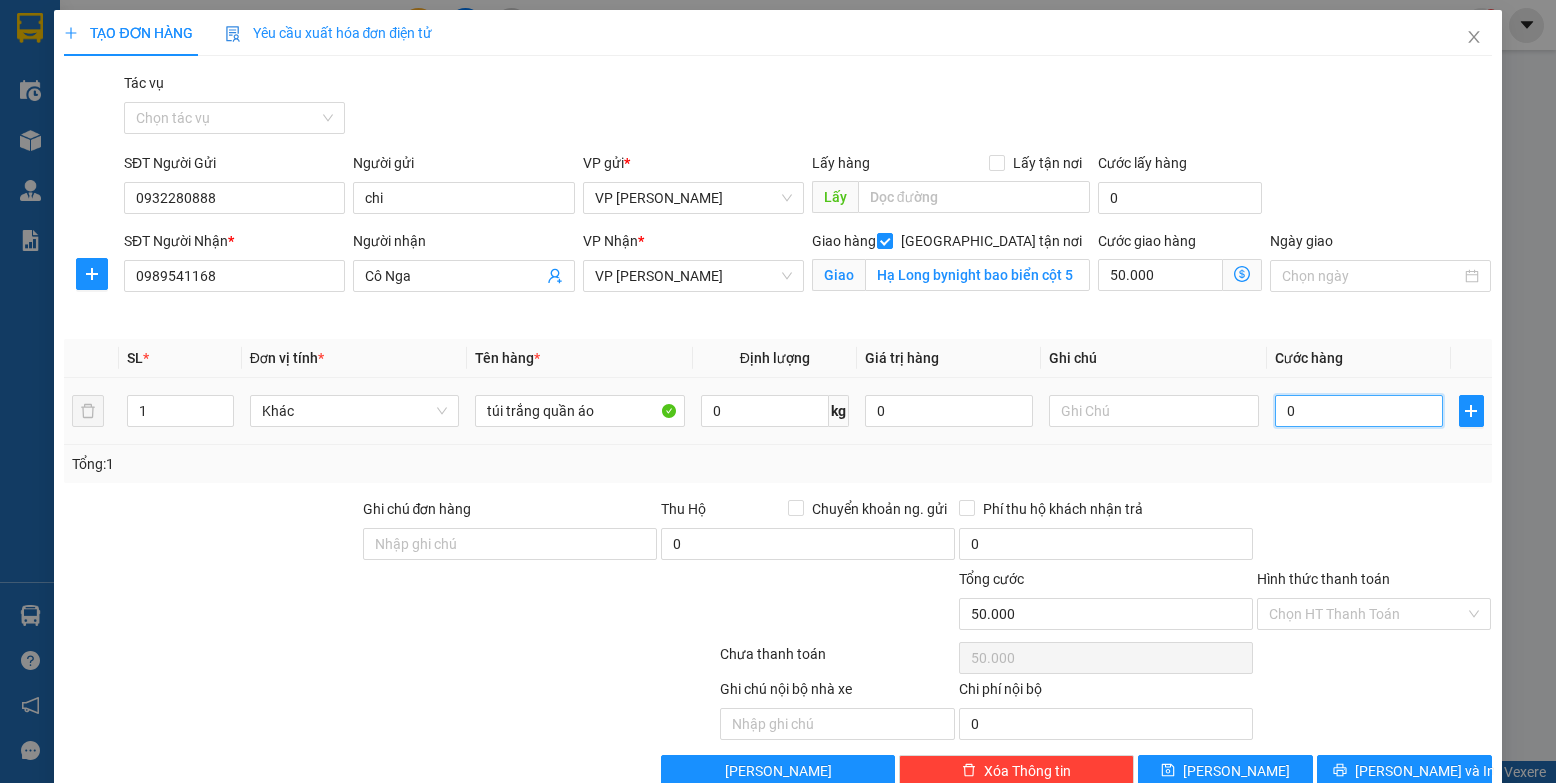 click on "0" at bounding box center [1359, 411] 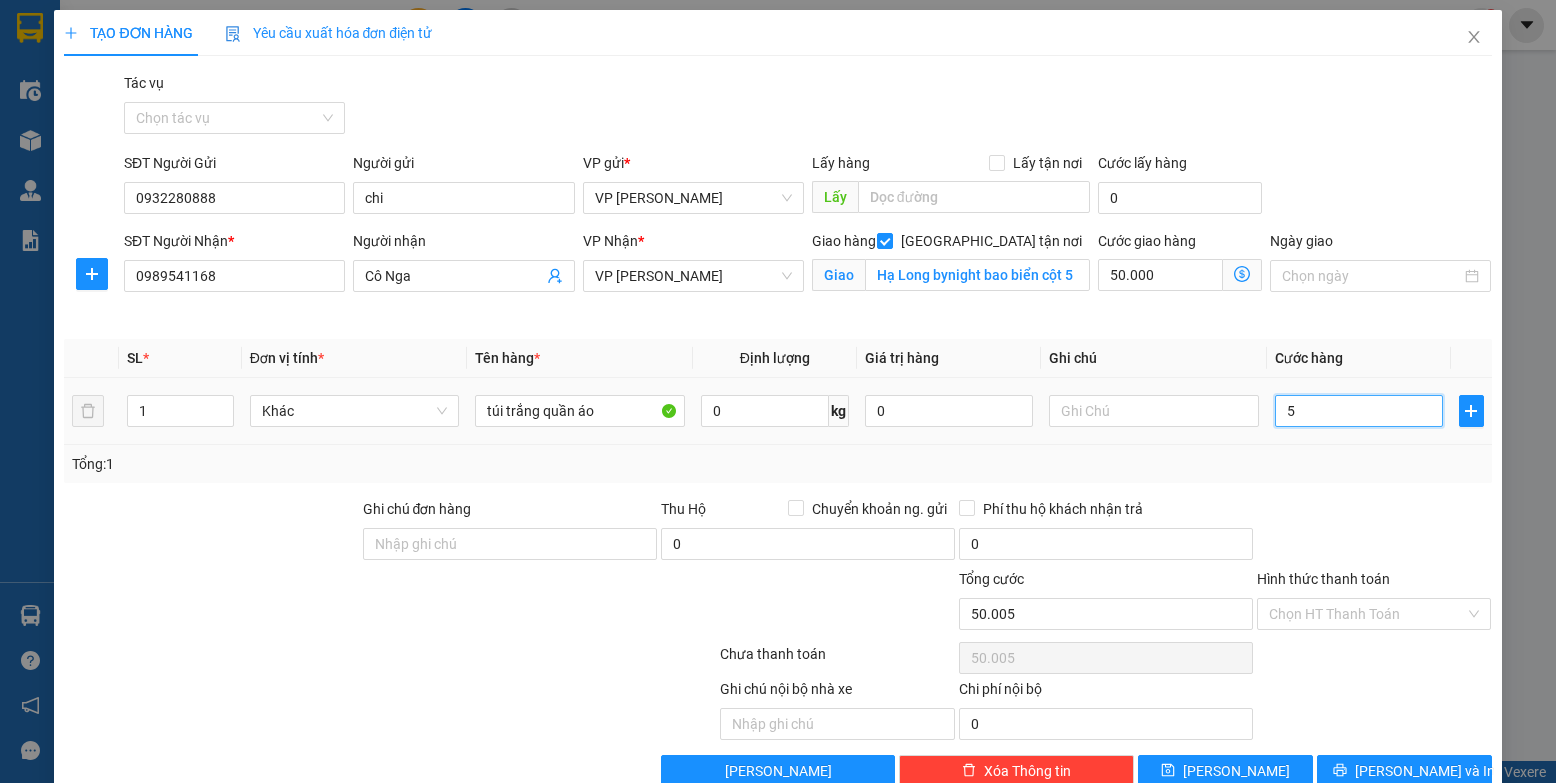 type on "50" 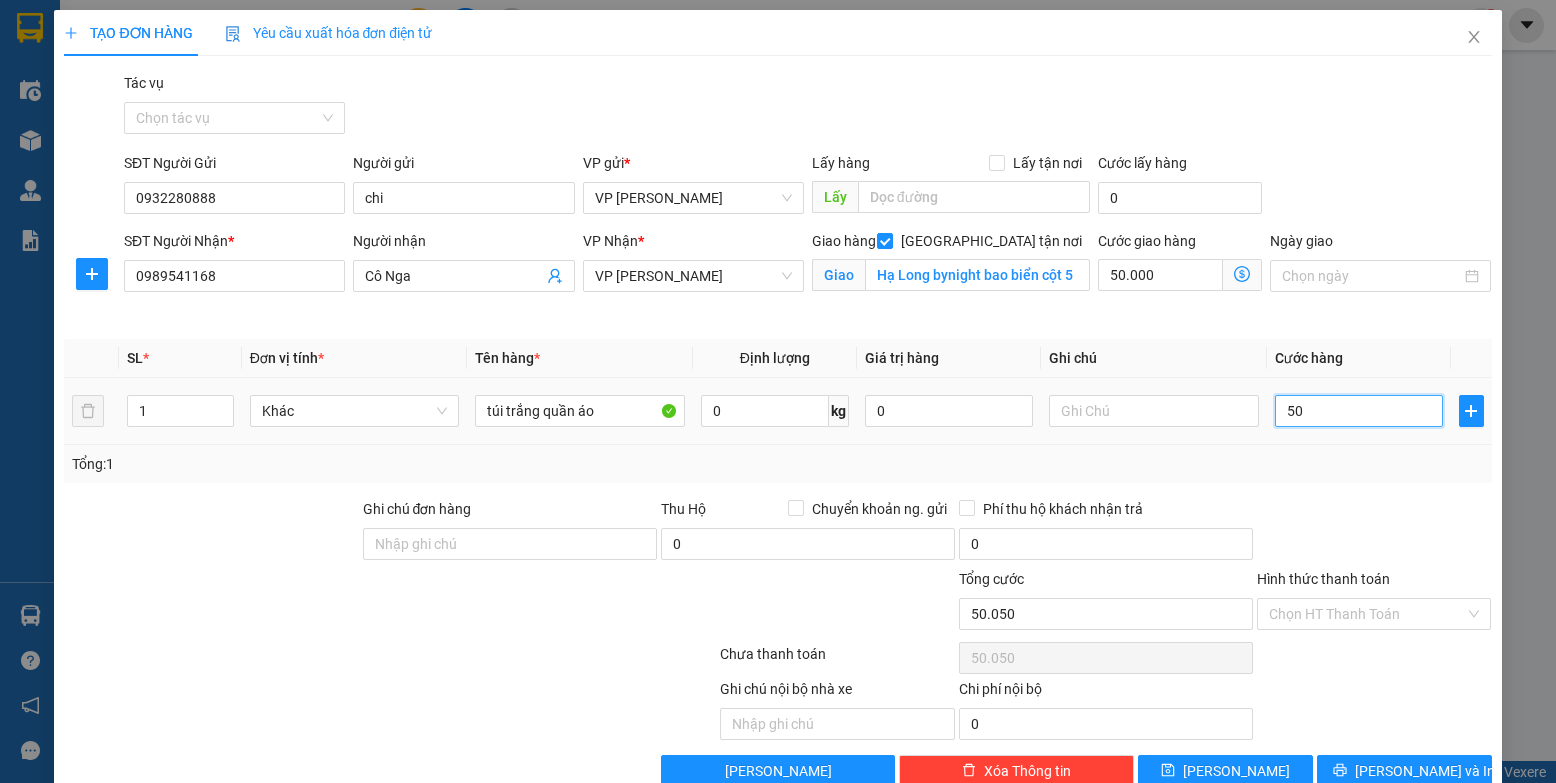 type on "500" 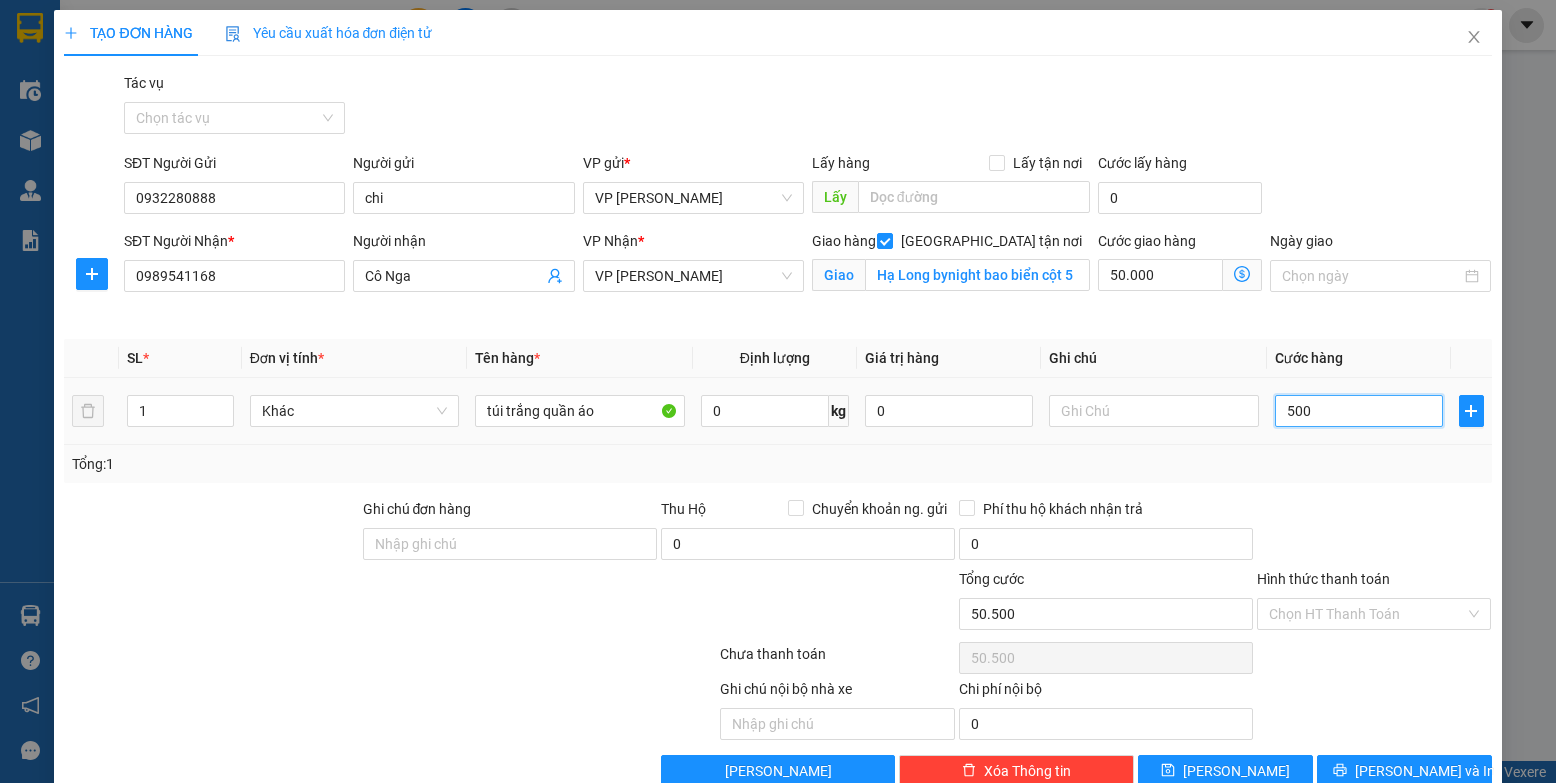 type on "5.000" 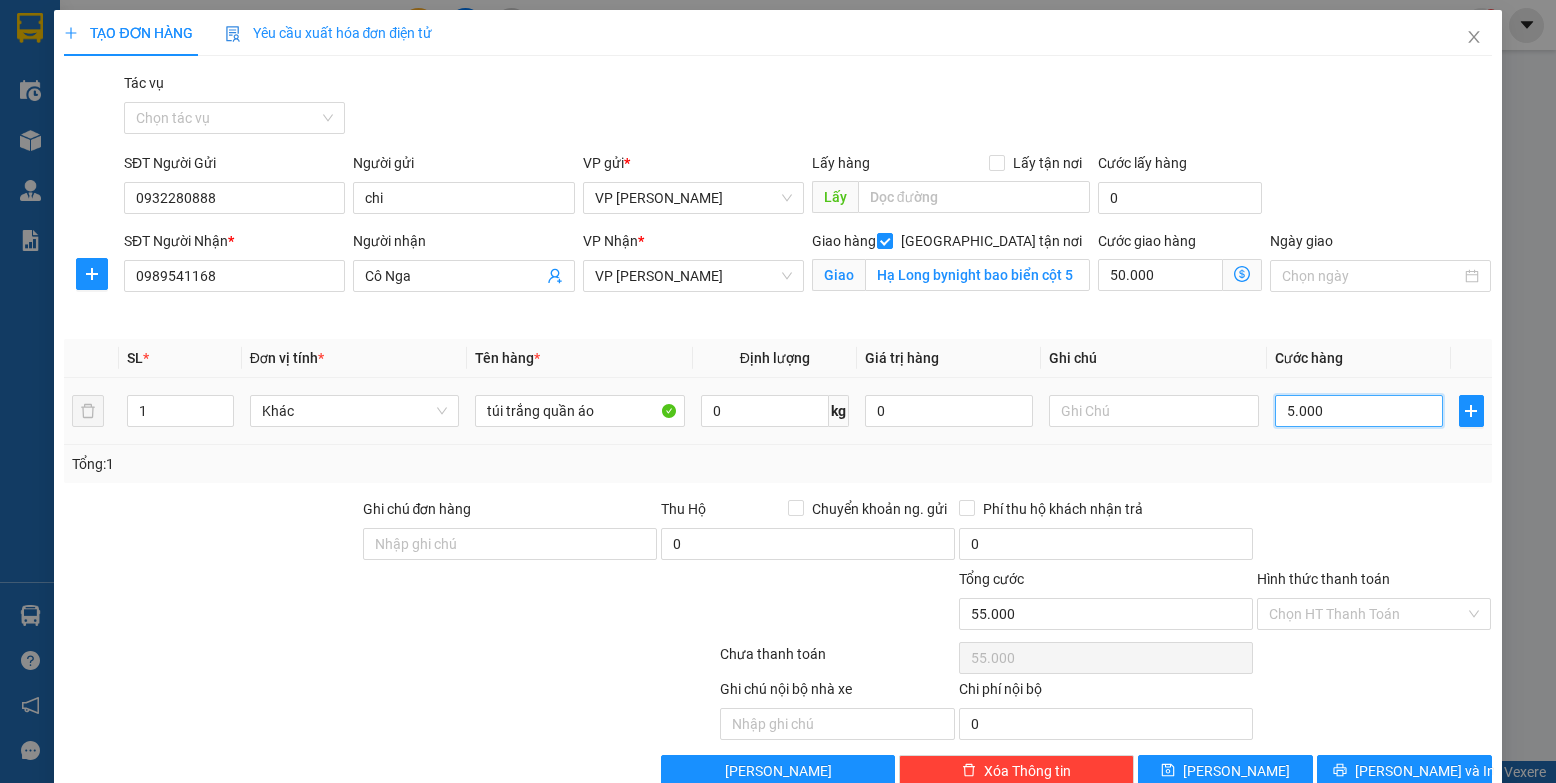 type on "50.000" 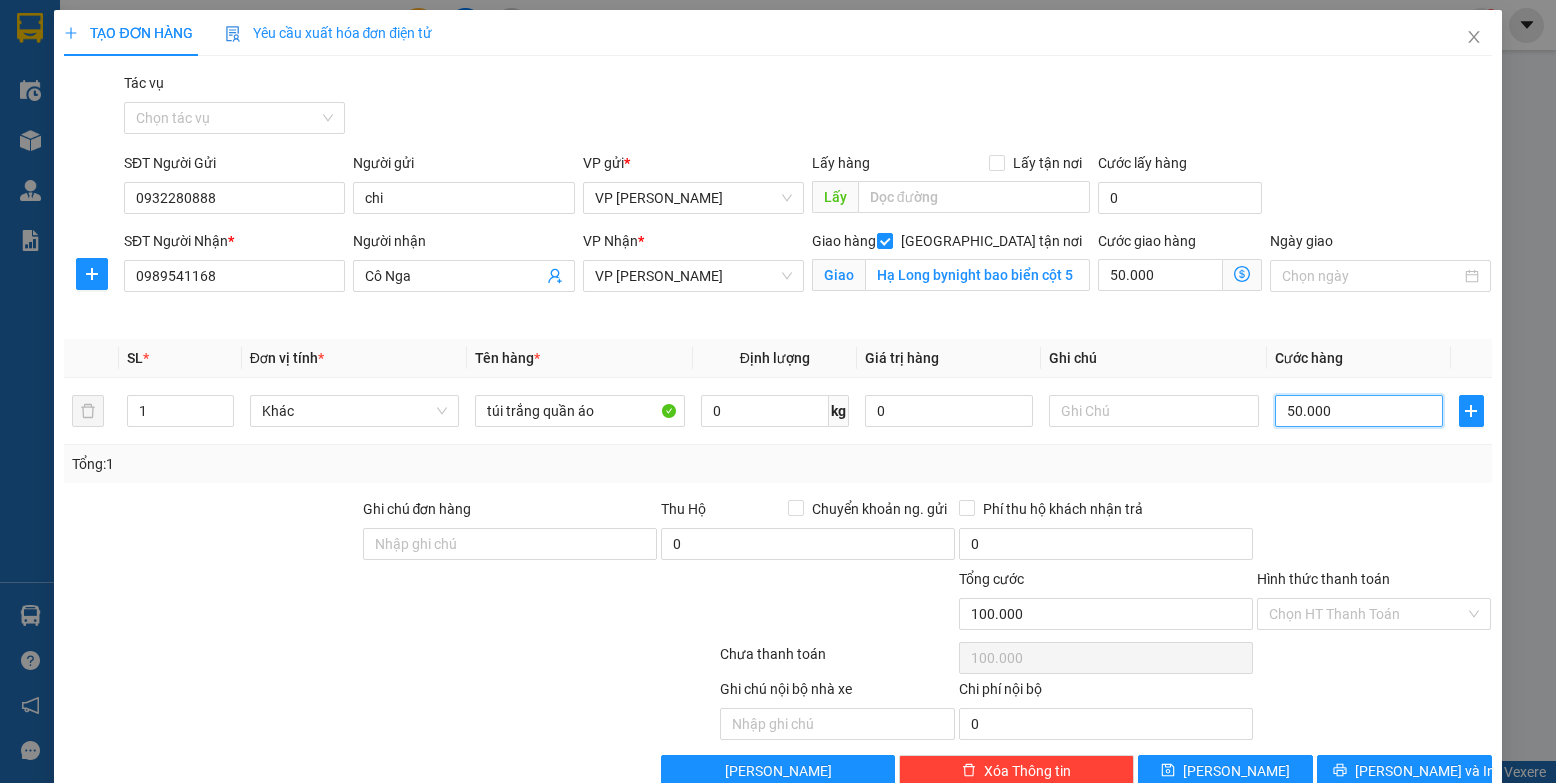 type on "50.000" 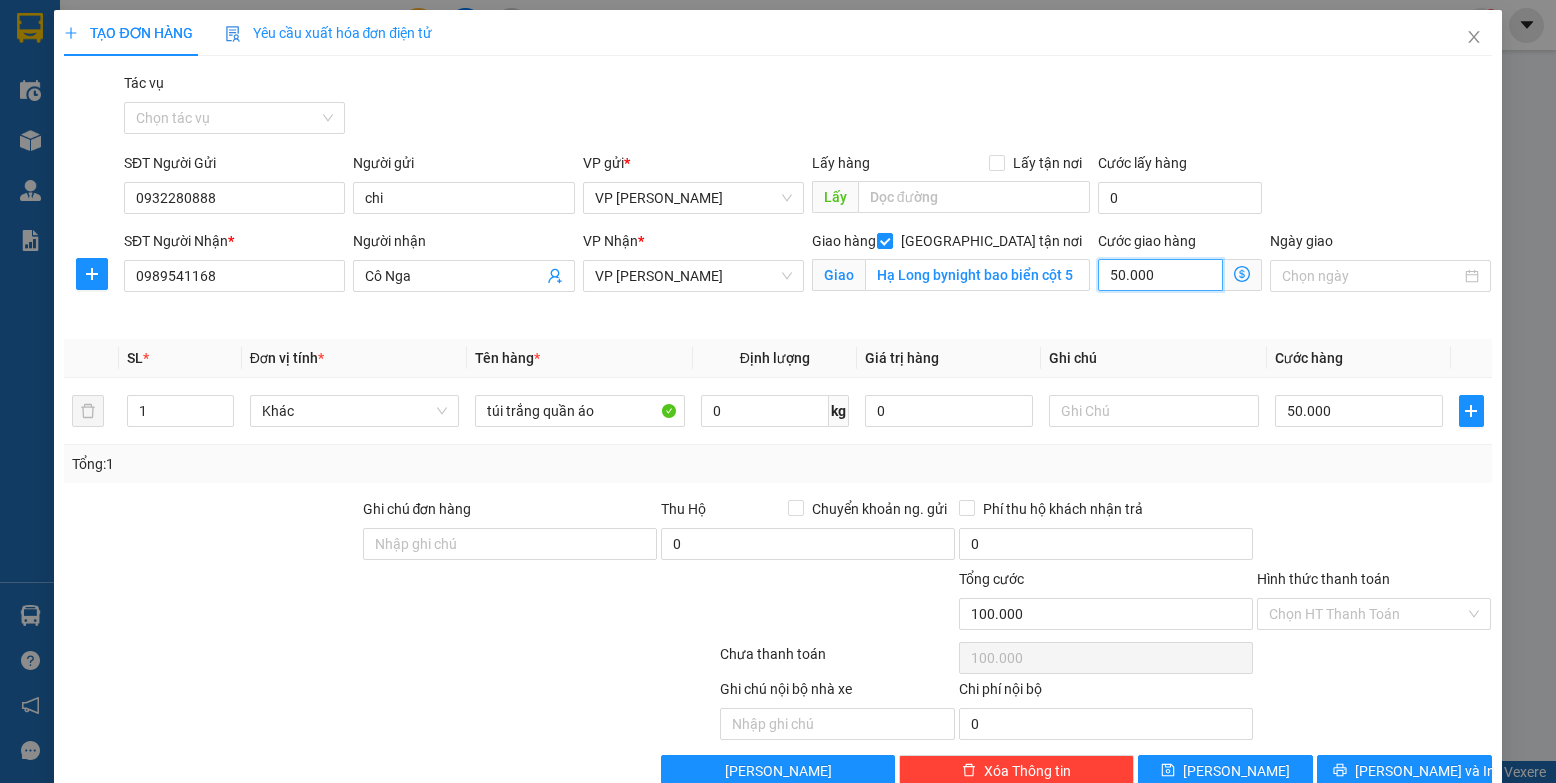 click on "50.000" at bounding box center [1160, 275] 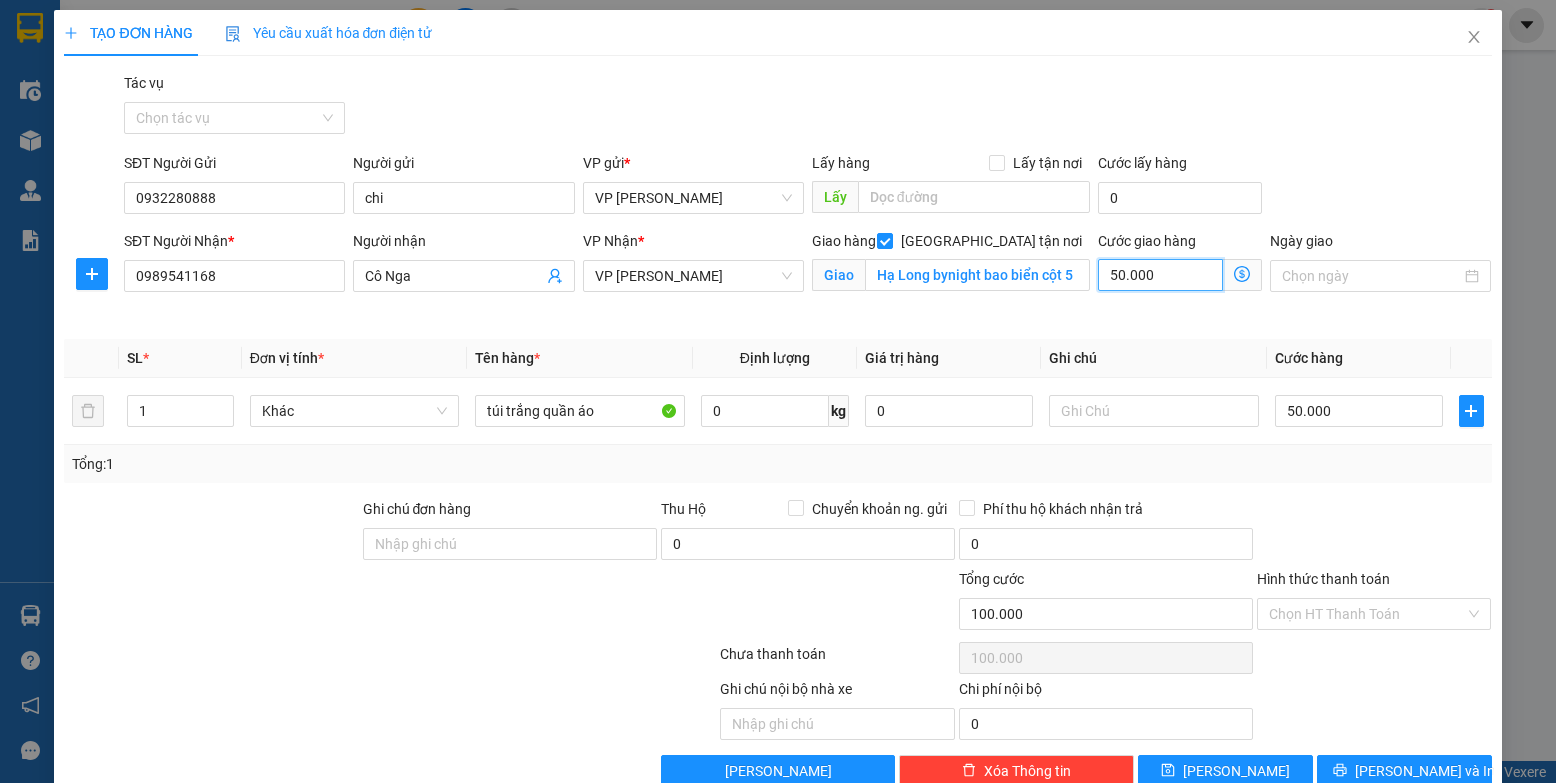 type on "50.004" 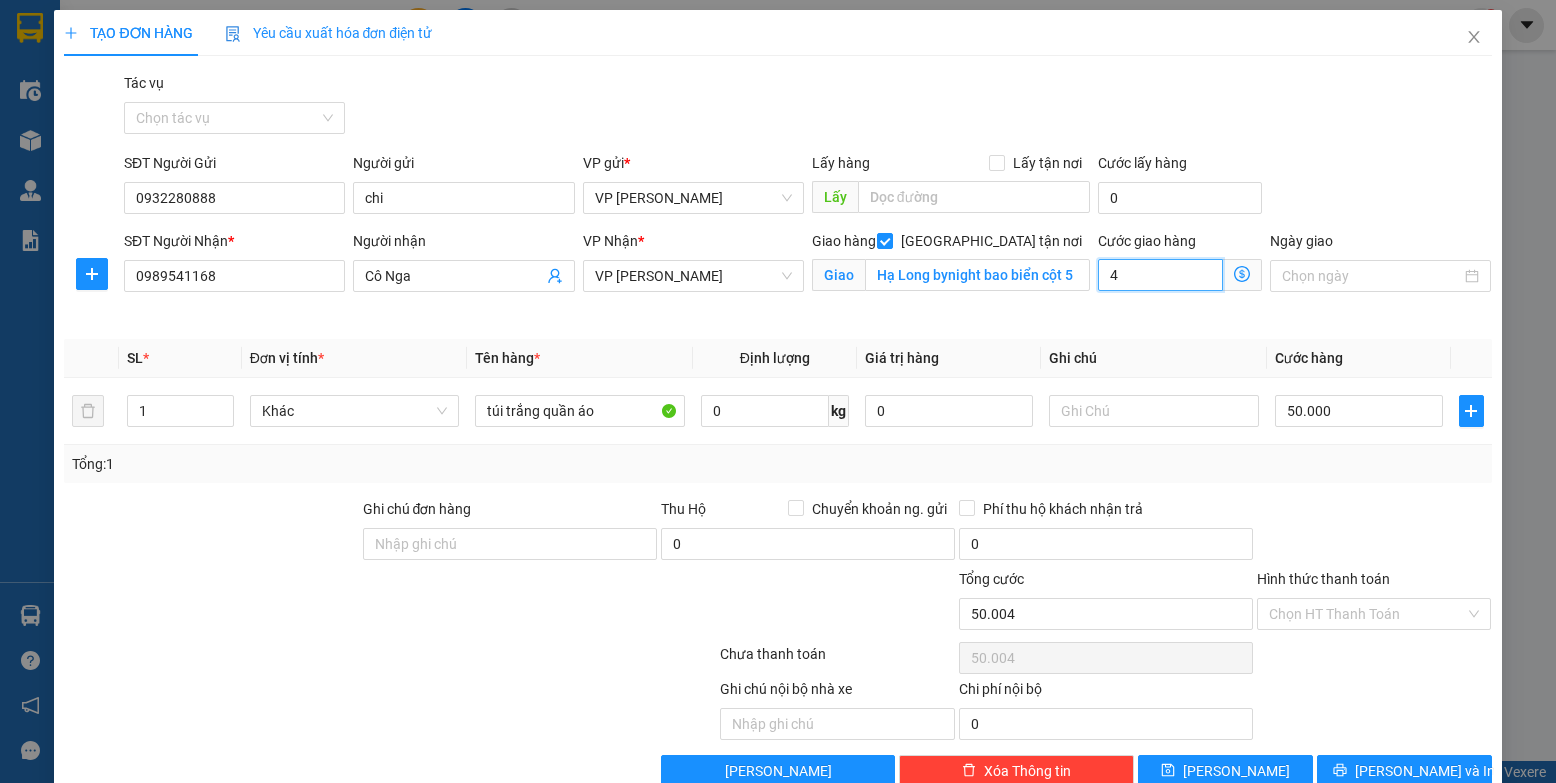 type on "40" 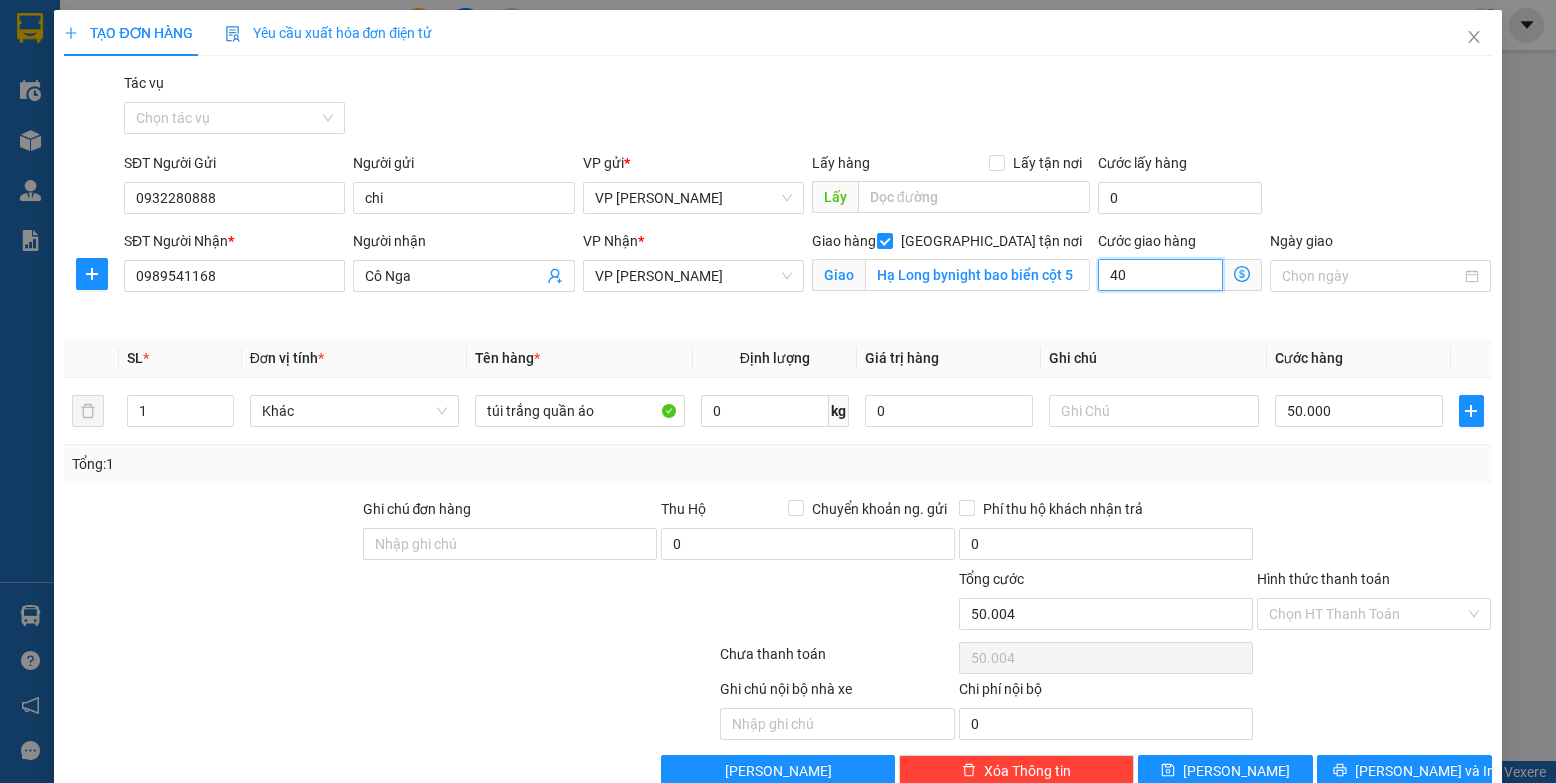 type on "50.040" 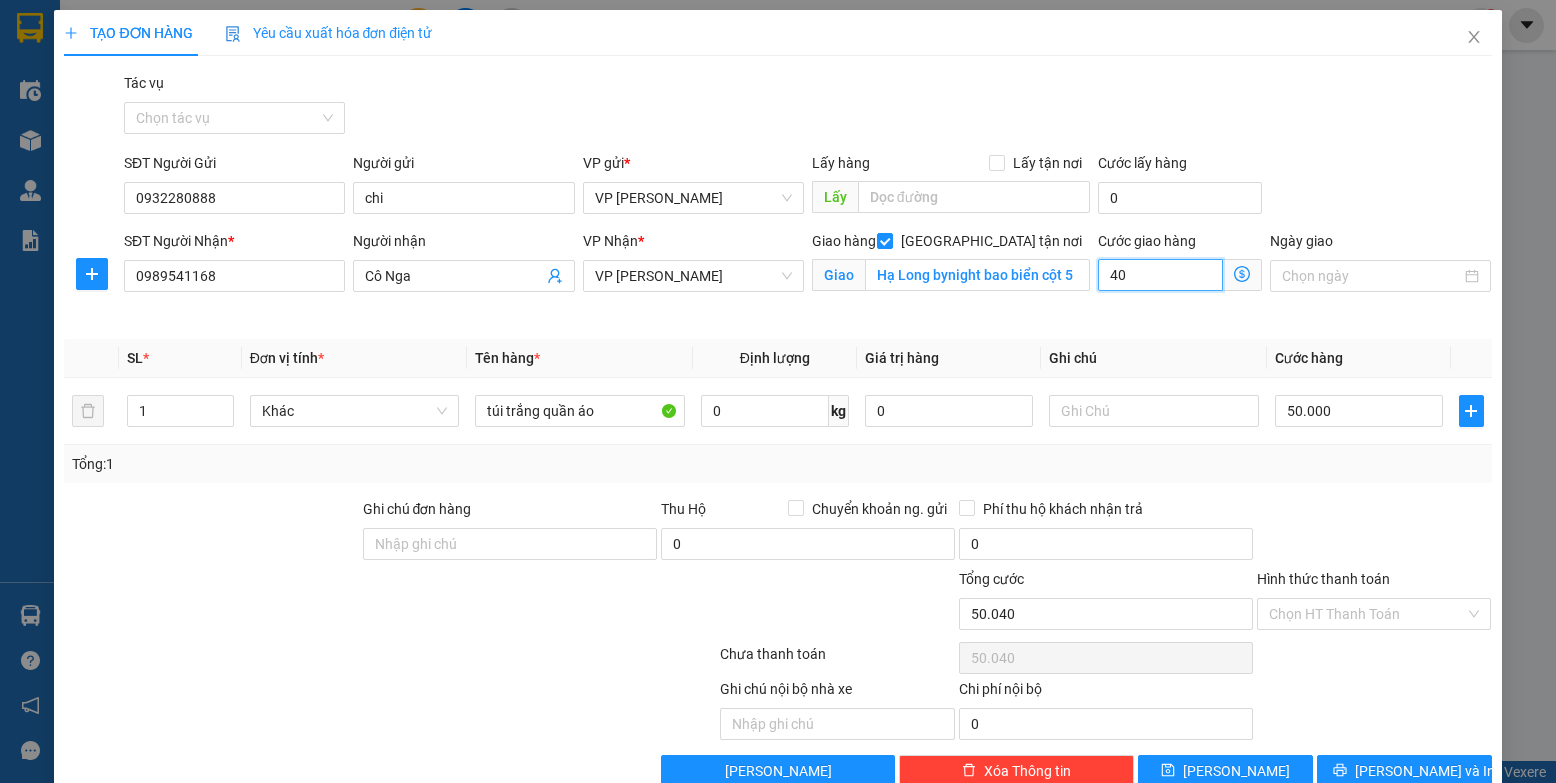 type on "400" 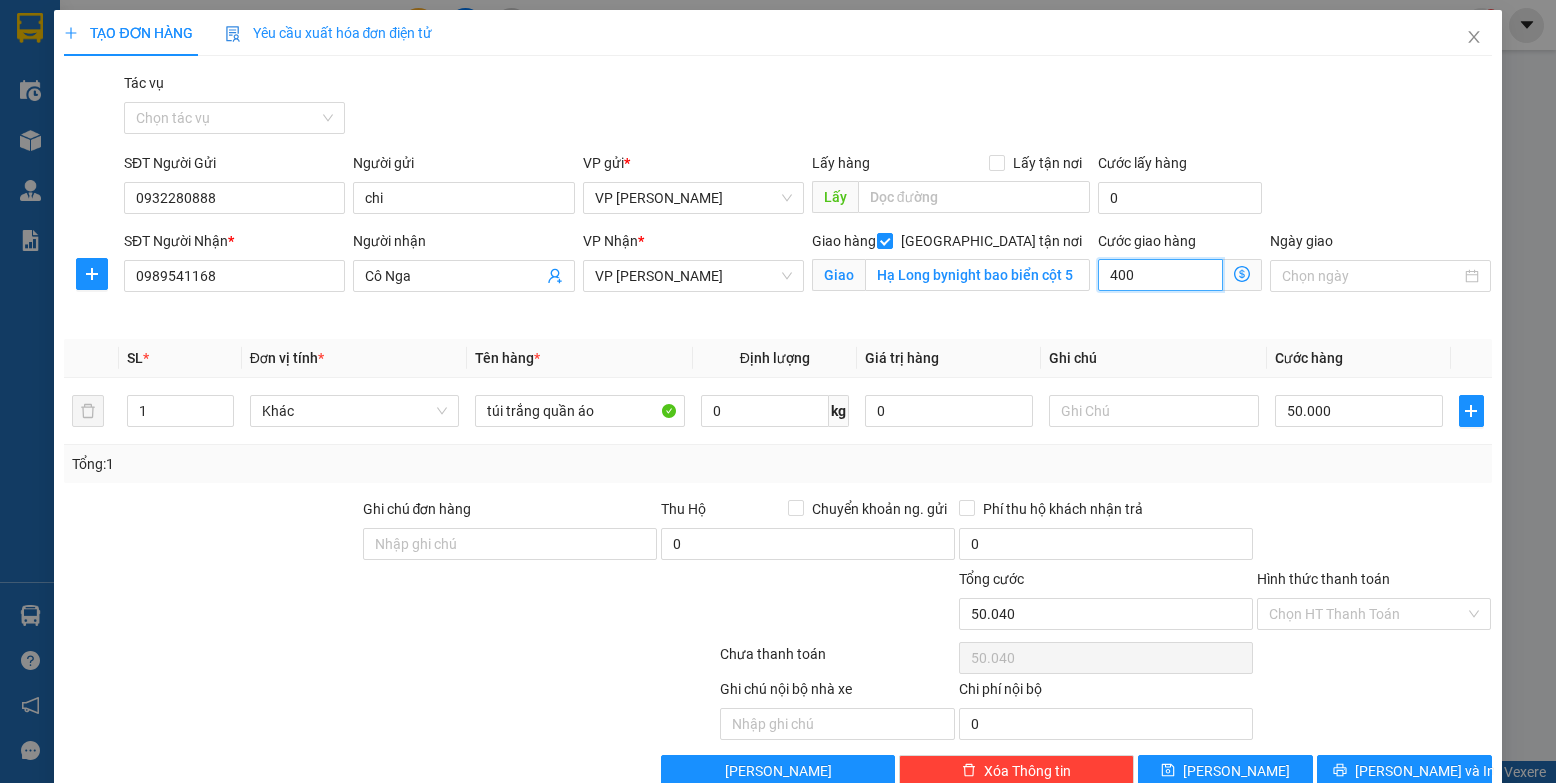 type on "50.400" 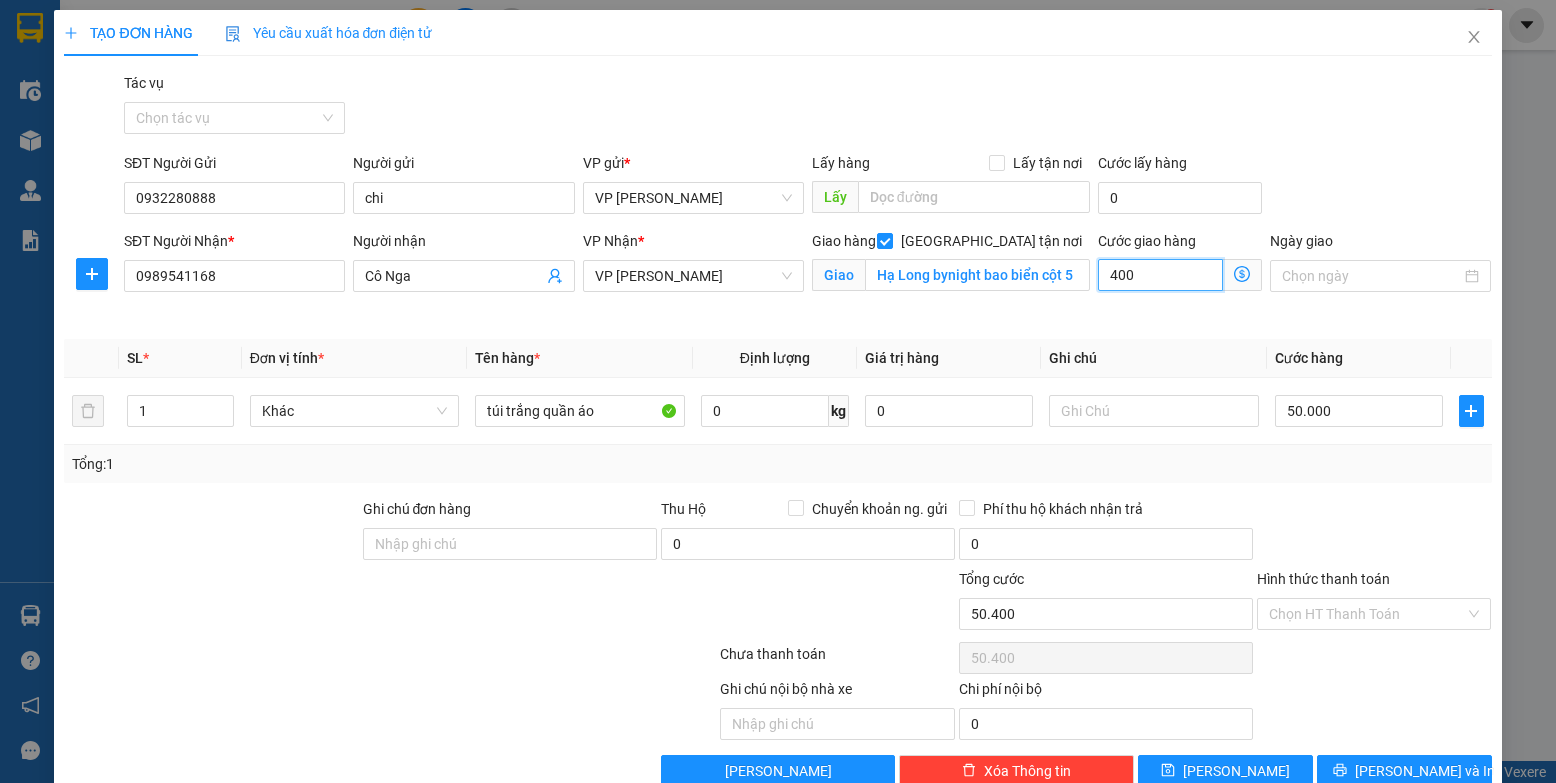 type on "54.000" 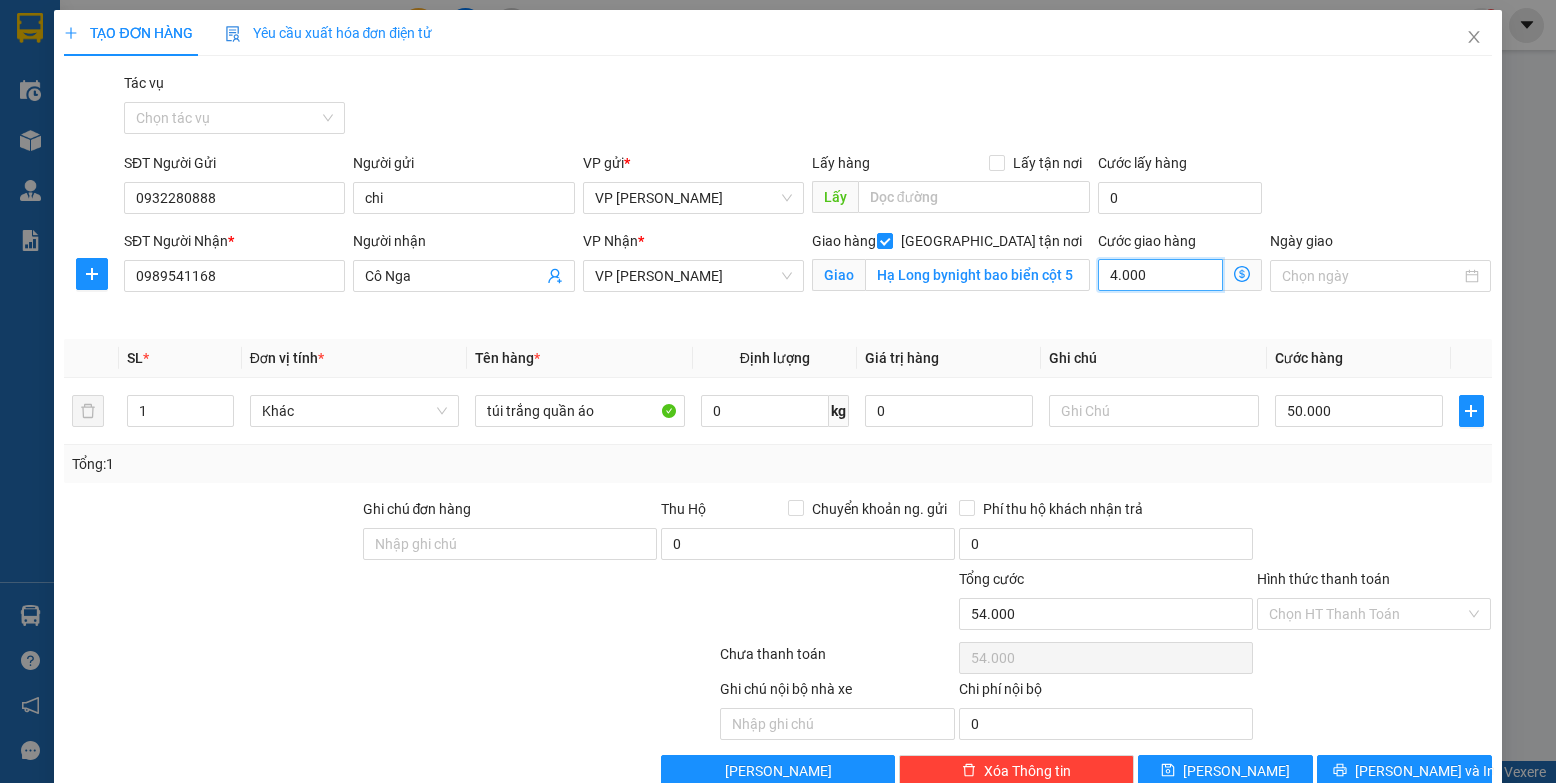 type on "90.000" 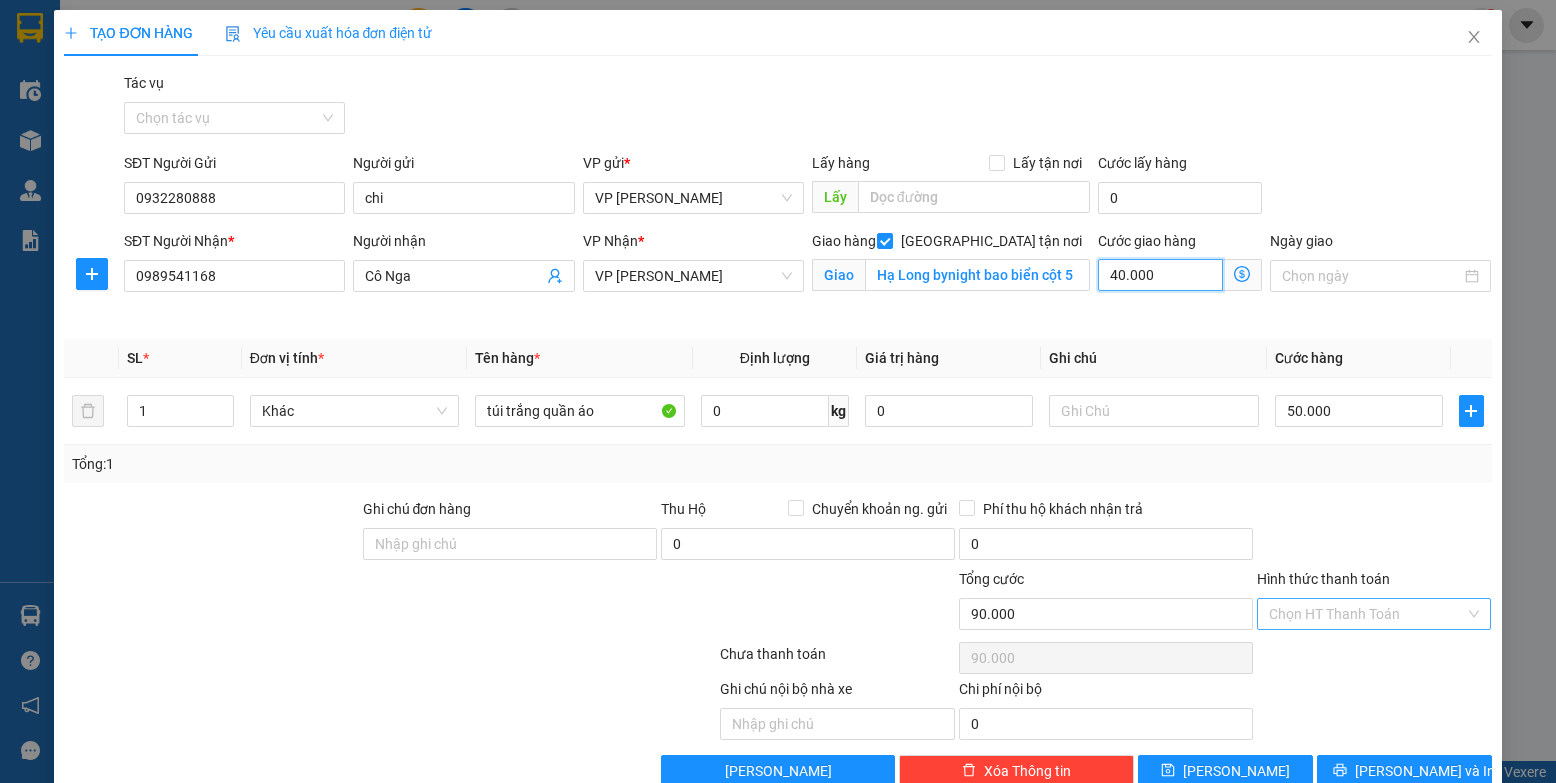 type on "40.000" 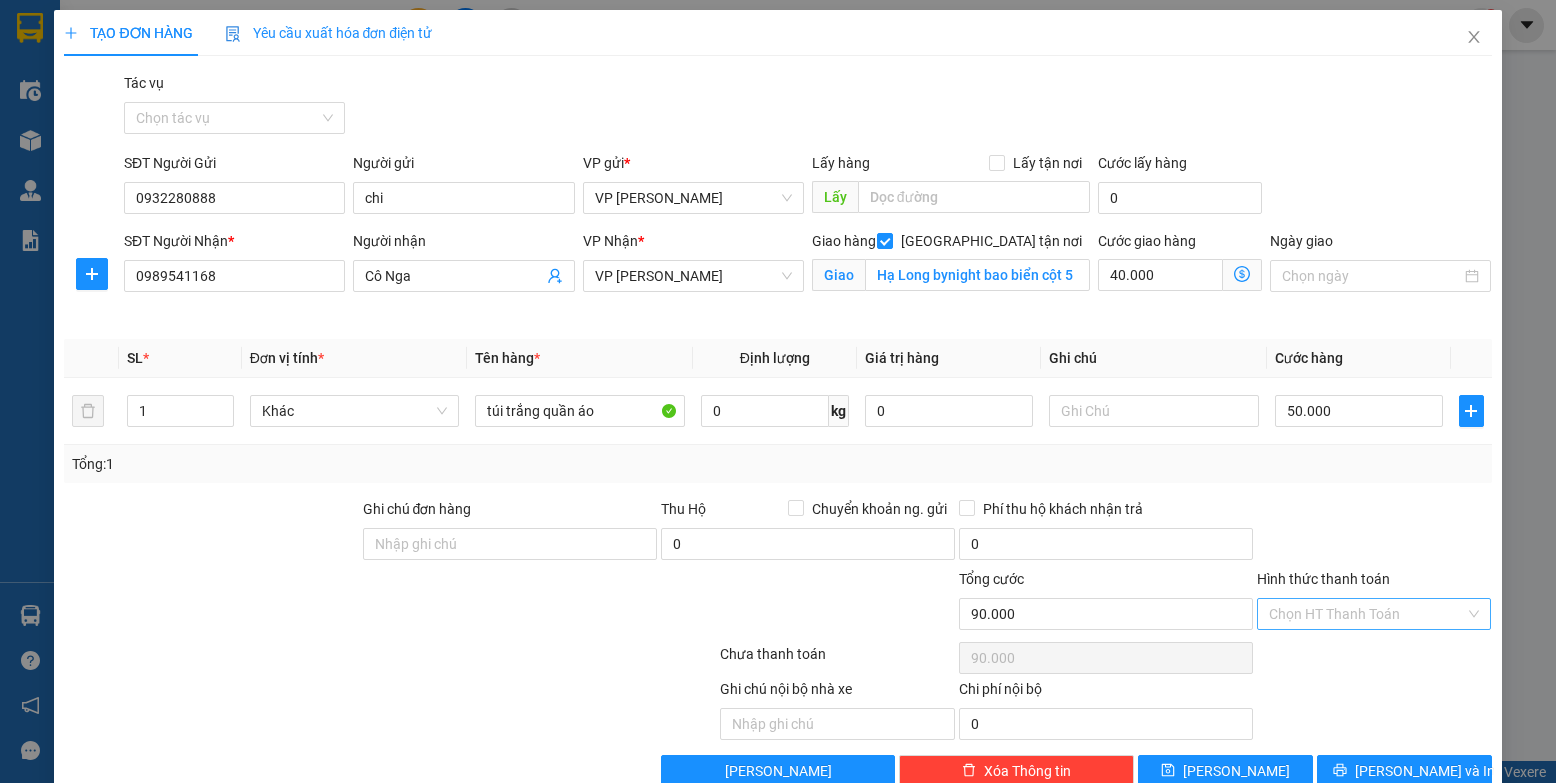 click on "Hình thức thanh toán" at bounding box center [1367, 614] 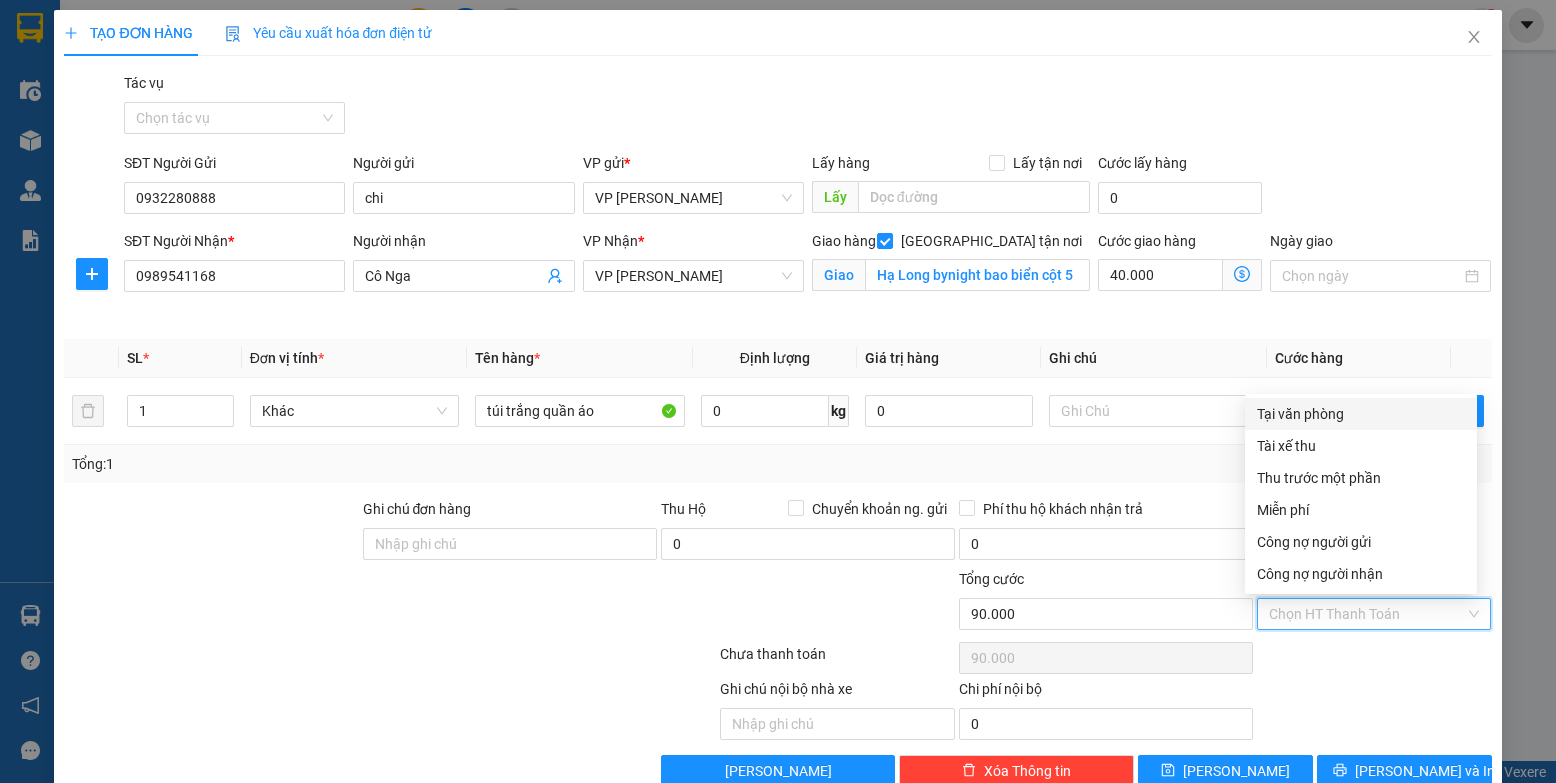 click on "Tại văn phòng" at bounding box center (1361, 414) 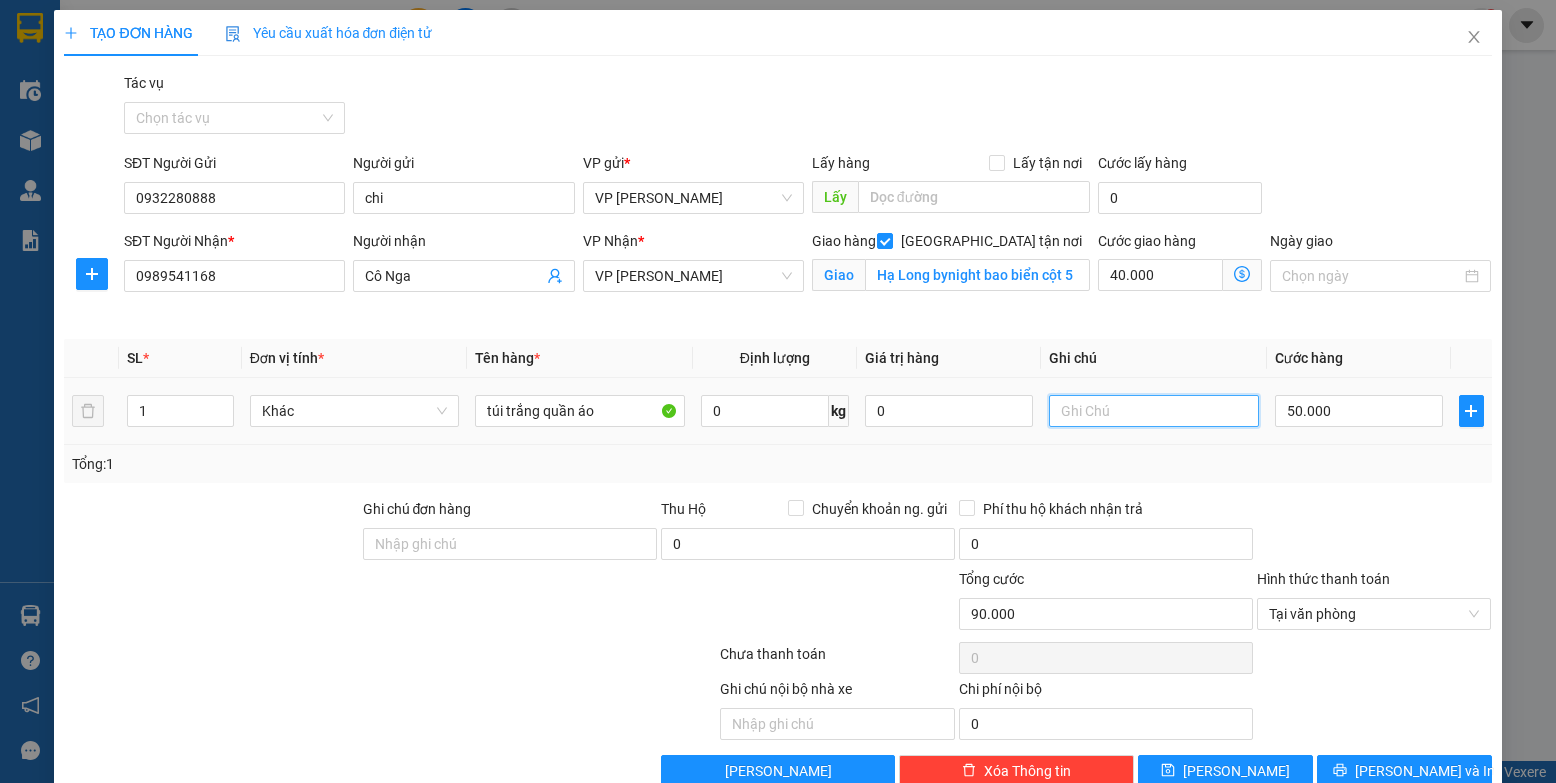 click at bounding box center [1154, 411] 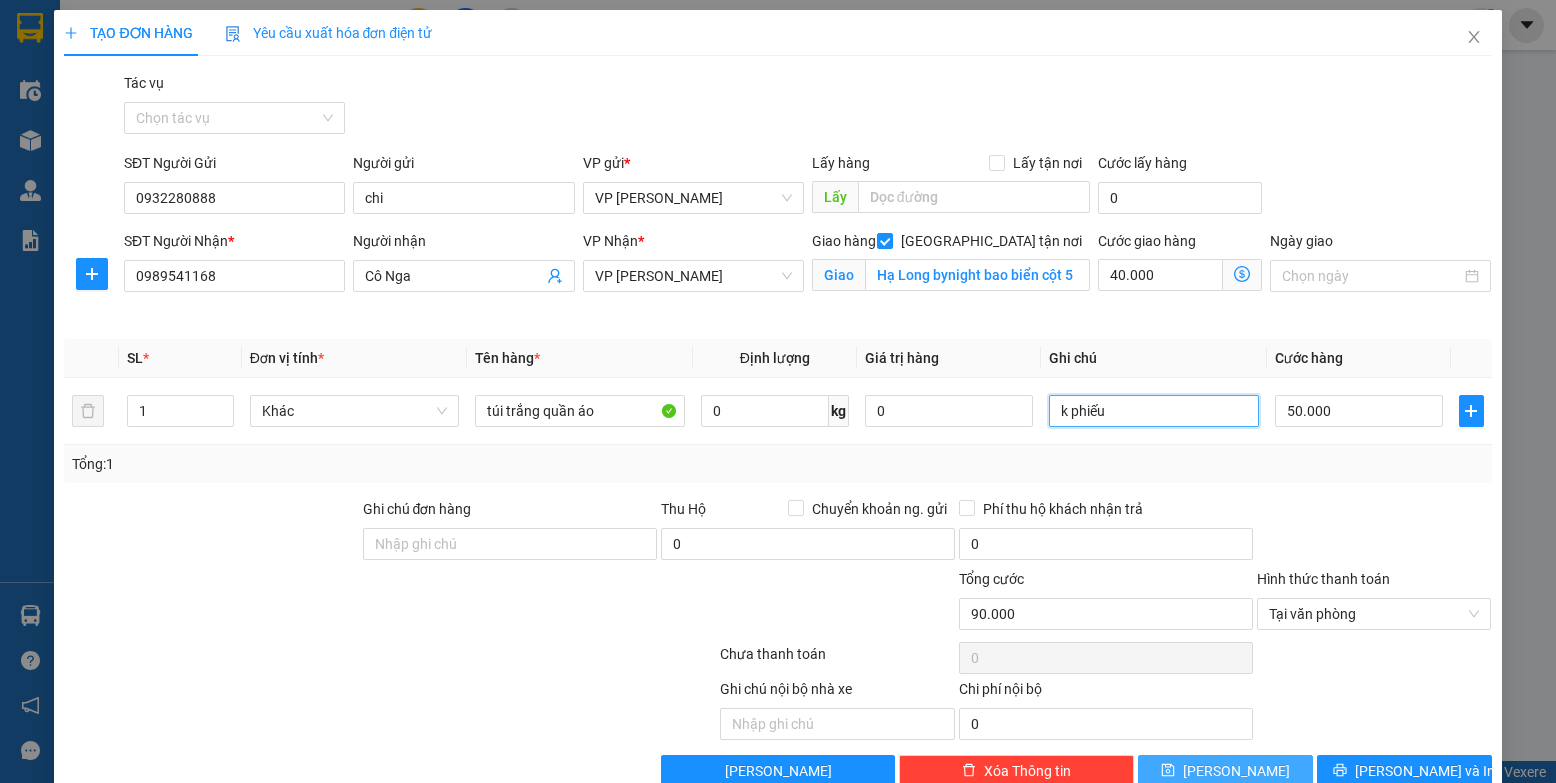 type on "k phiếu" 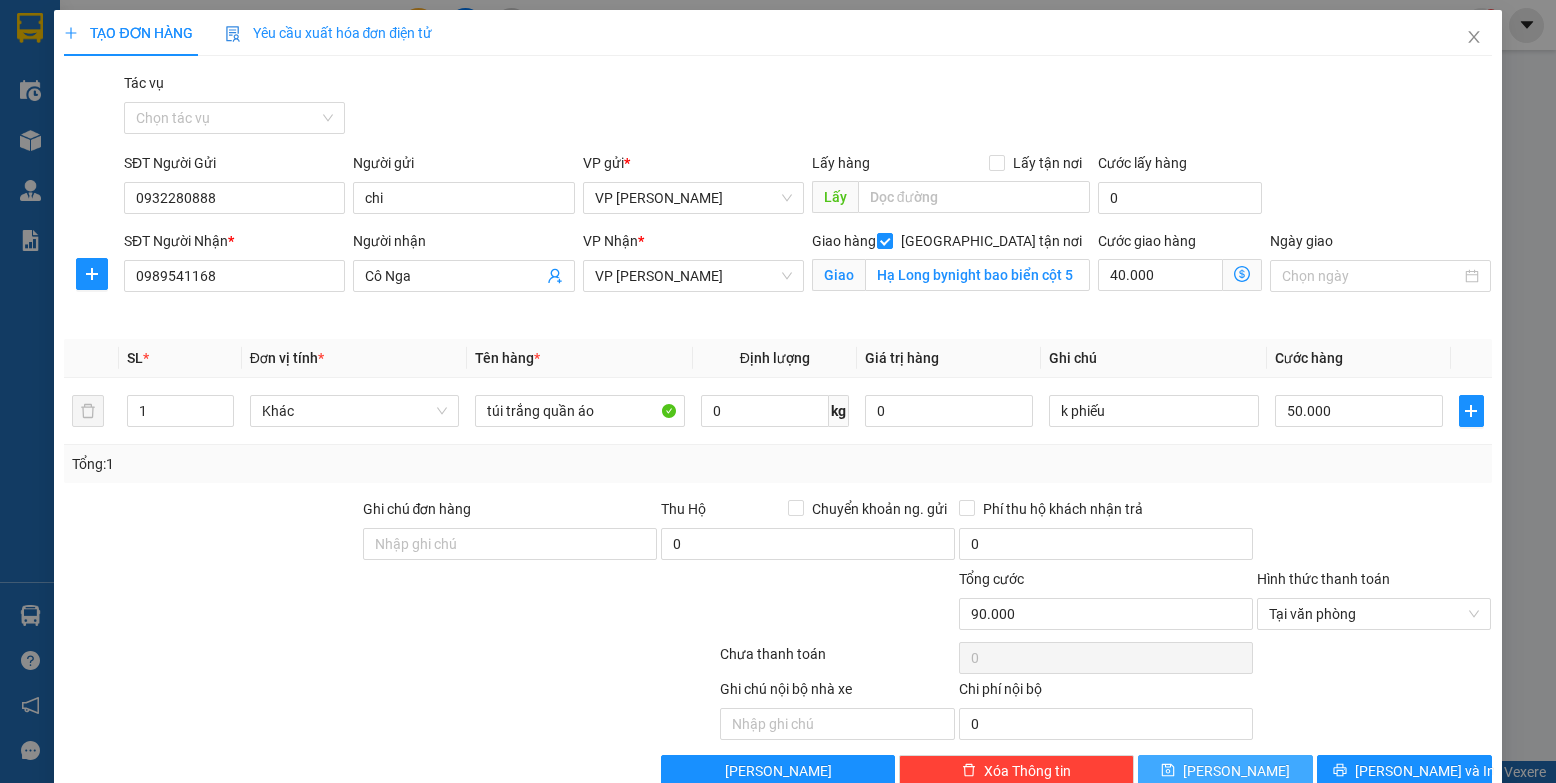 click on "[PERSON_NAME]" at bounding box center (1225, 771) 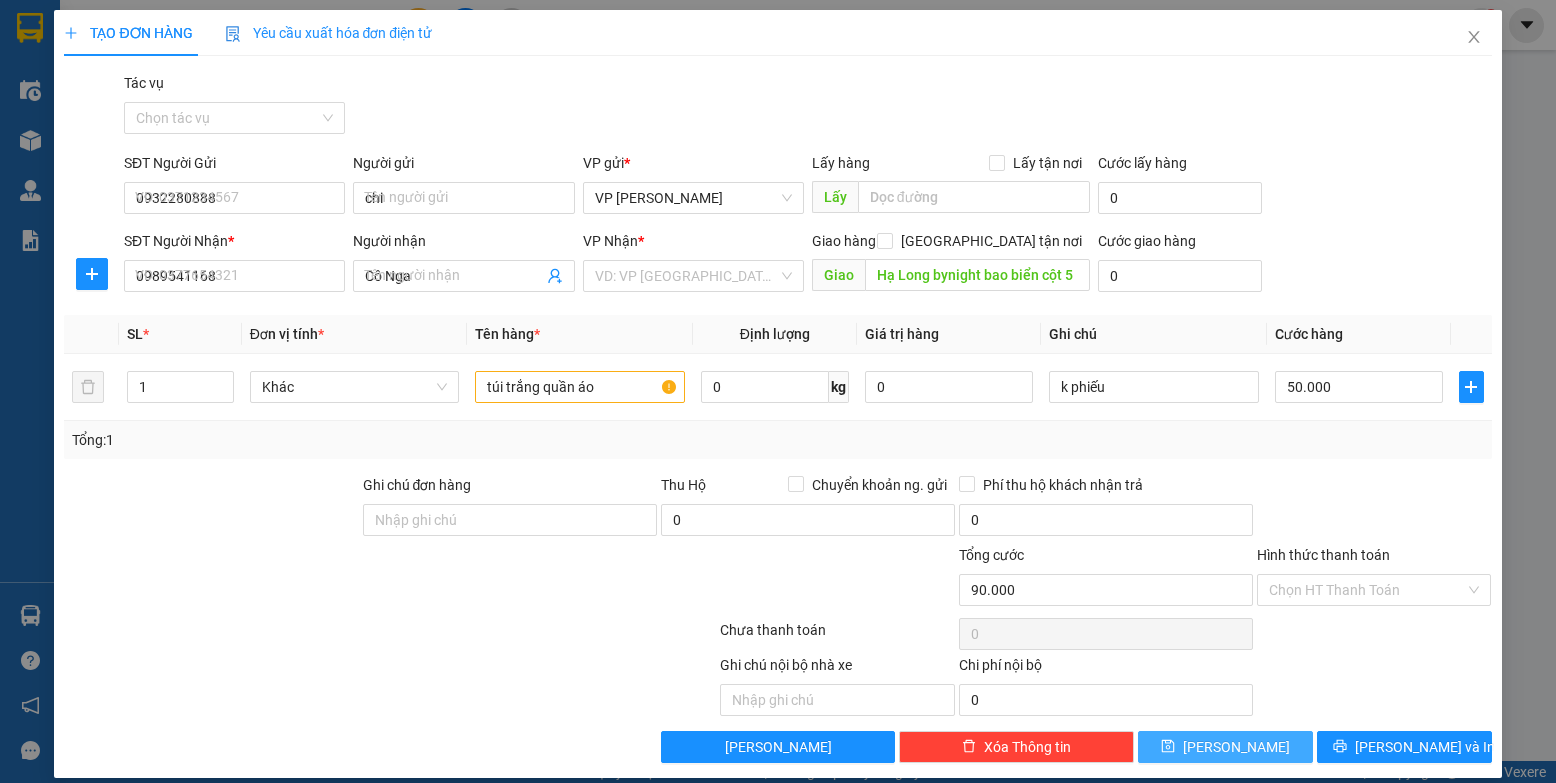 type 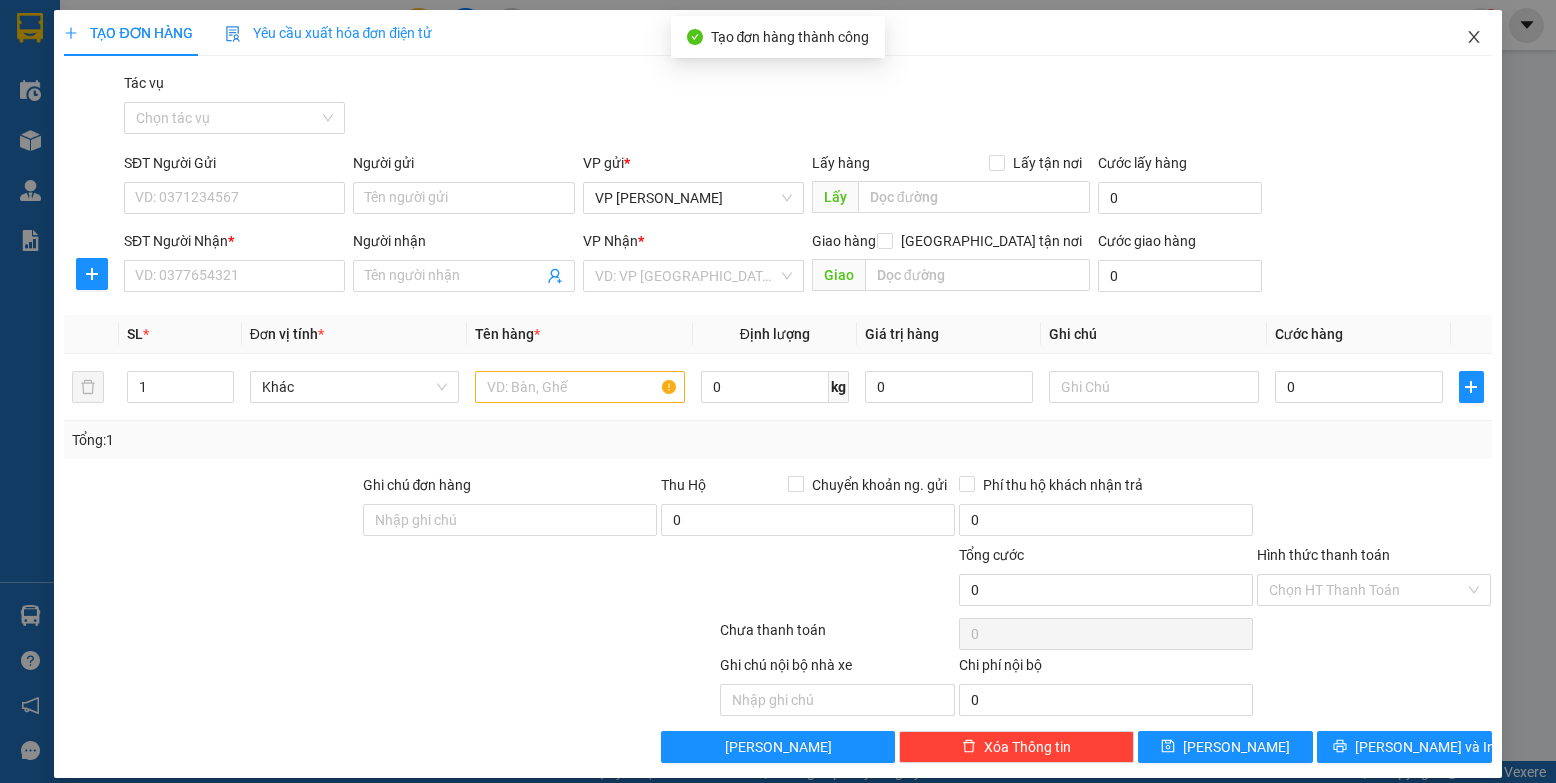 click 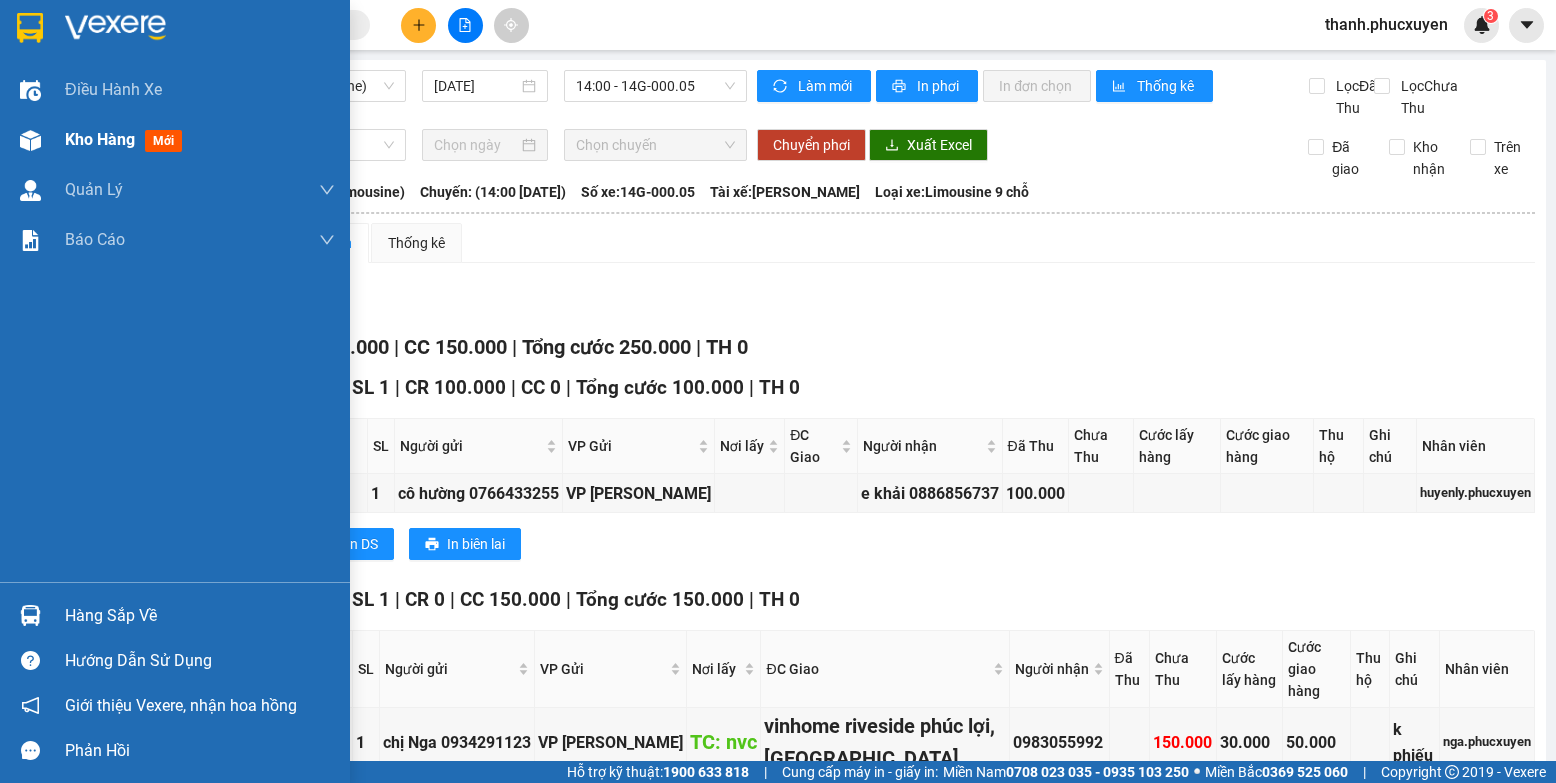 click at bounding box center (30, 140) 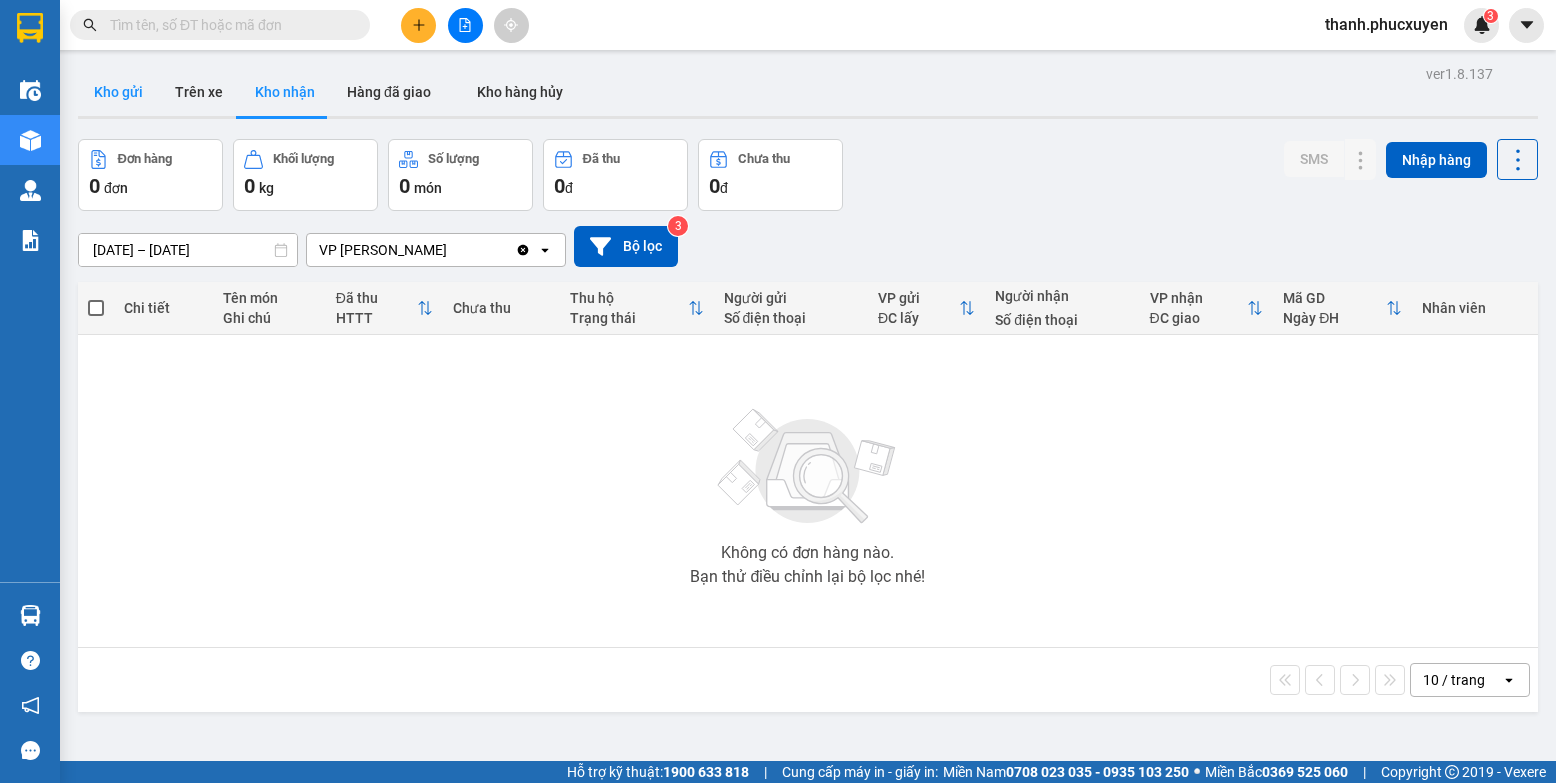 click on "Kho gửi" at bounding box center [118, 92] 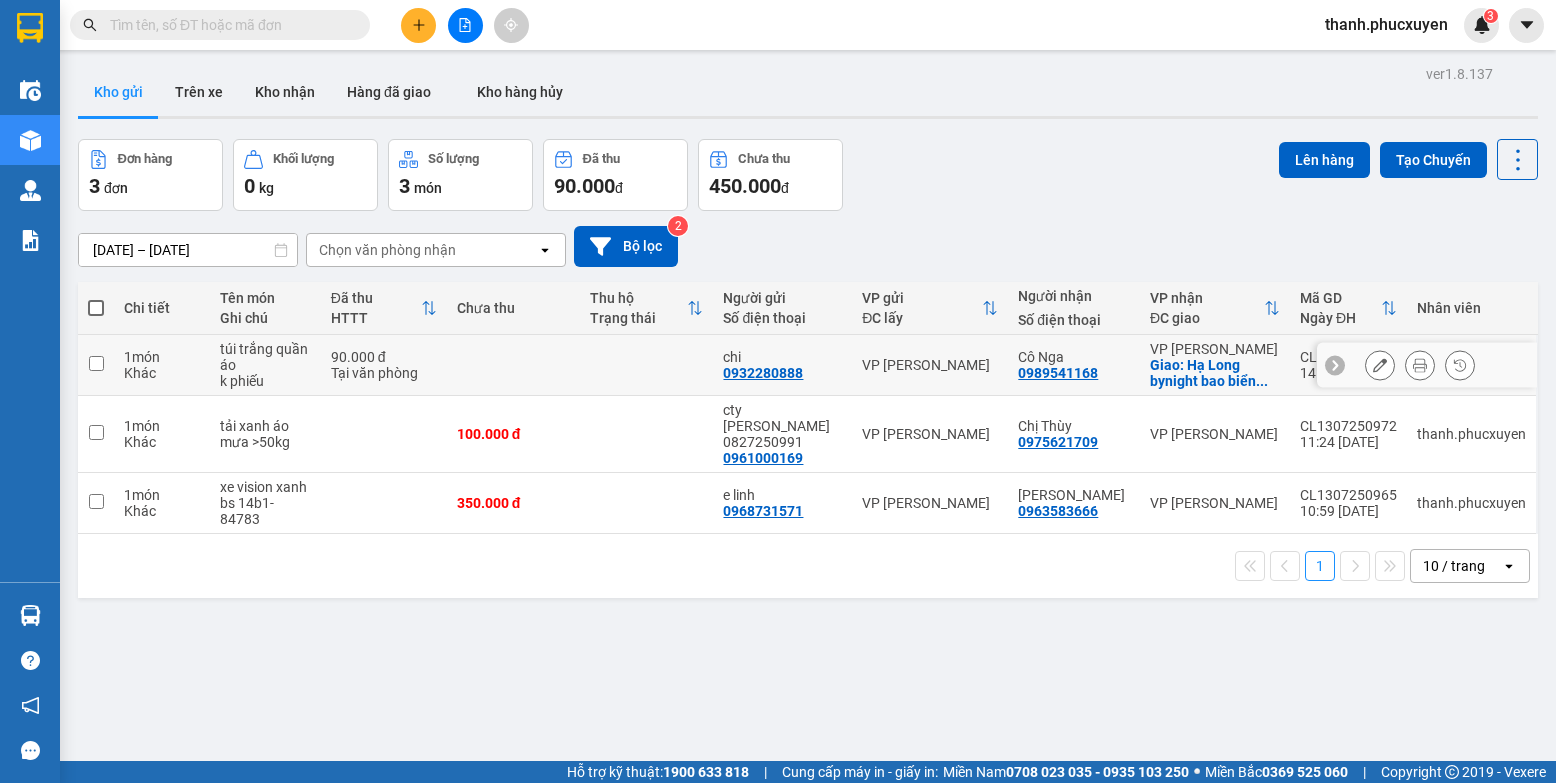 click 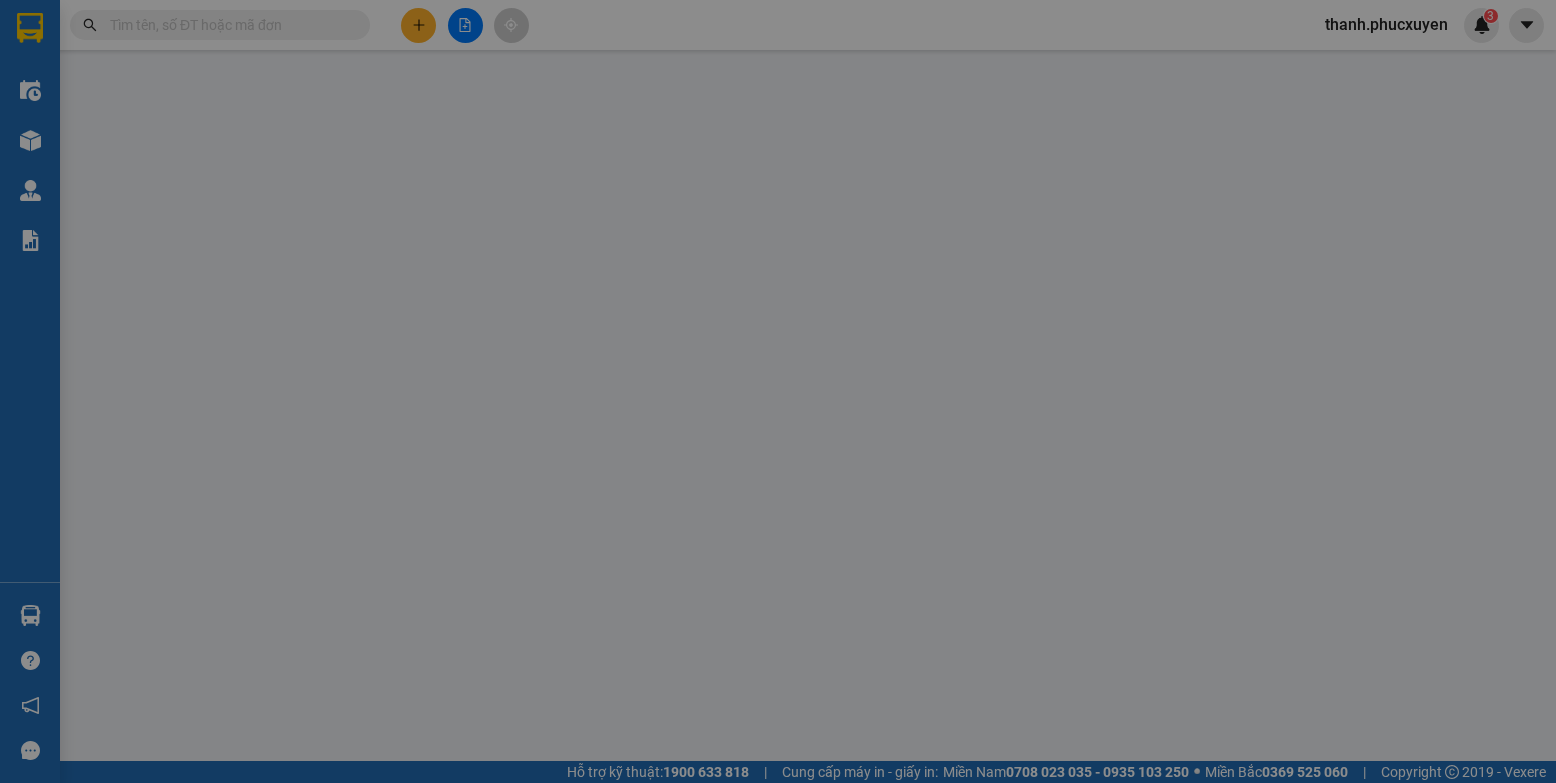 type on "0932280888" 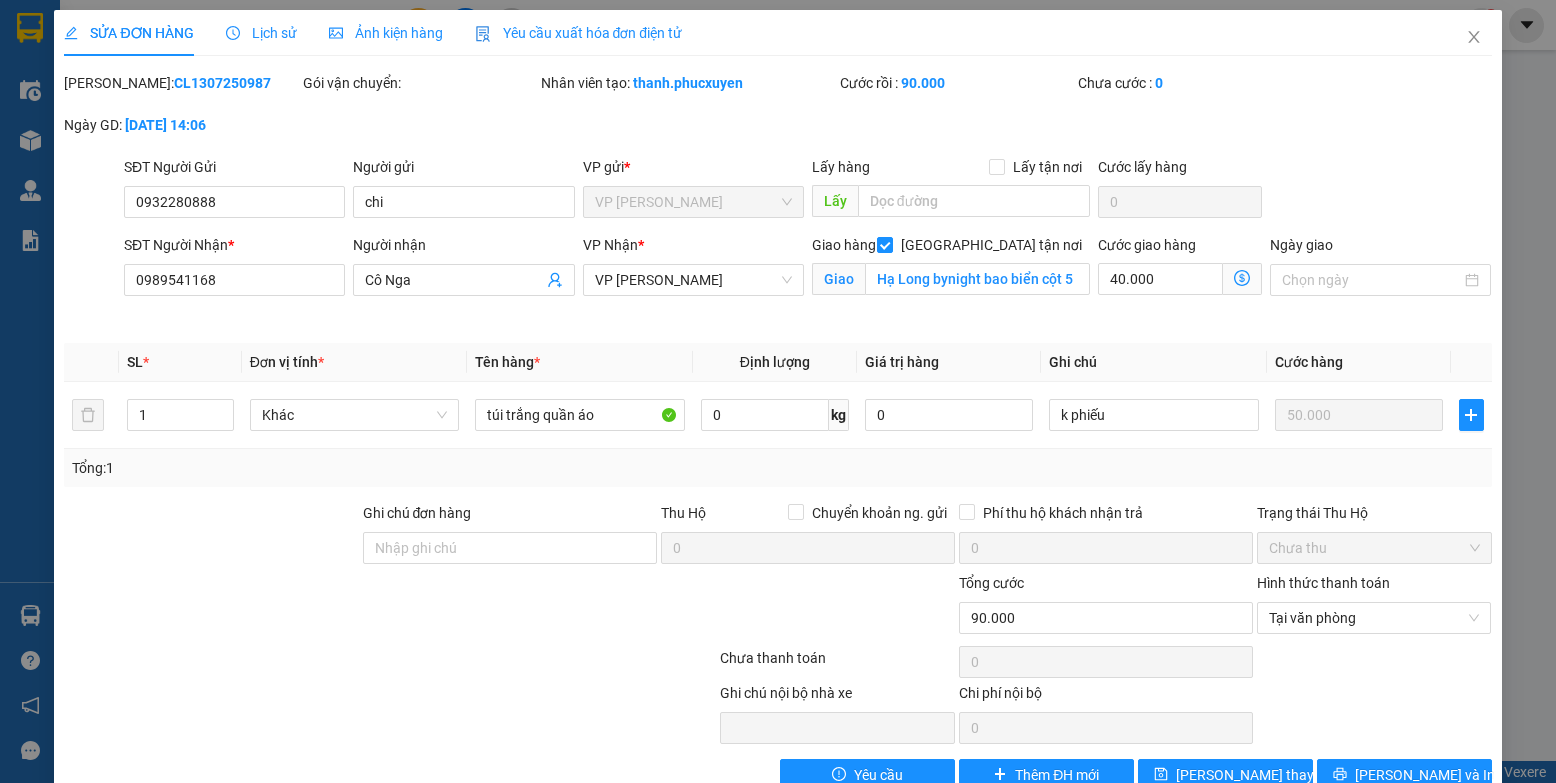 drag, startPoint x: 210, startPoint y: 85, endPoint x: 115, endPoint y: 94, distance: 95.42536 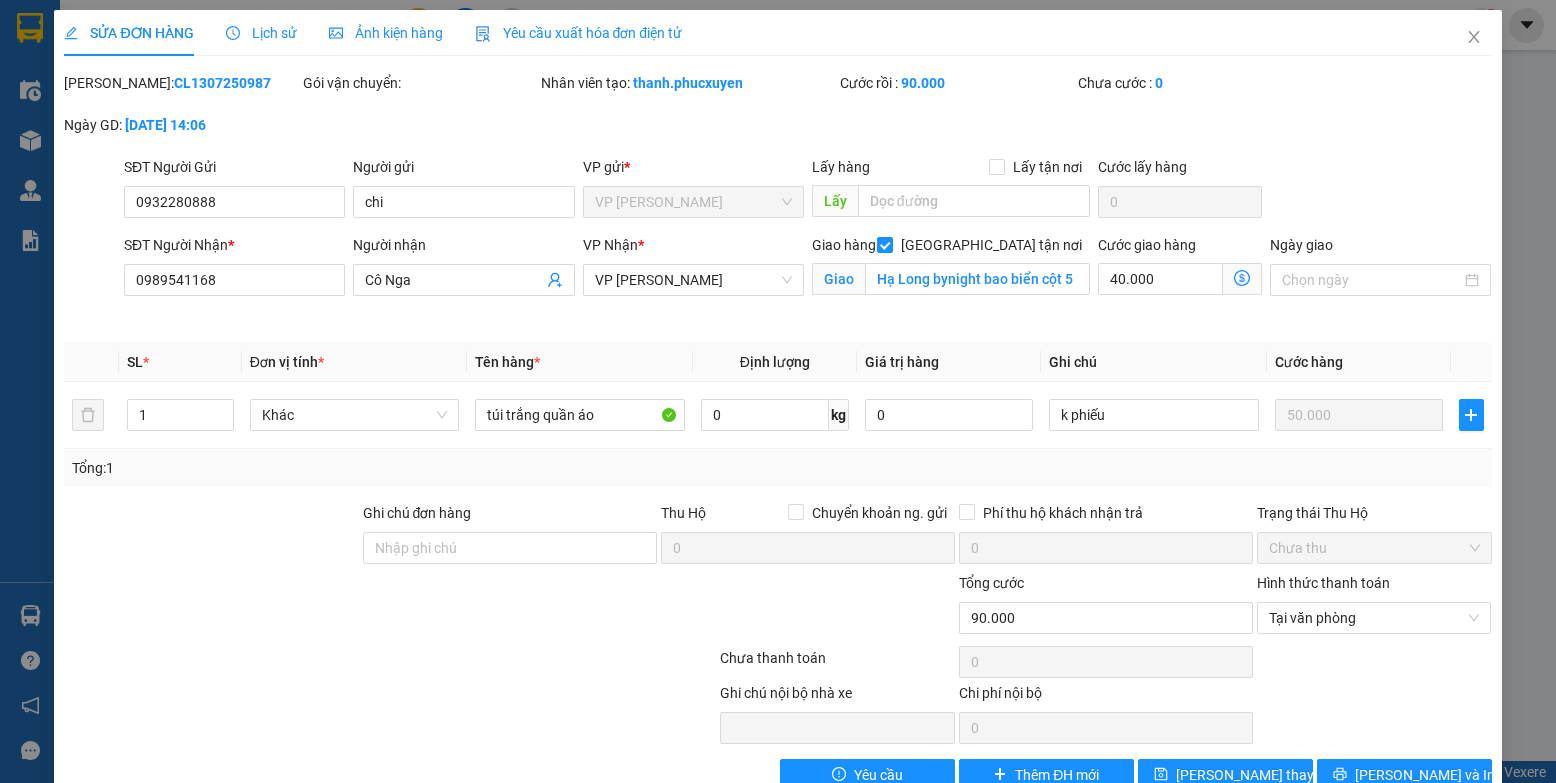 click on "[PERSON_NAME]:  CL1307250987" at bounding box center [181, 93] 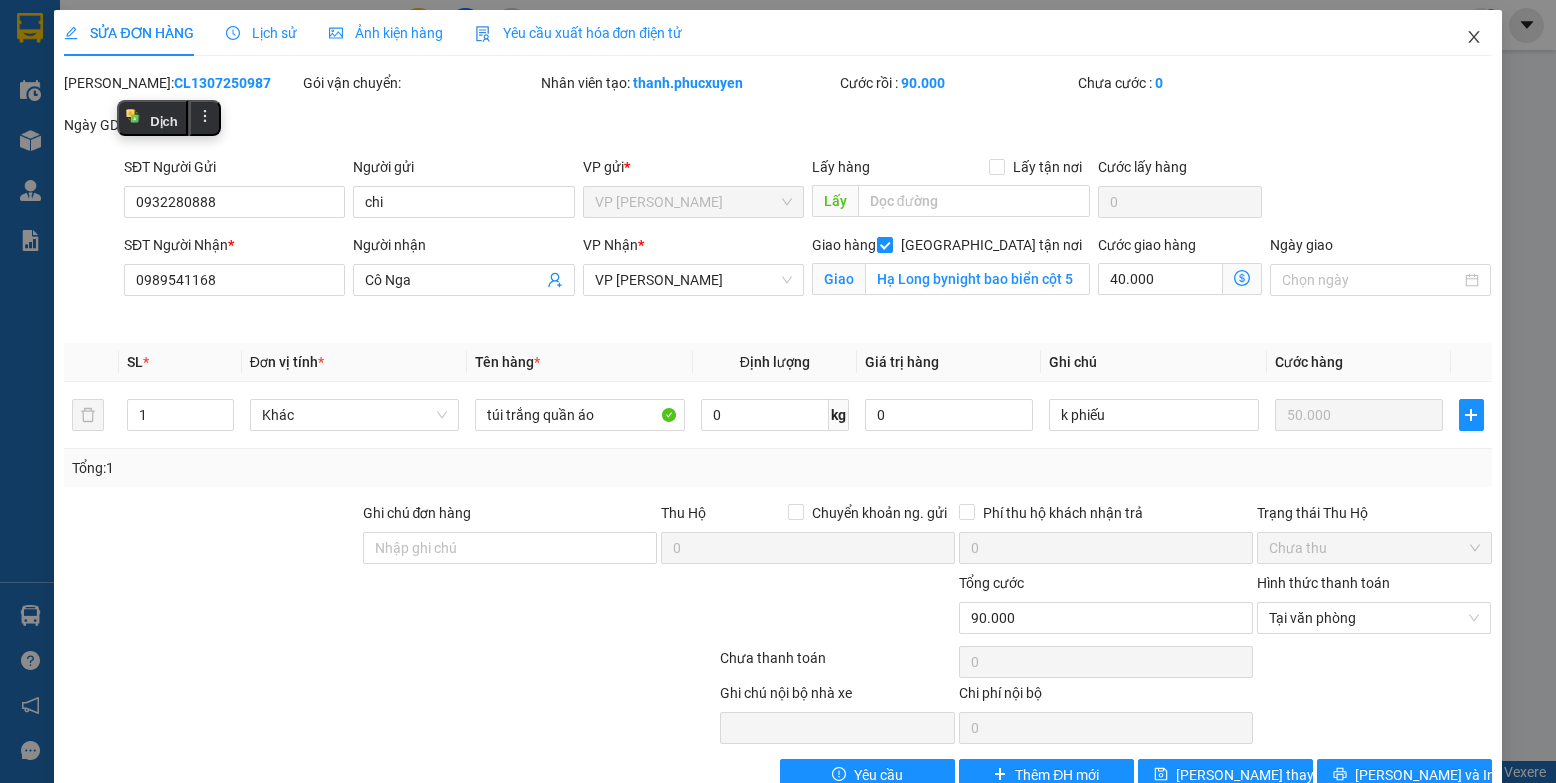 click 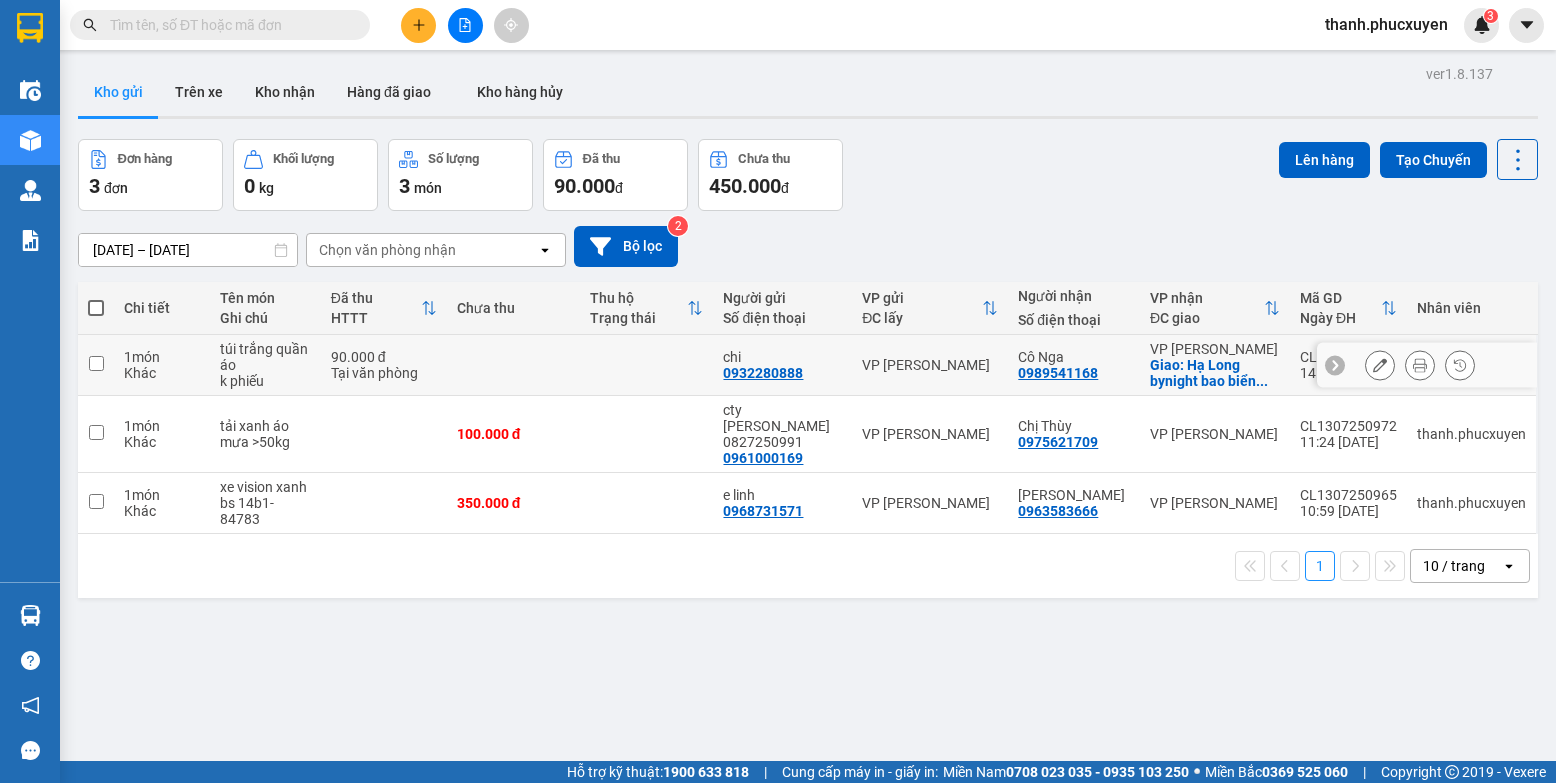click at bounding box center (96, 365) 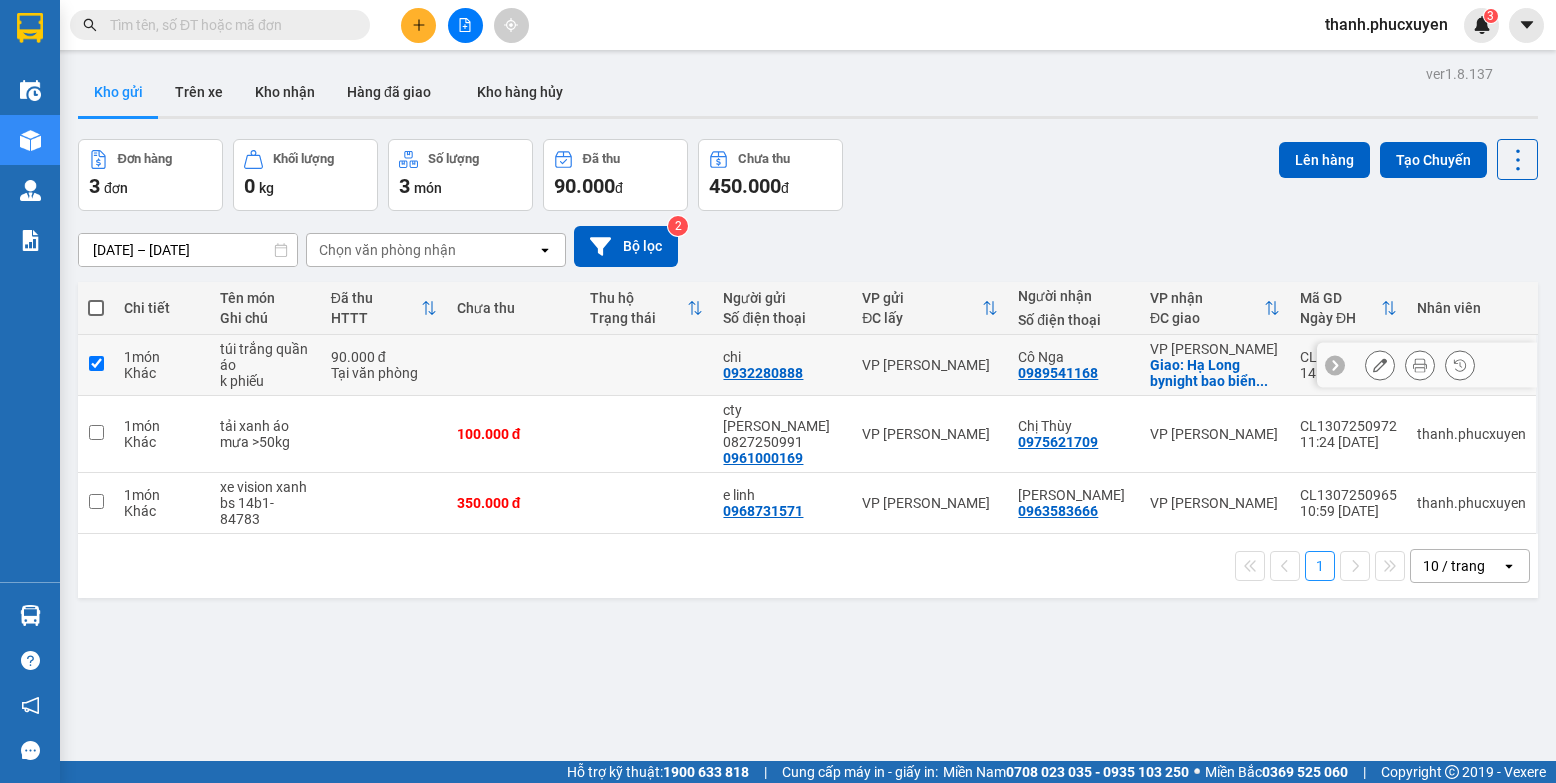 checkbox on "true" 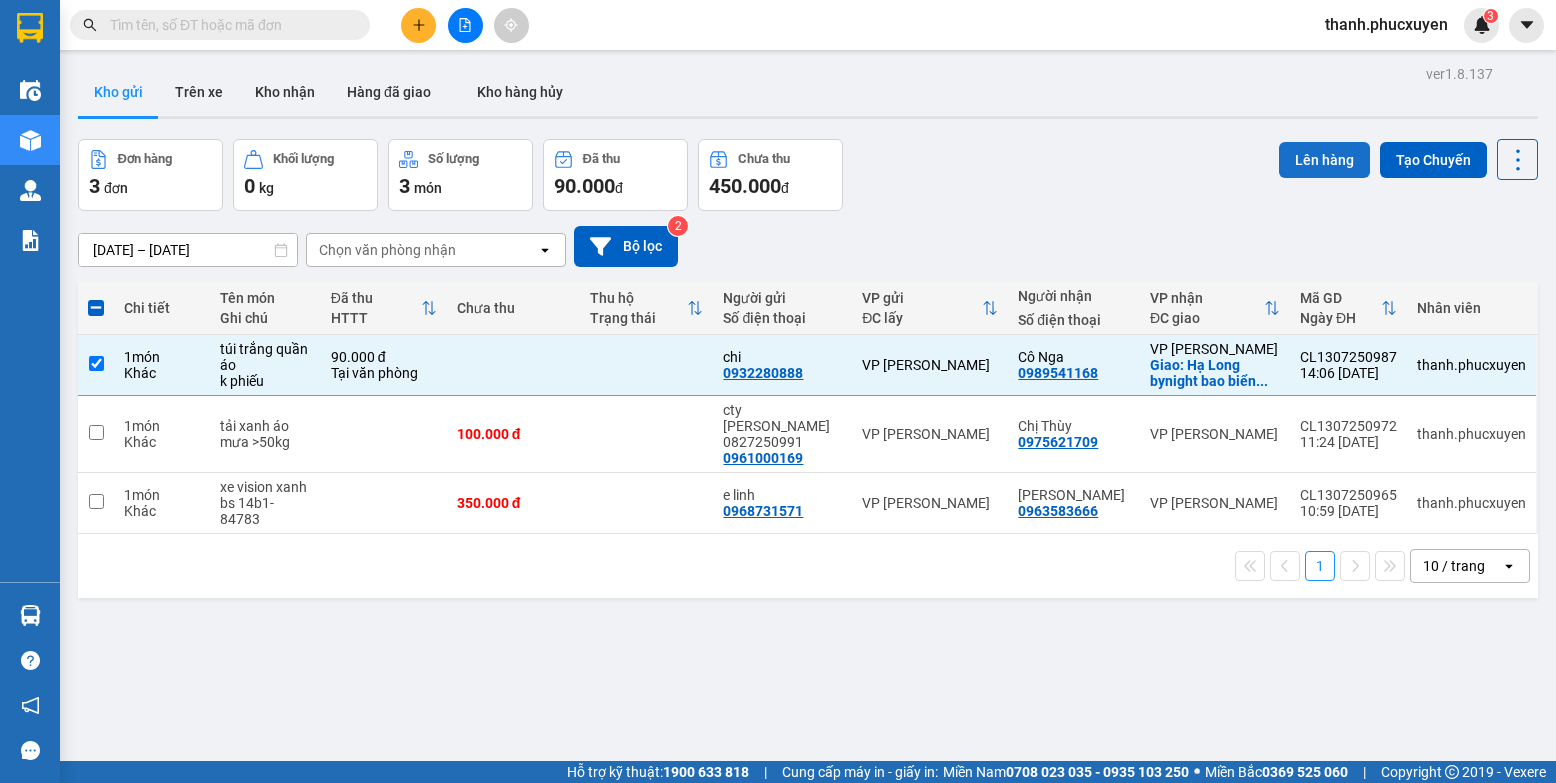 click on "Lên hàng" at bounding box center (1324, 160) 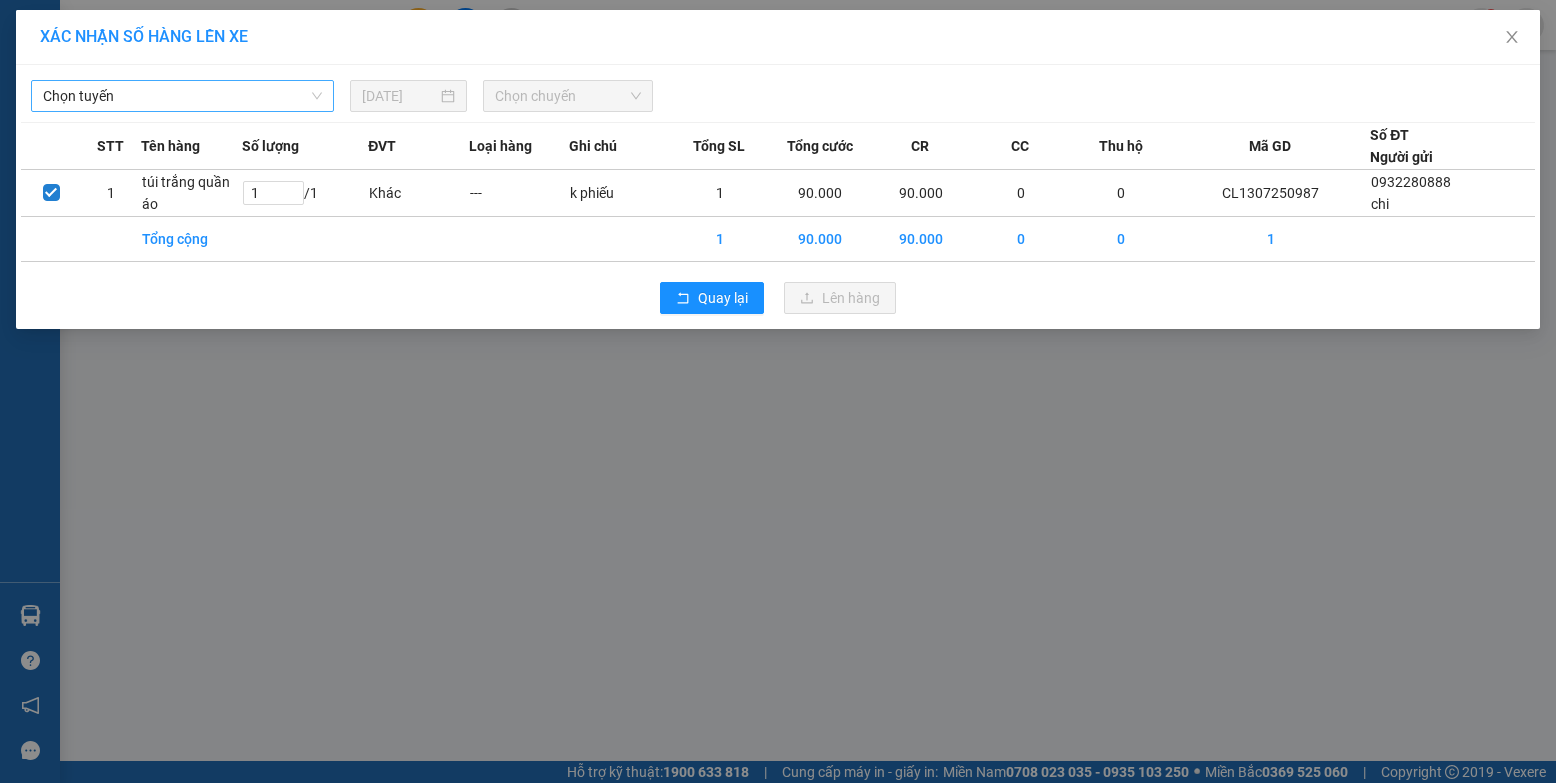 click on "Chọn tuyến" at bounding box center (182, 96) 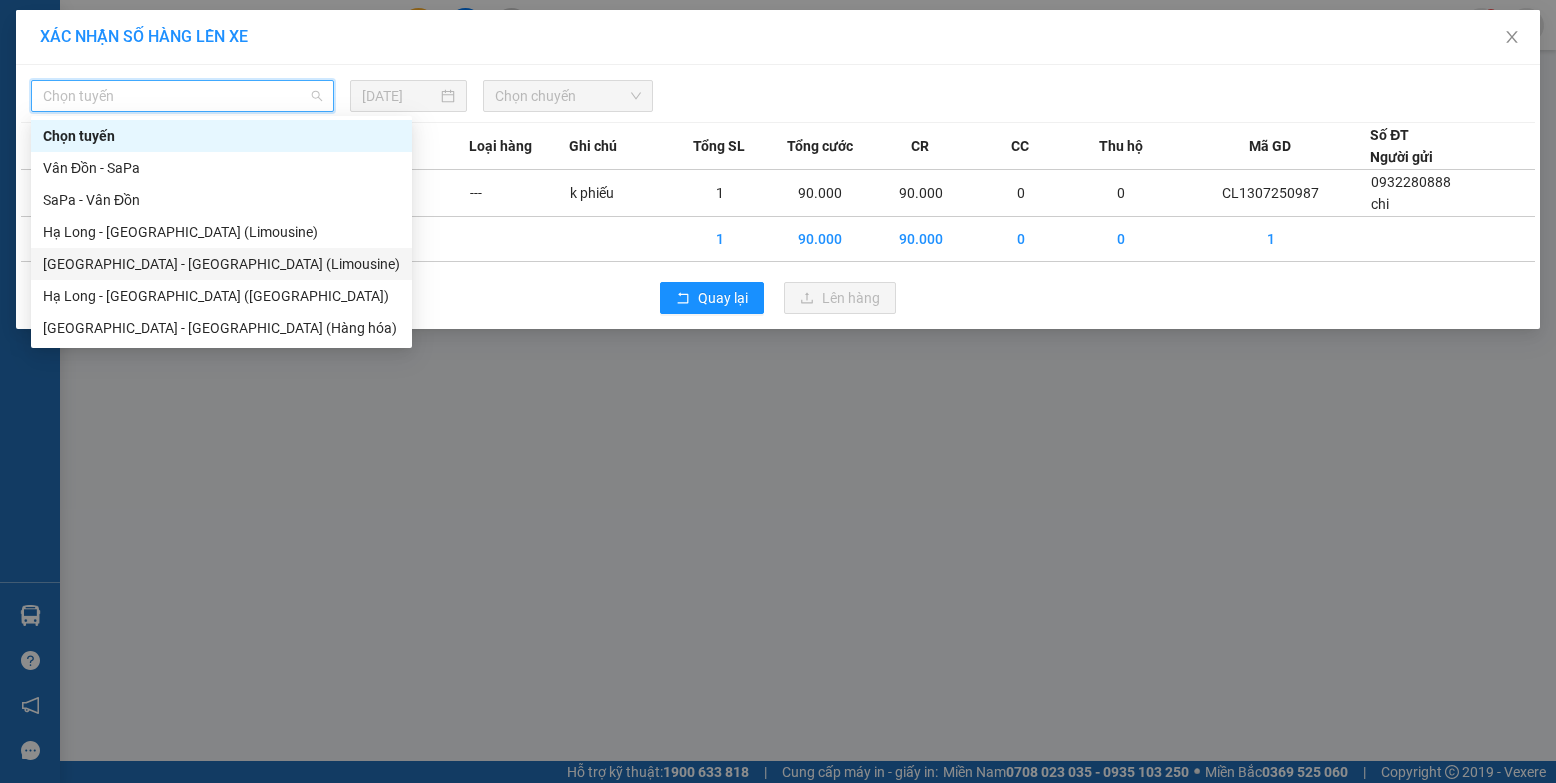 click on "[GEOGRAPHIC_DATA] - [GEOGRAPHIC_DATA] (Limousine)" at bounding box center (221, 264) 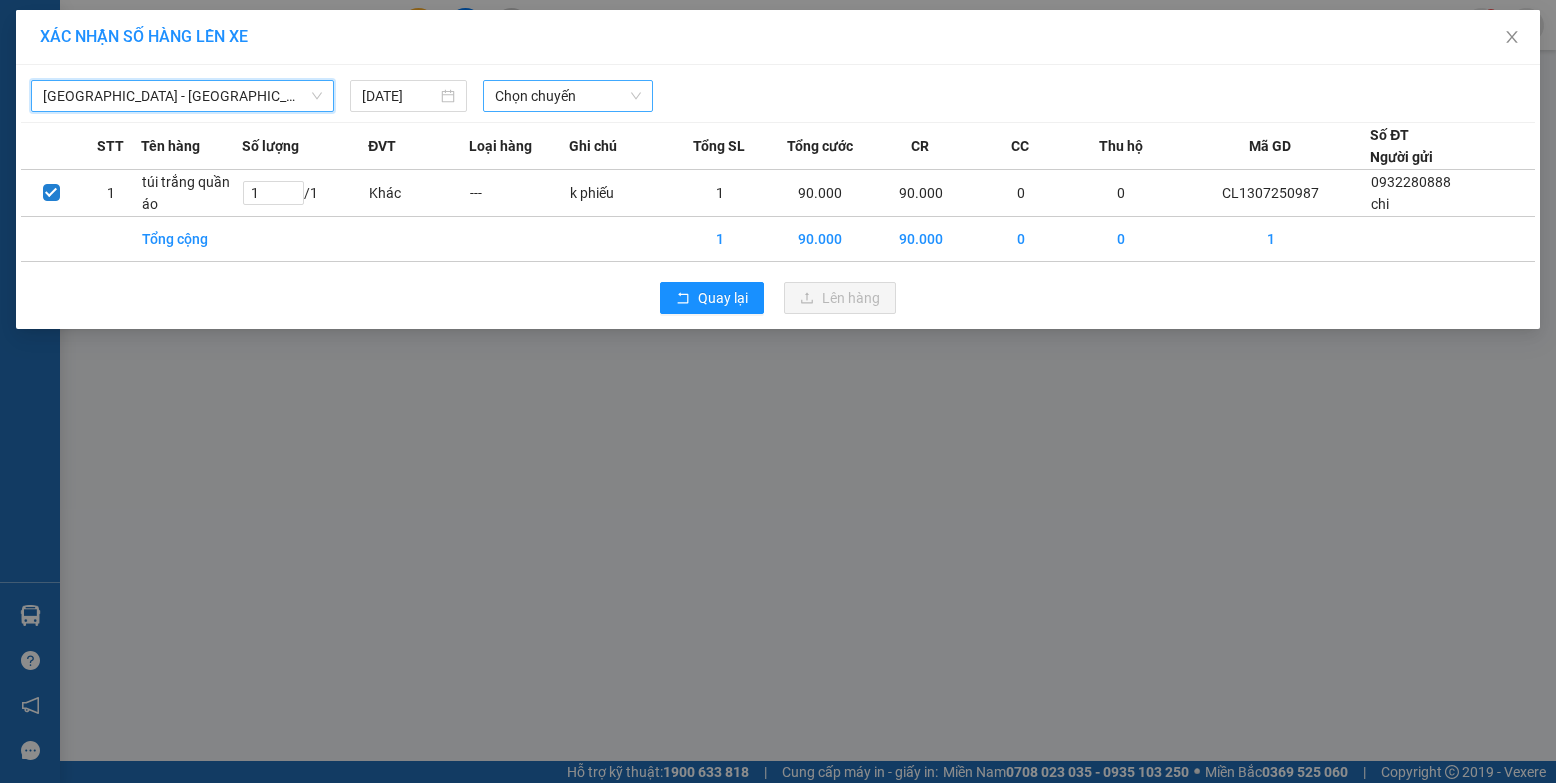 click on "Chọn chuyến" at bounding box center [568, 96] 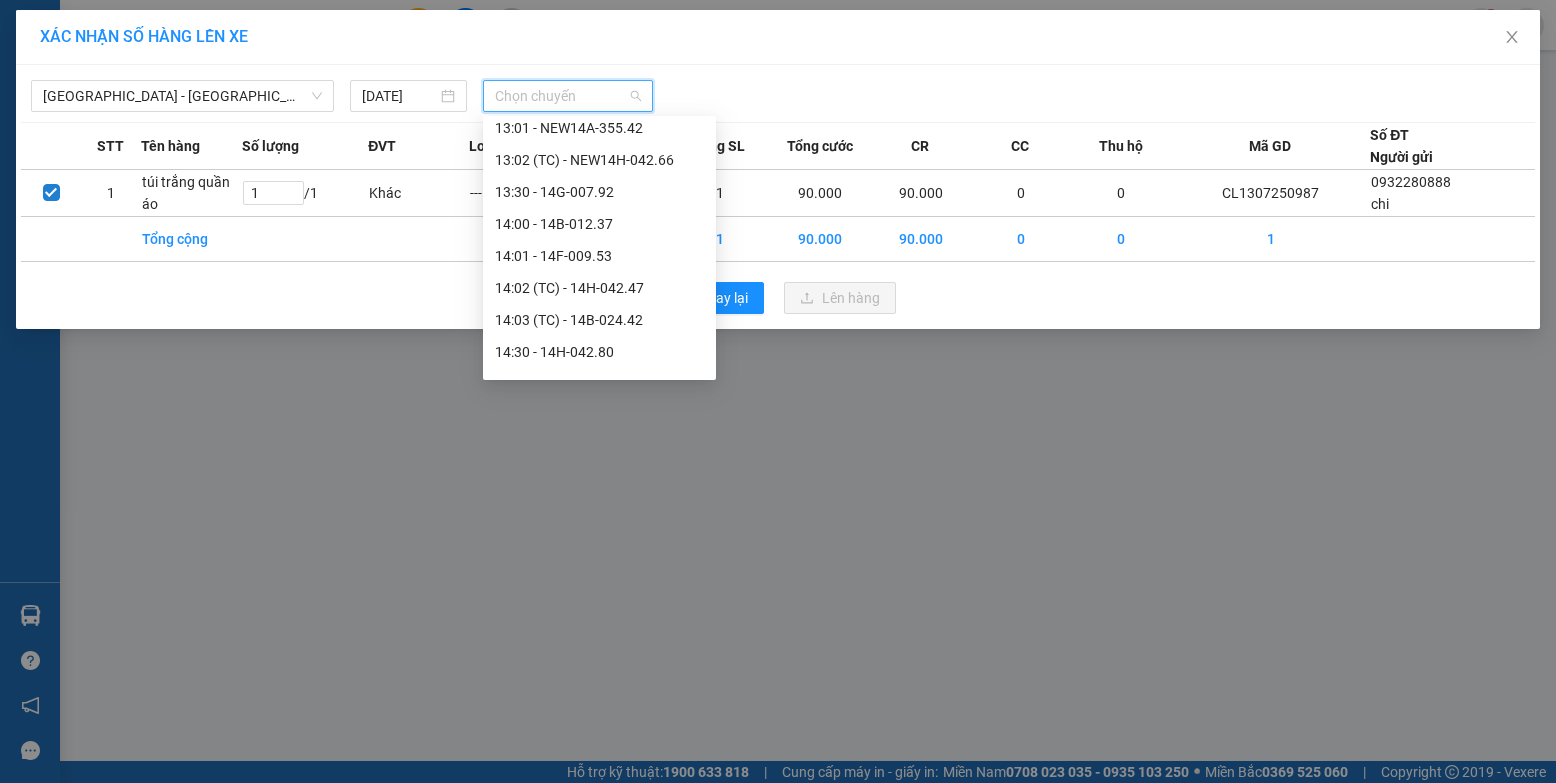 scroll, scrollTop: 1100, scrollLeft: 0, axis: vertical 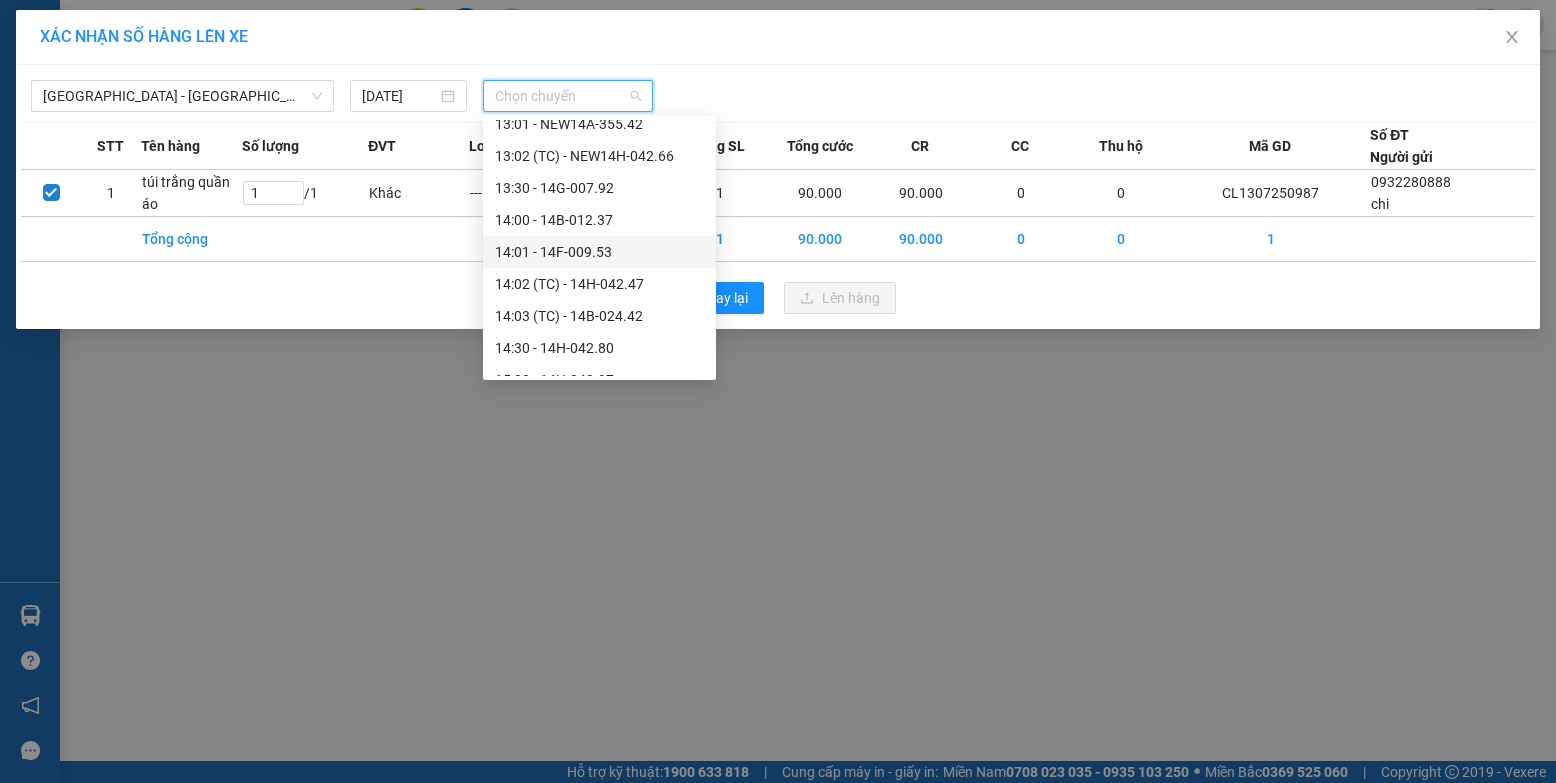 click on "14:01     - 14F-009.53" at bounding box center (599, 252) 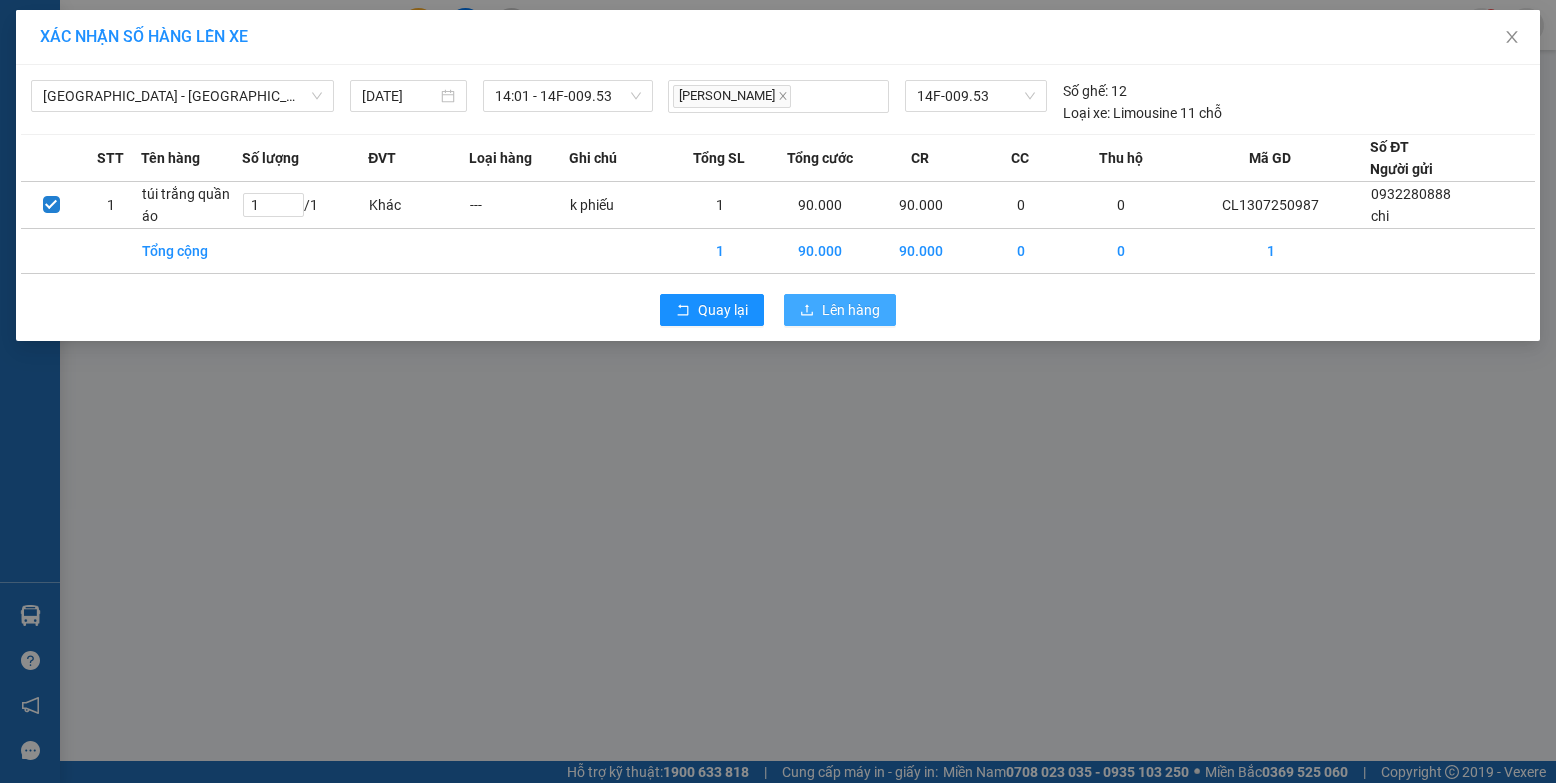 click on "Lên hàng" at bounding box center (840, 310) 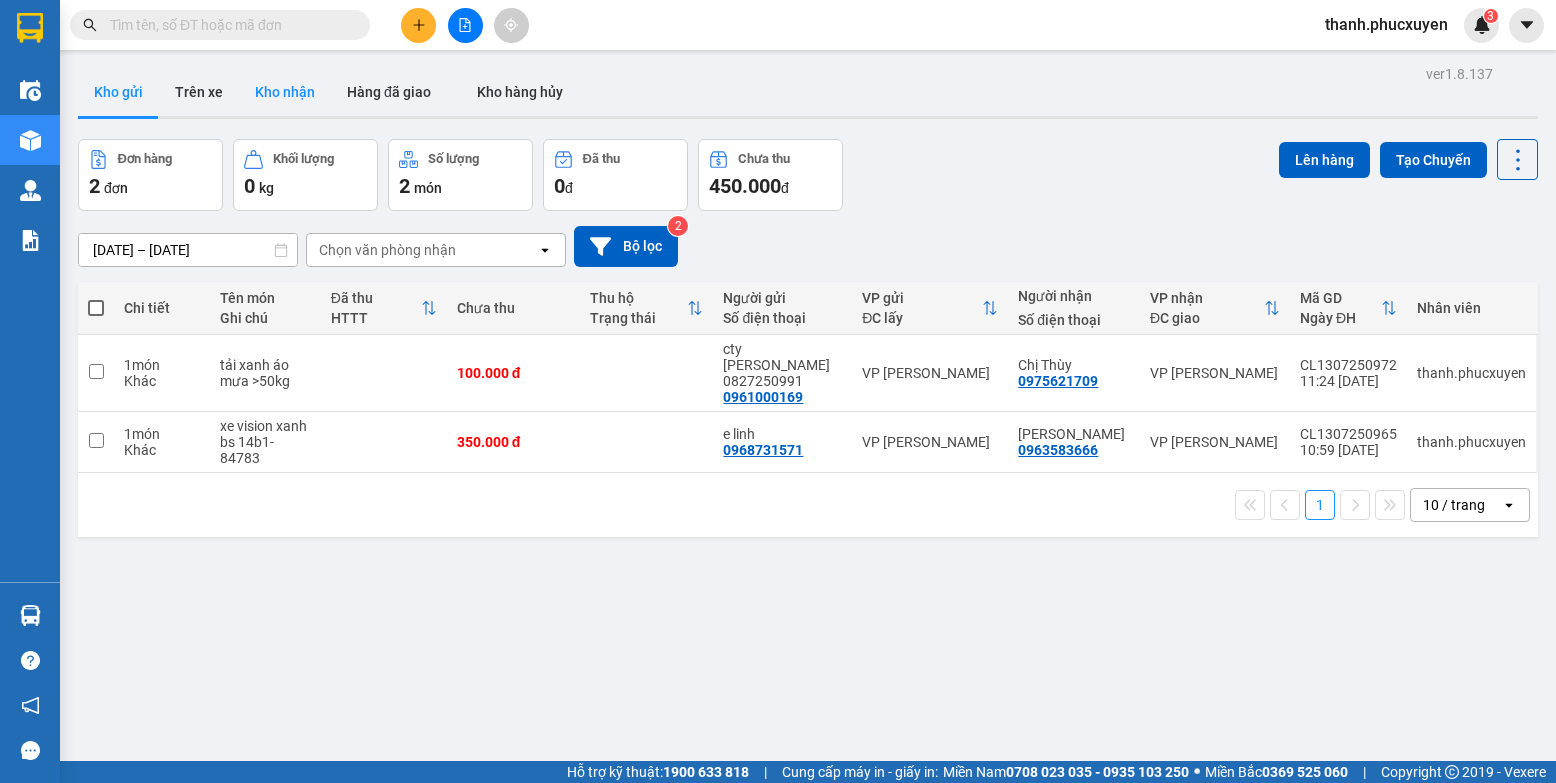 click on "Kho nhận" at bounding box center [285, 92] 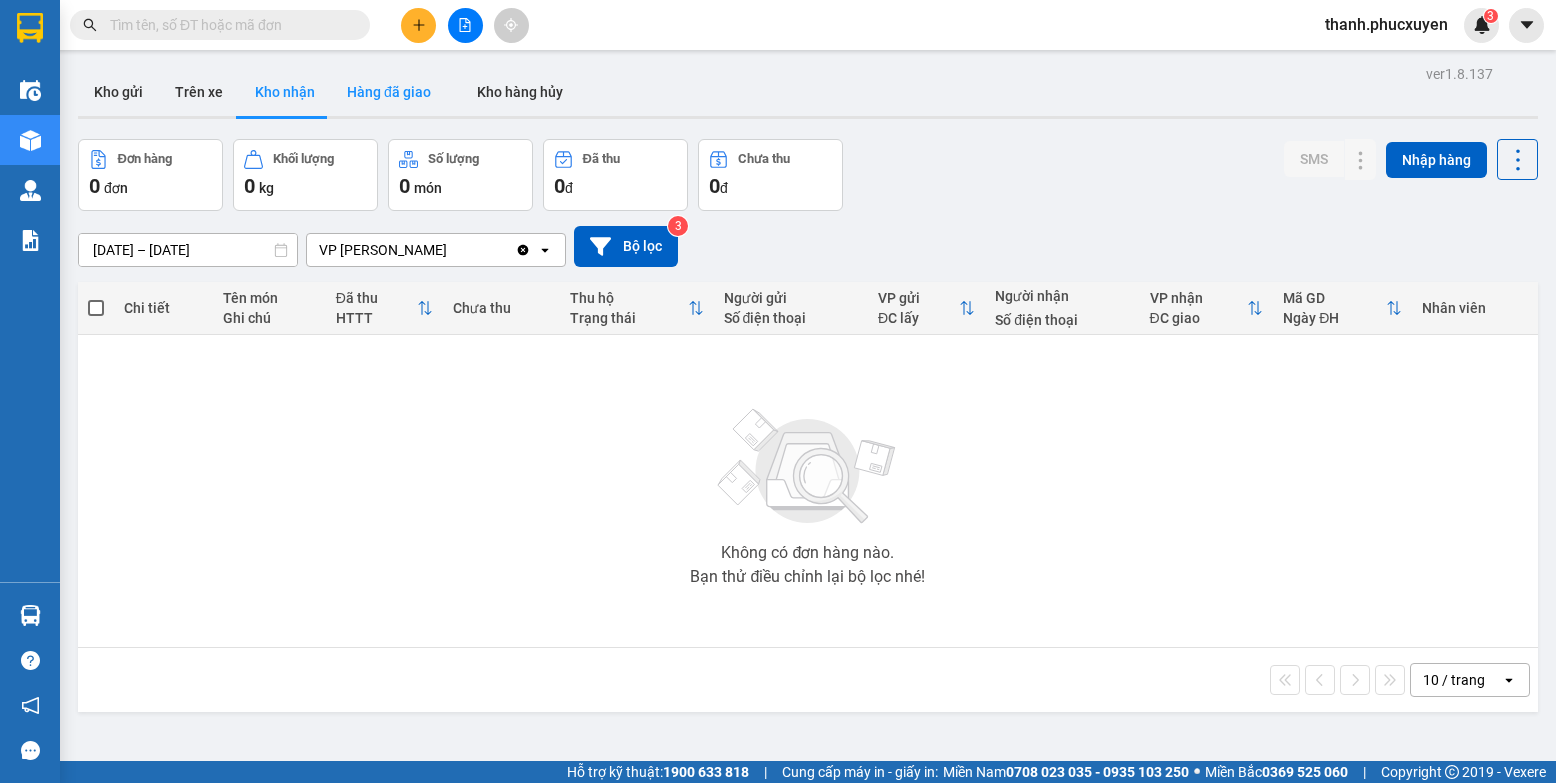 click on "Hàng đã giao" at bounding box center [389, 92] 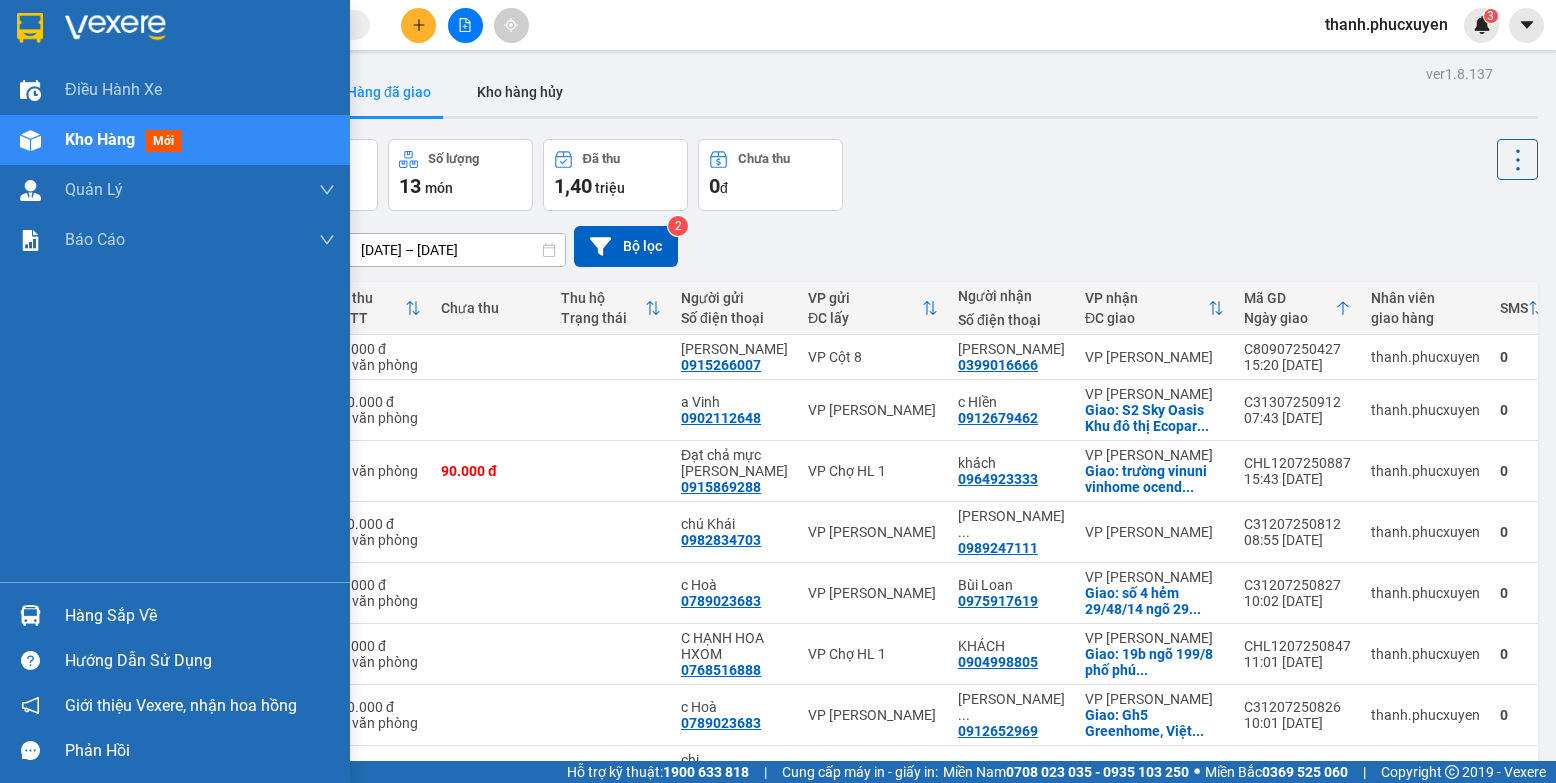 click at bounding box center [30, 615] 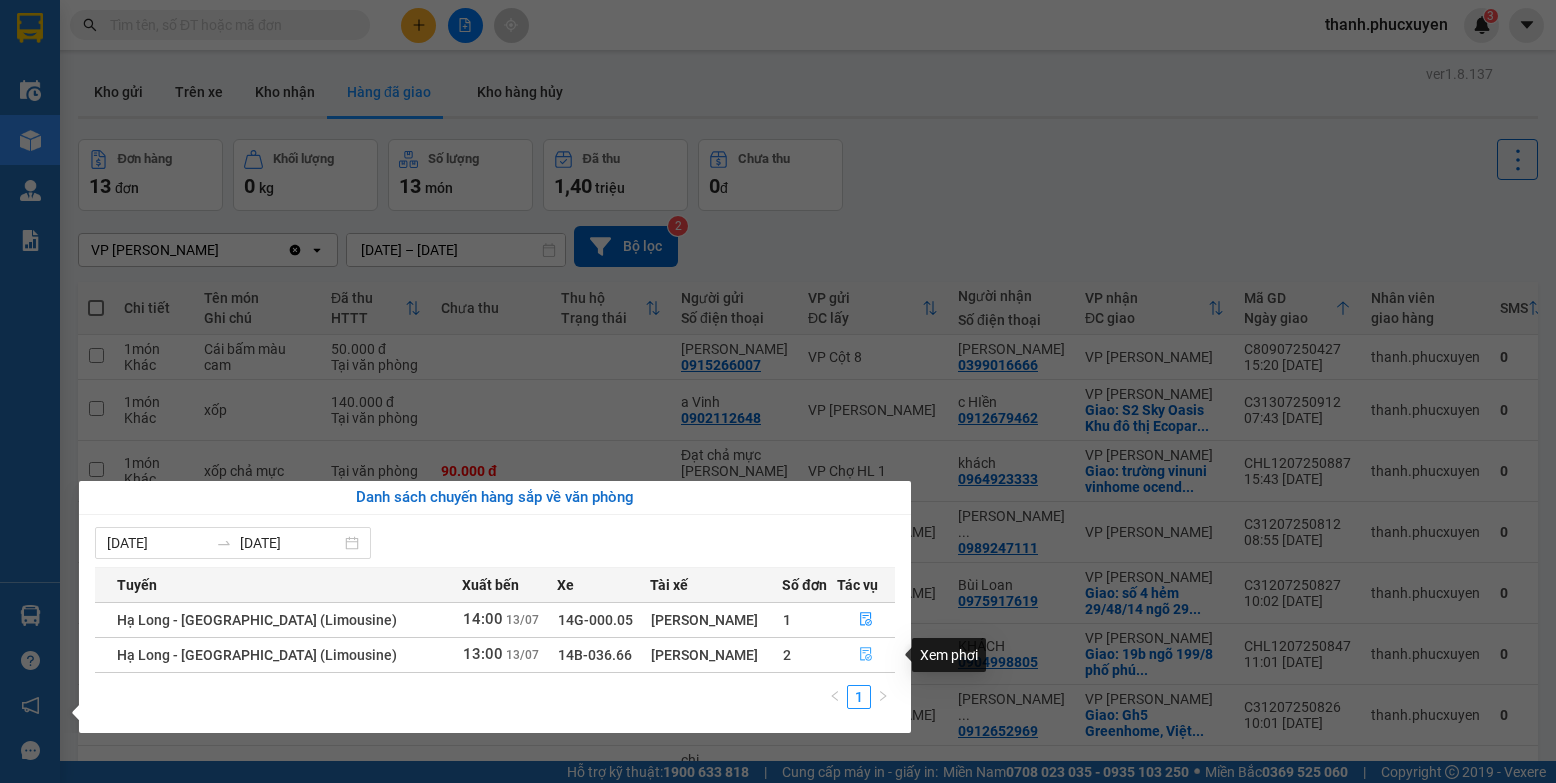 click 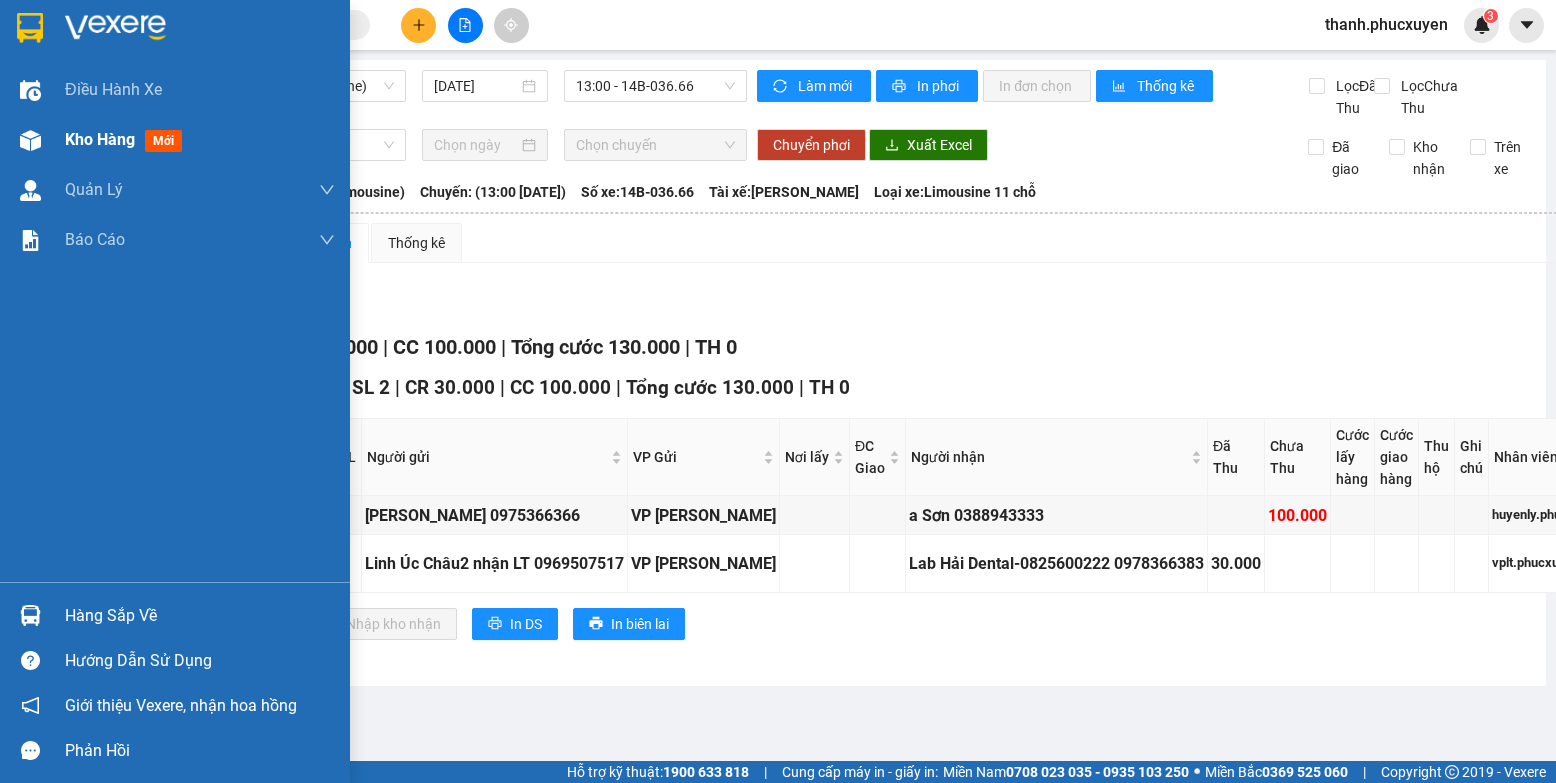 click at bounding box center [30, 140] 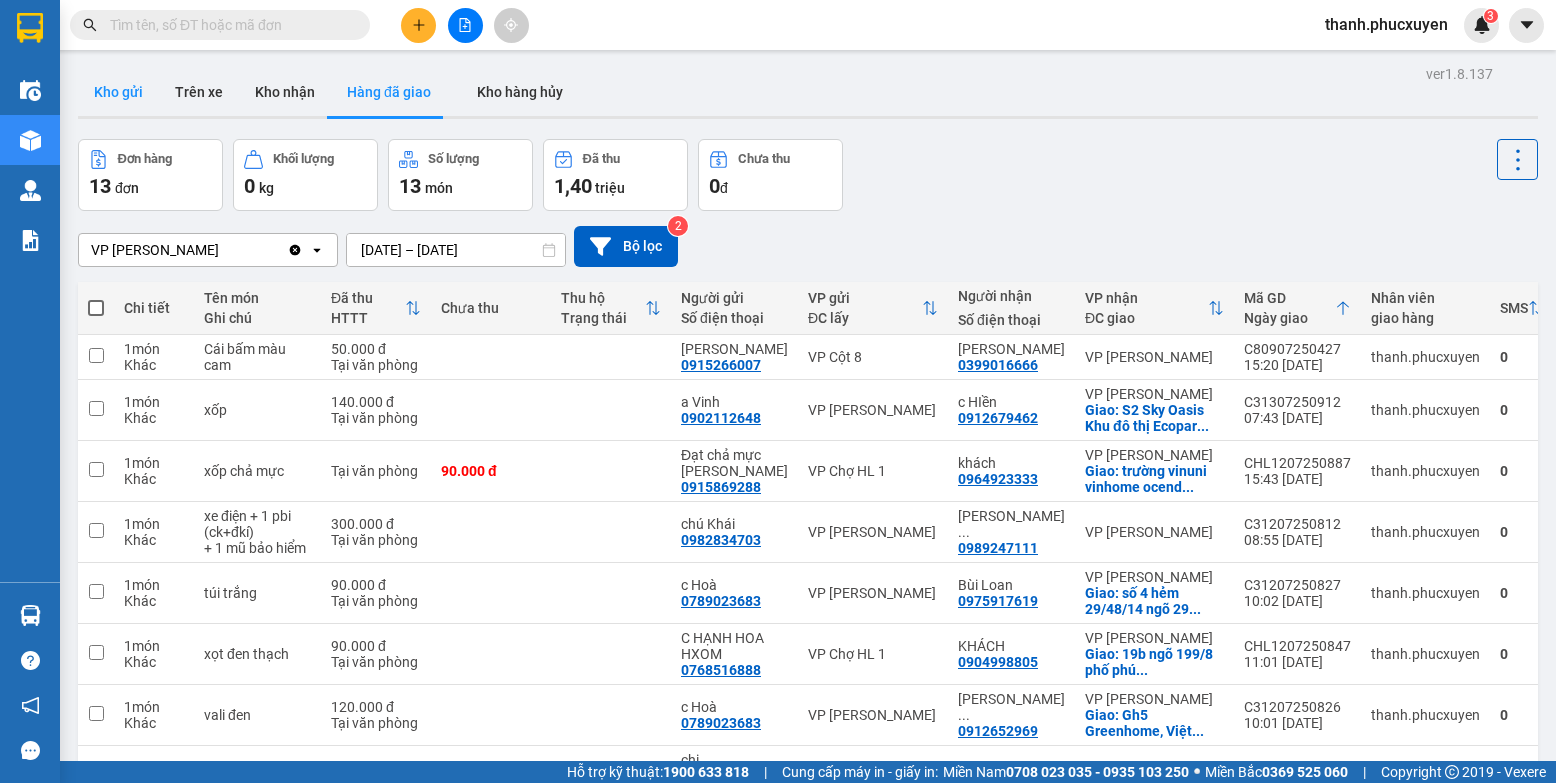 click on "Kho gửi" at bounding box center [118, 92] 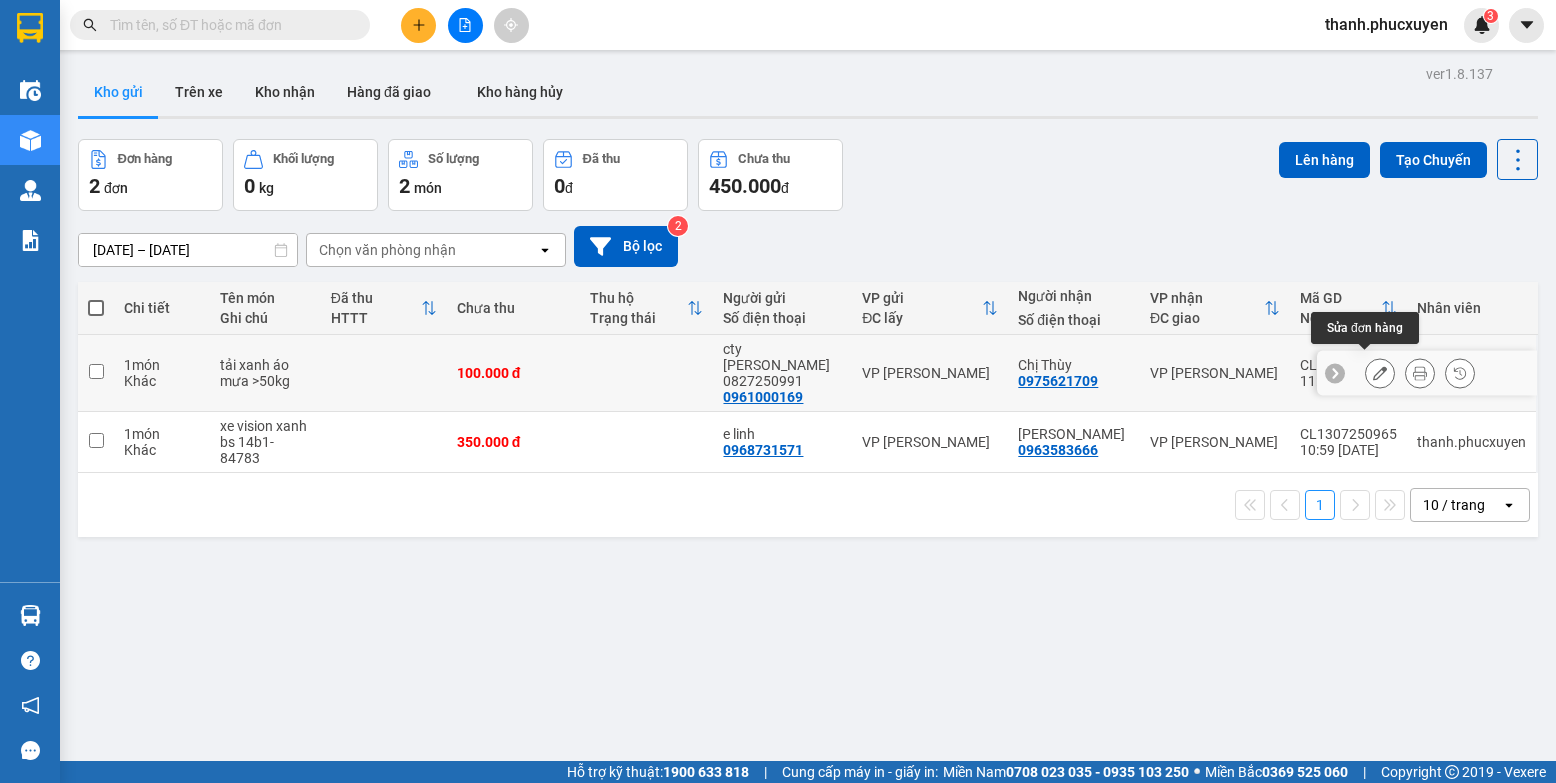 click 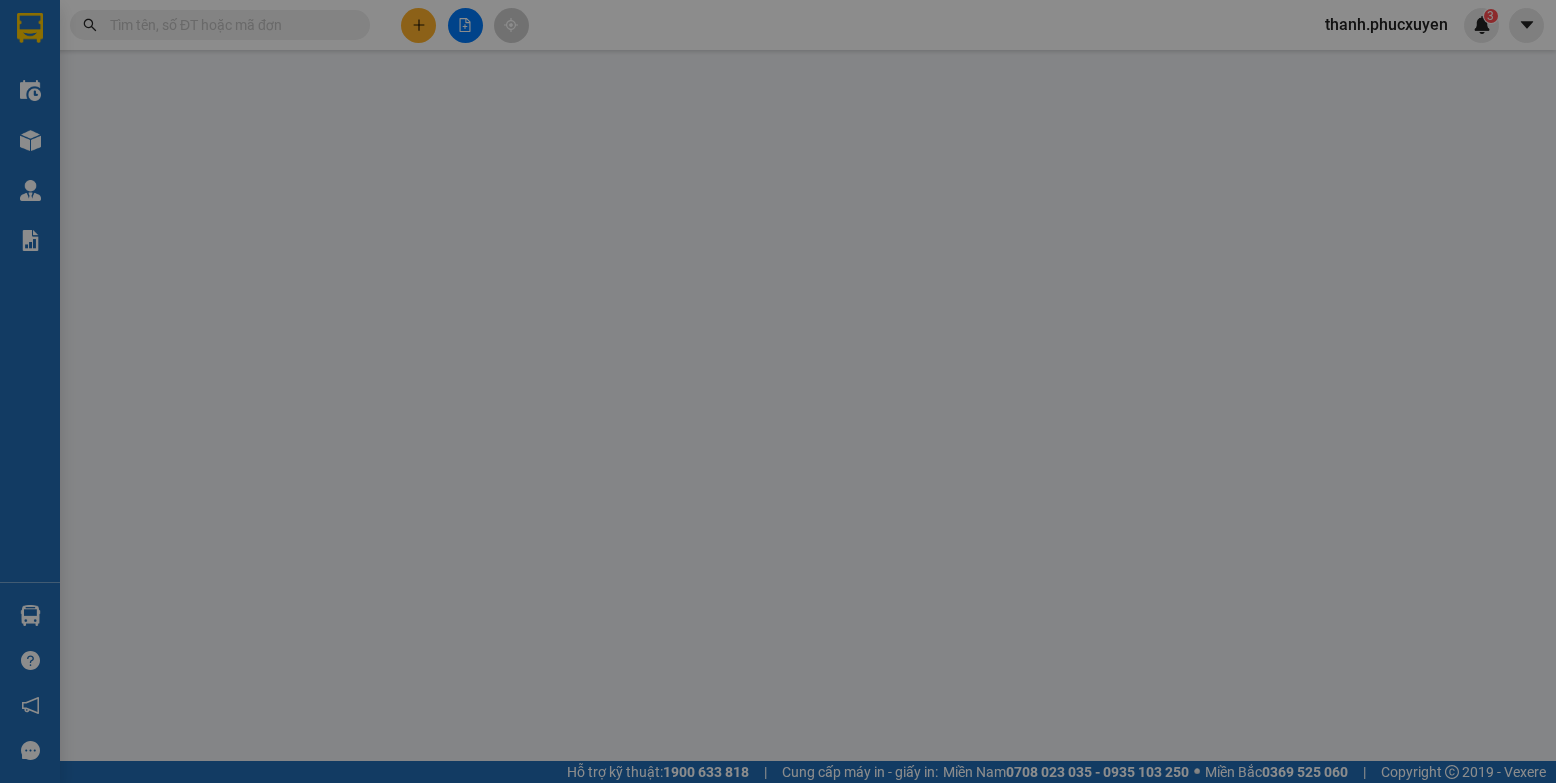 type on "0961000169" 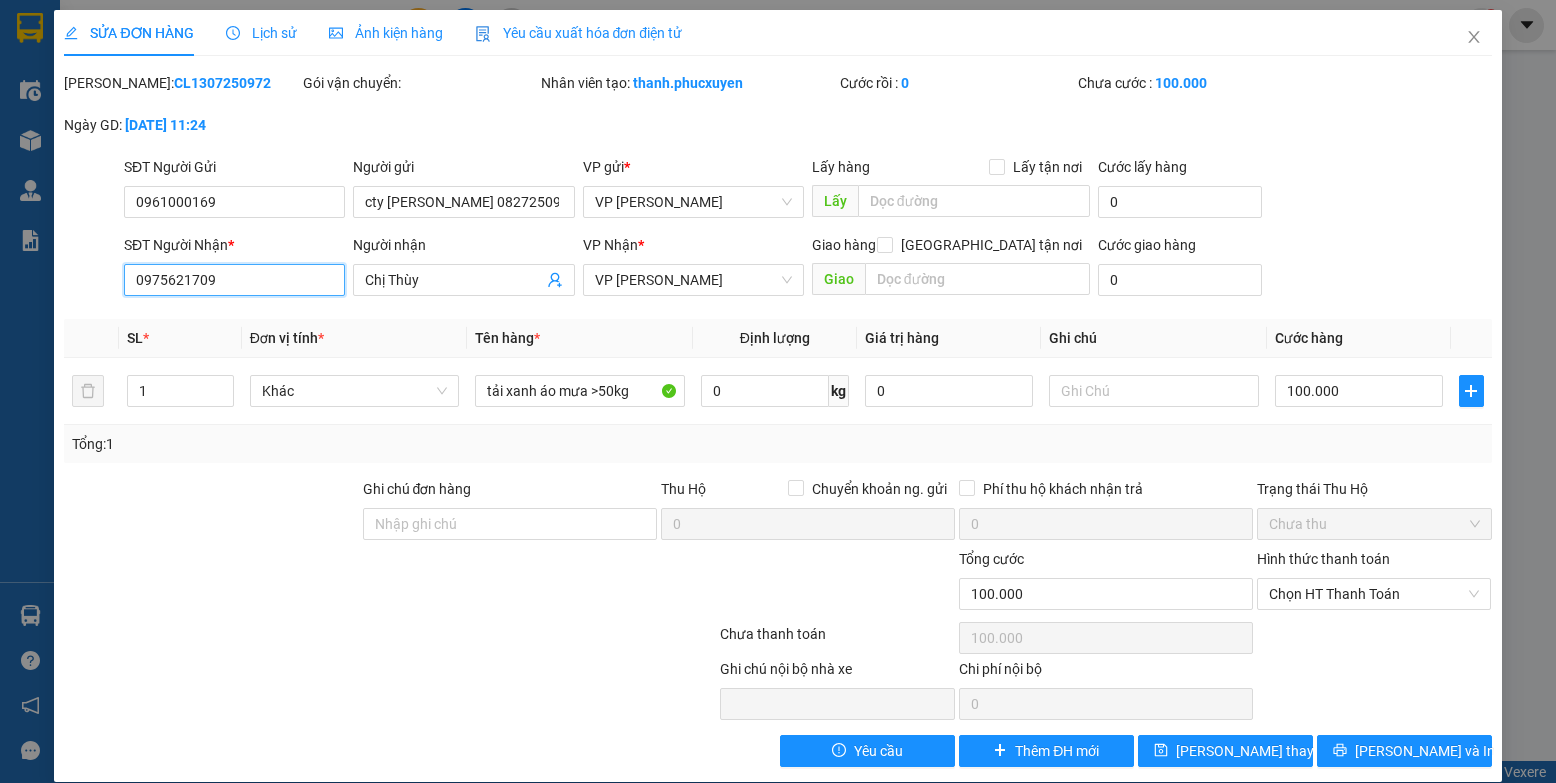 drag, startPoint x: 147, startPoint y: 274, endPoint x: -27, endPoint y: 258, distance: 174.73409 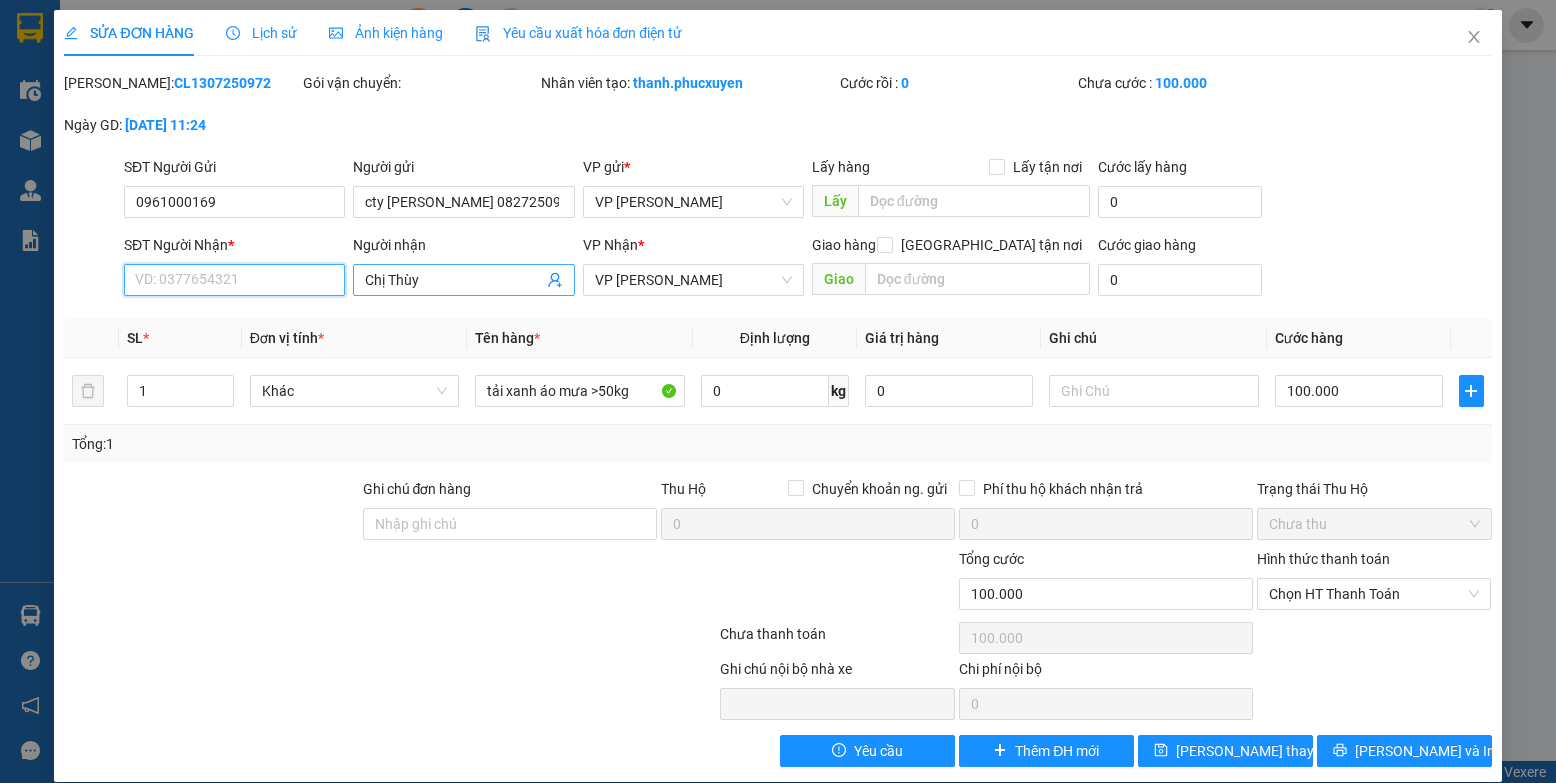 type 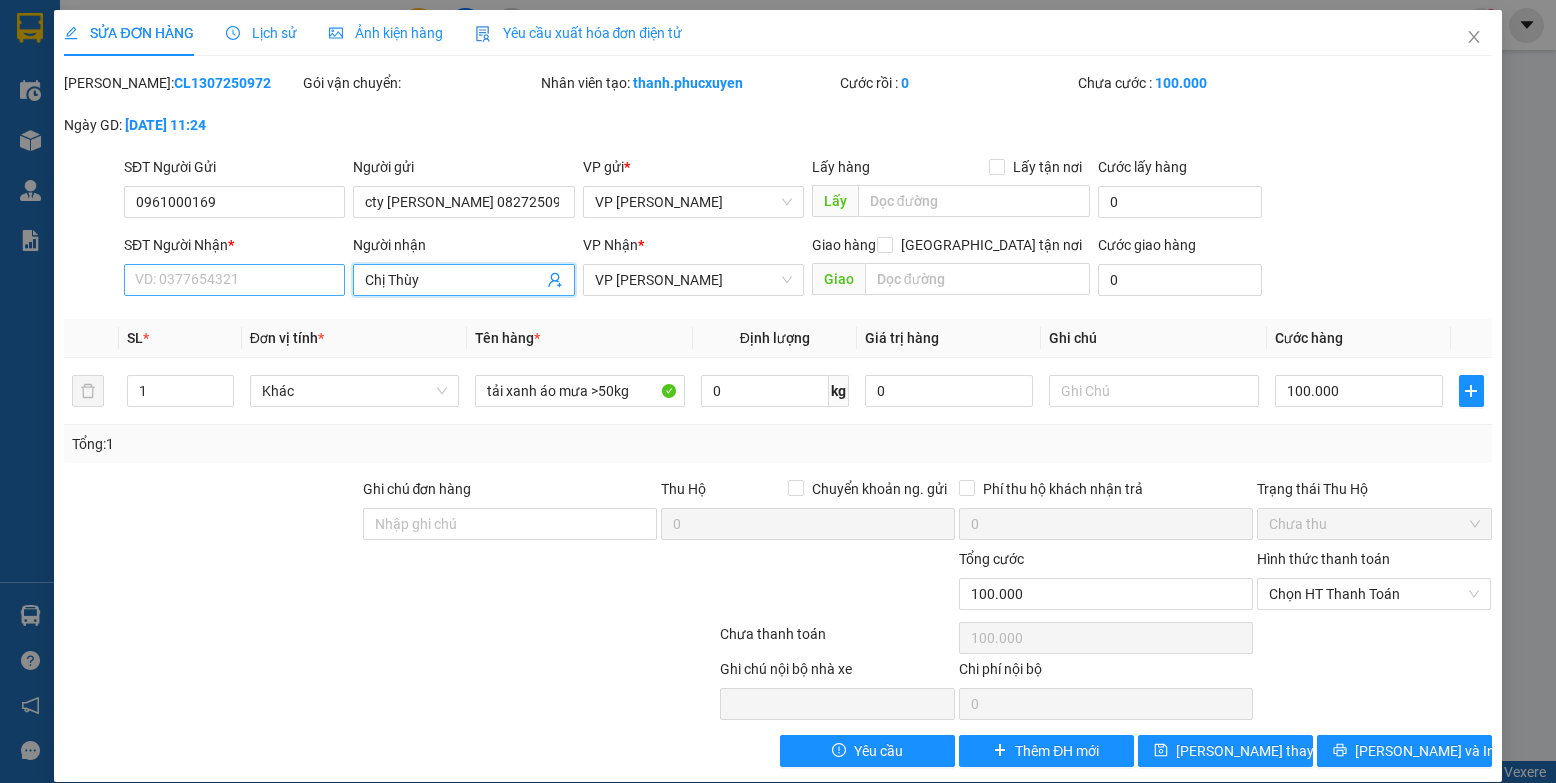 drag, startPoint x: 439, startPoint y: 286, endPoint x: 280, endPoint y: 294, distance: 159.20113 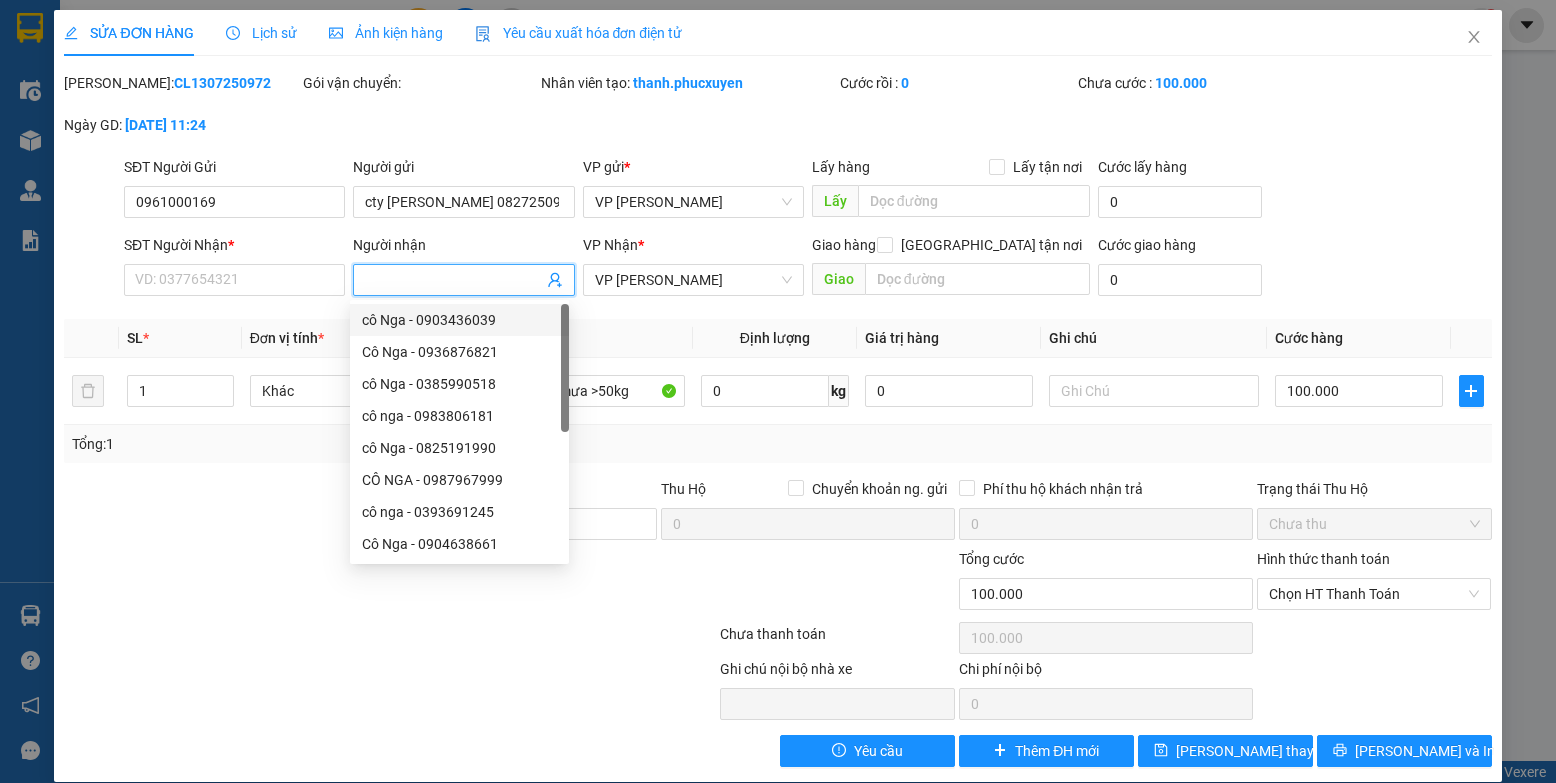 click 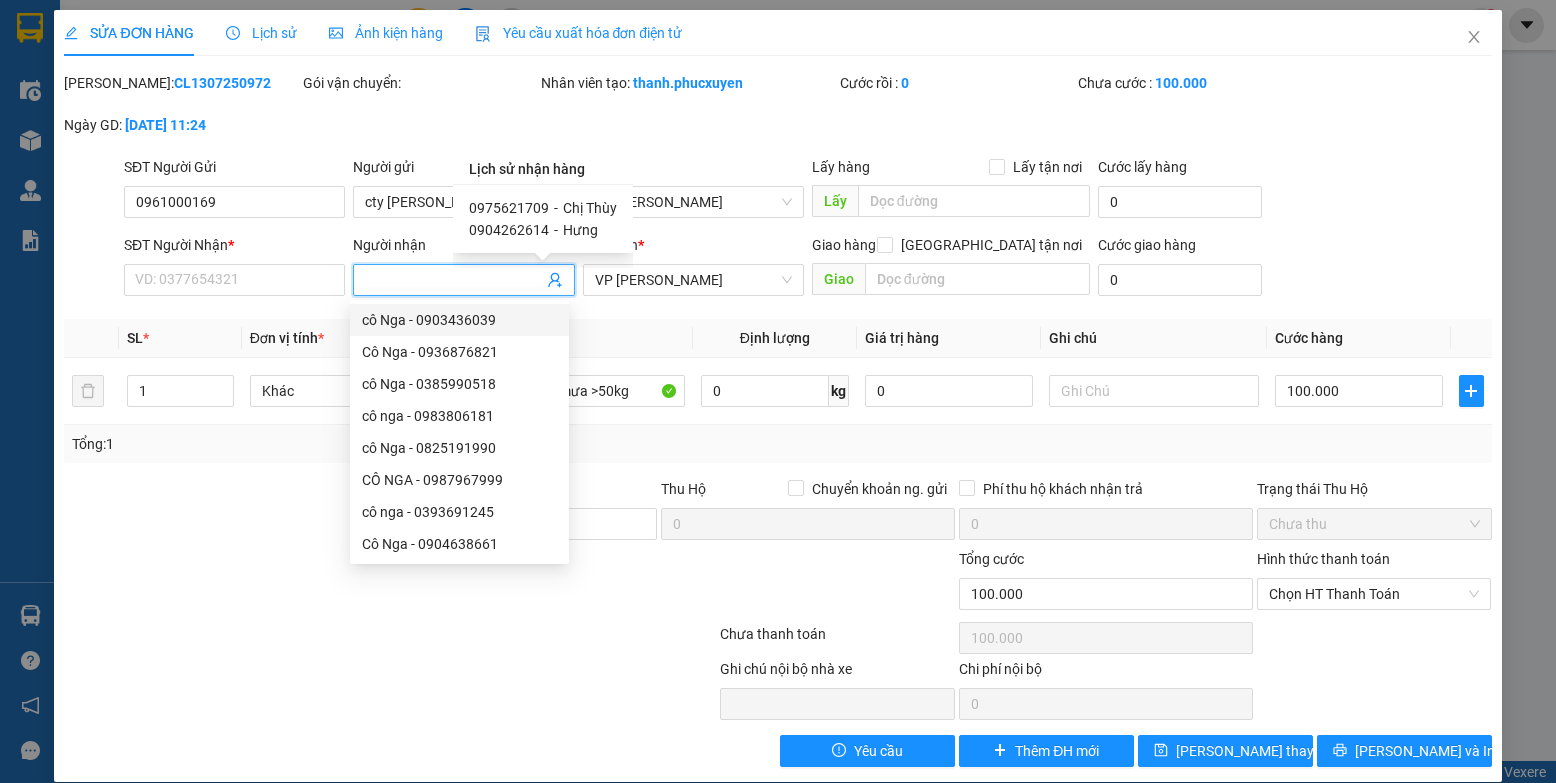 scroll, scrollTop: 1, scrollLeft: 0, axis: vertical 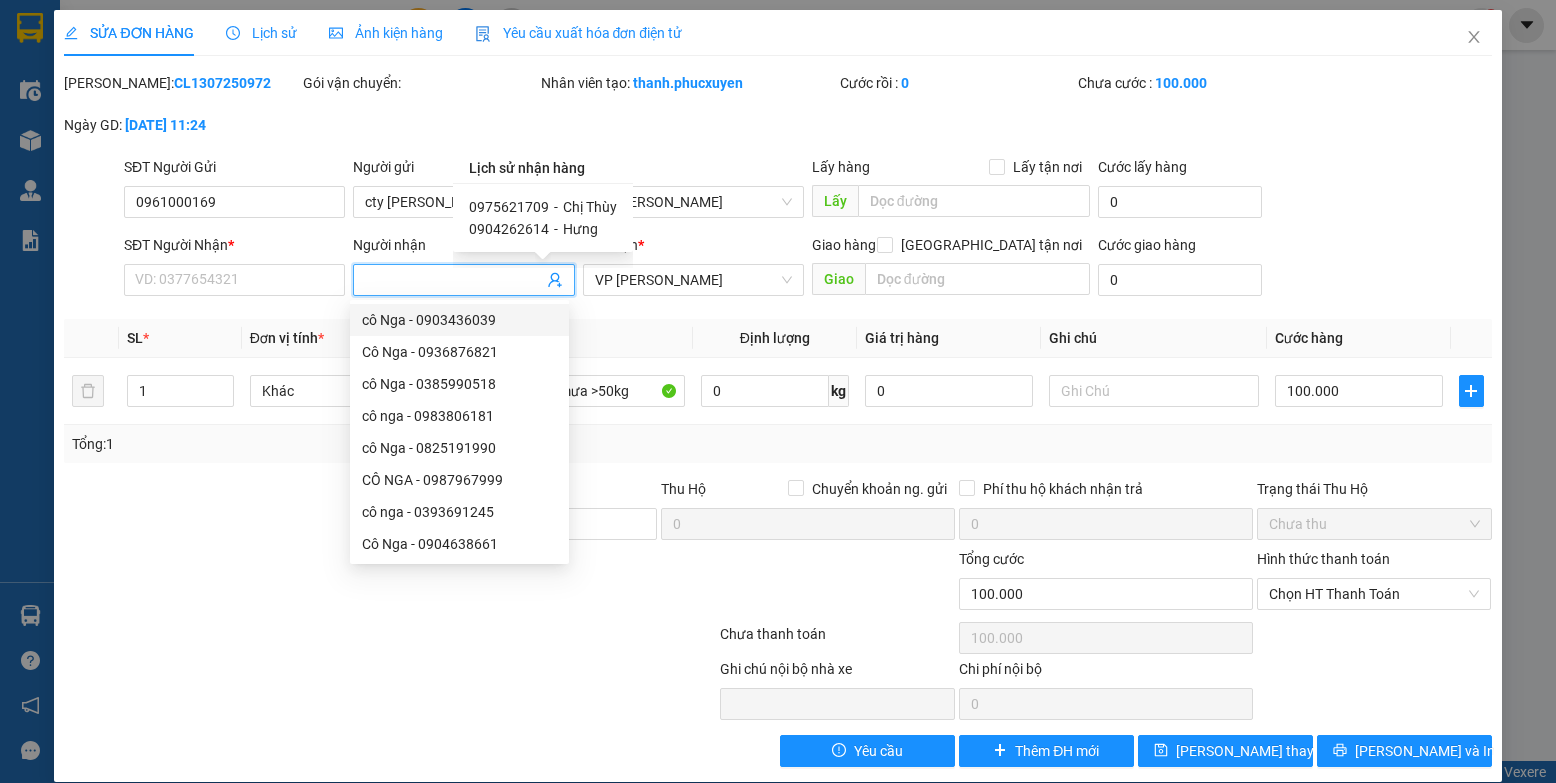 click on "Người nhận" at bounding box center [453, 280] 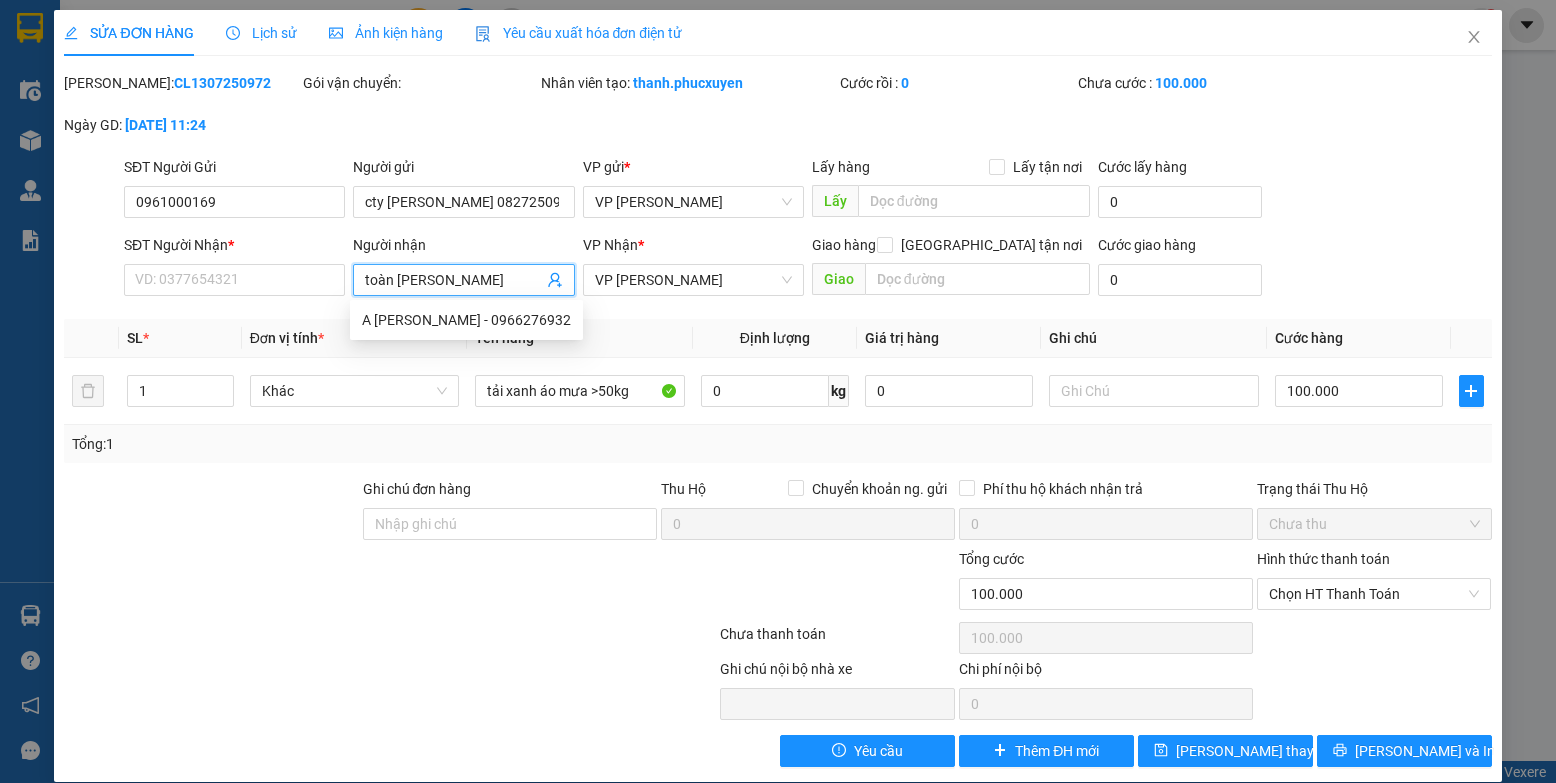 type on "[PERSON_NAME]" 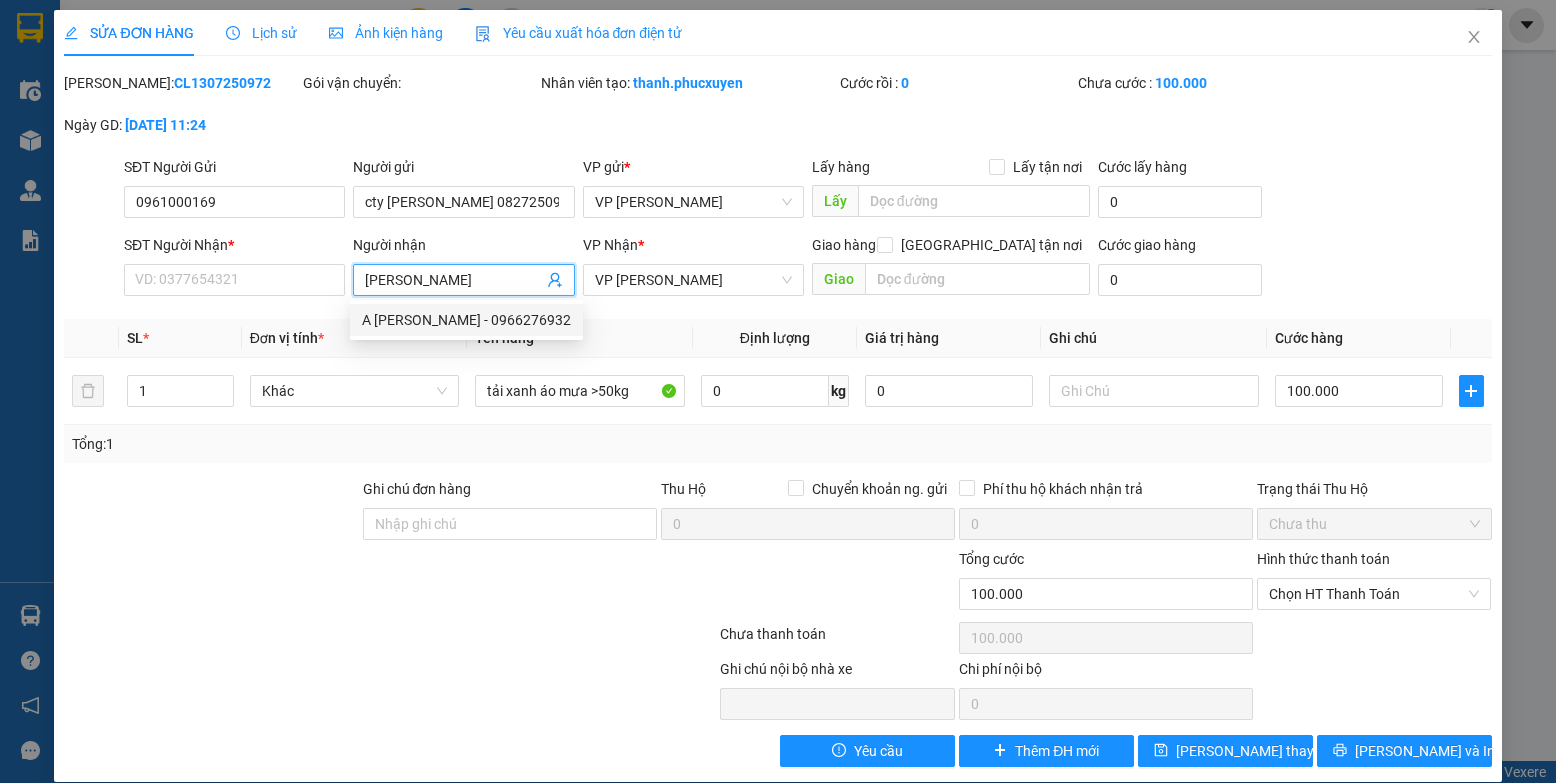click on "A [PERSON_NAME] - 0966276932" at bounding box center (466, 320) 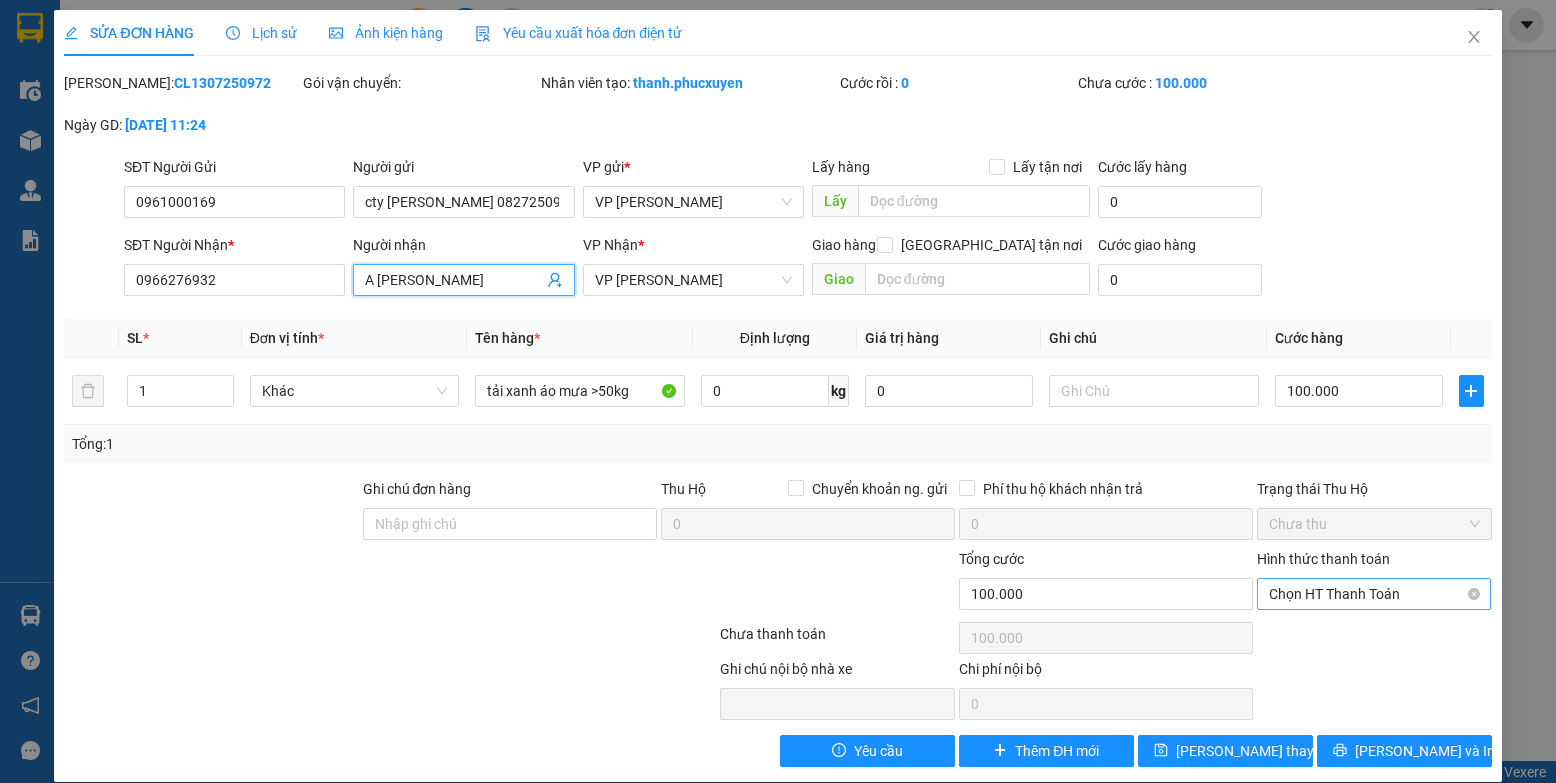 click on "Chọn HT Thanh Toán" at bounding box center [1374, 594] 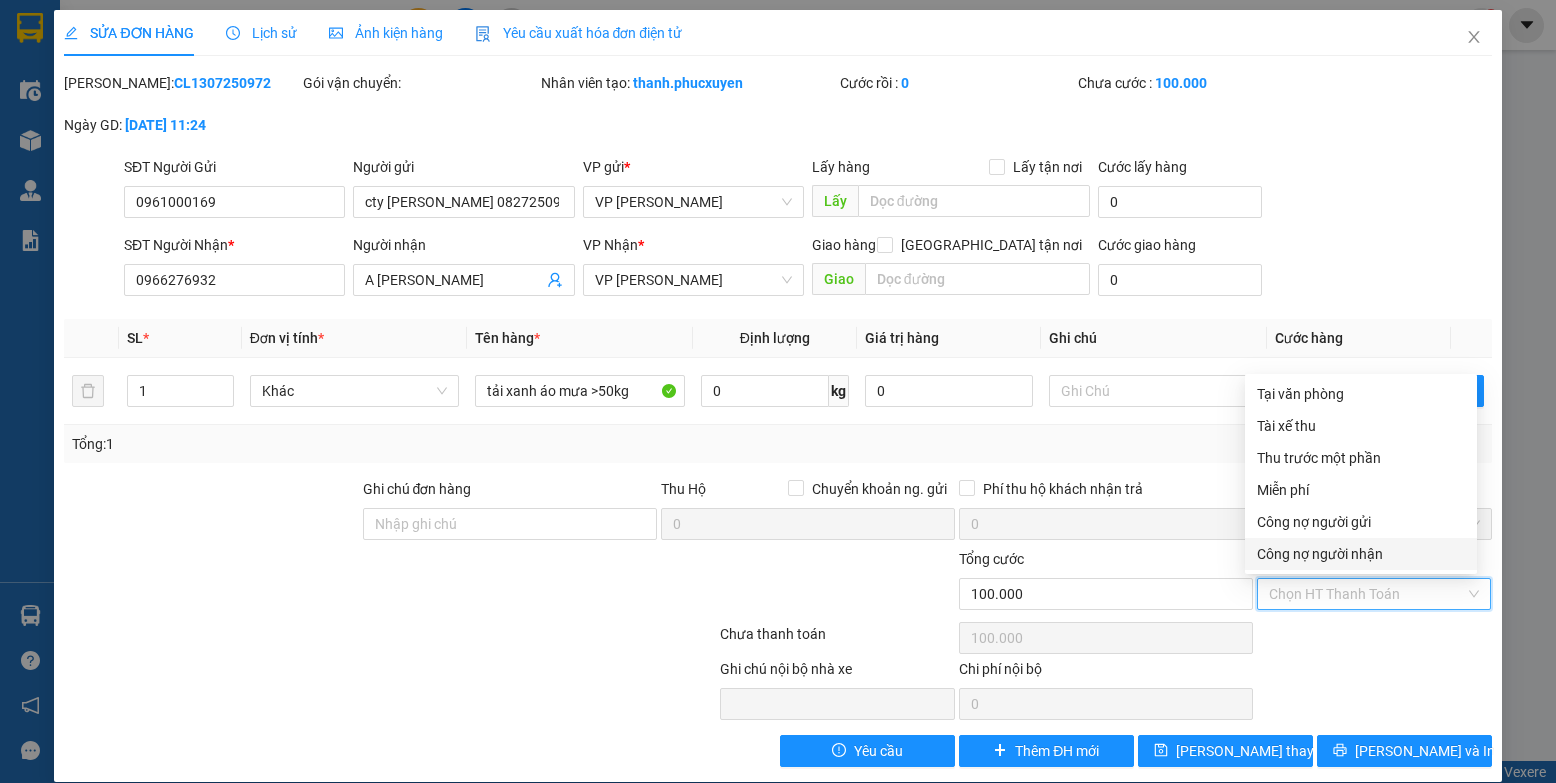 click on "Công nợ người nhận" at bounding box center (1361, 554) 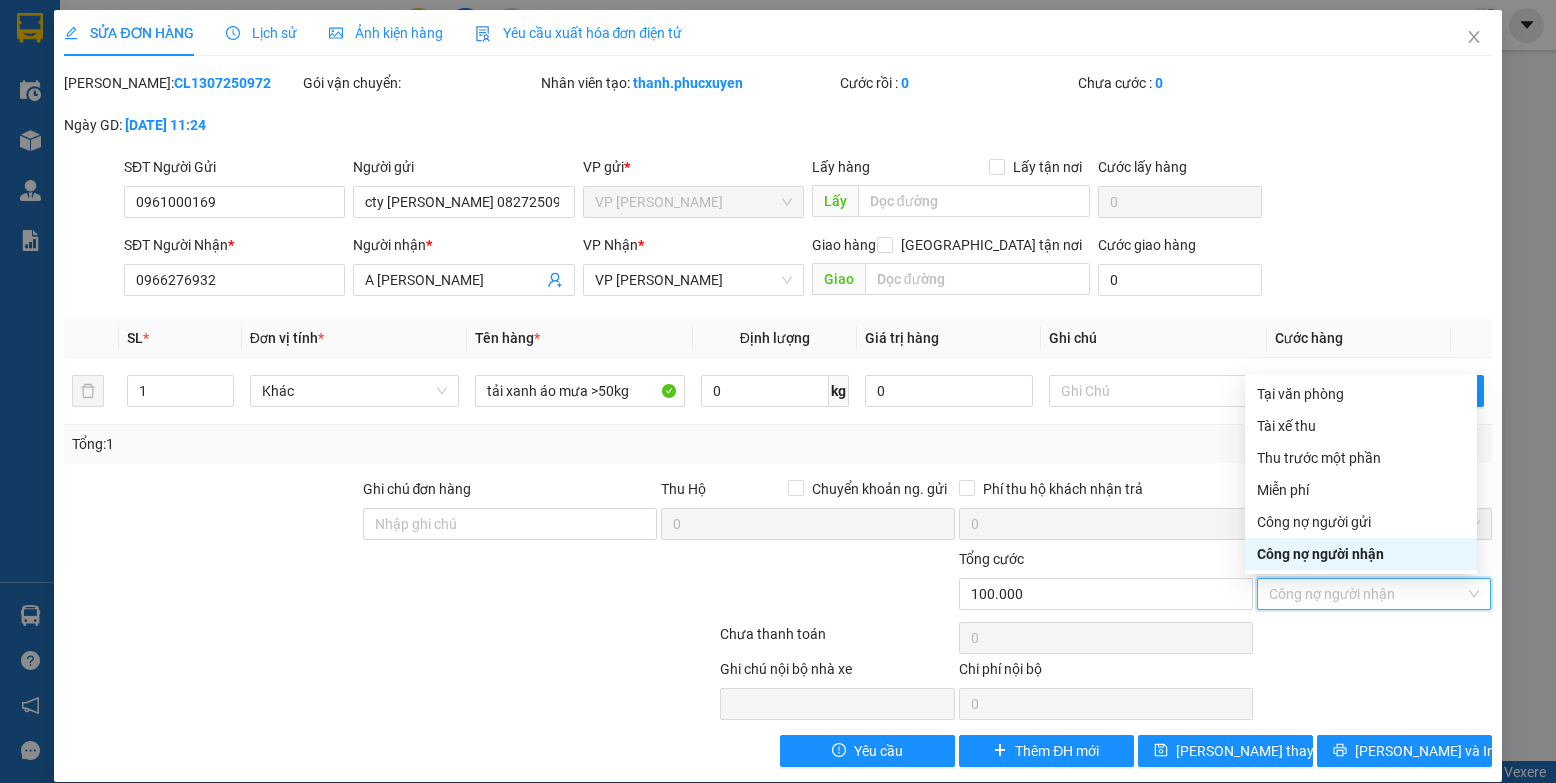 click on "Công nợ người nhận" at bounding box center [1361, 554] 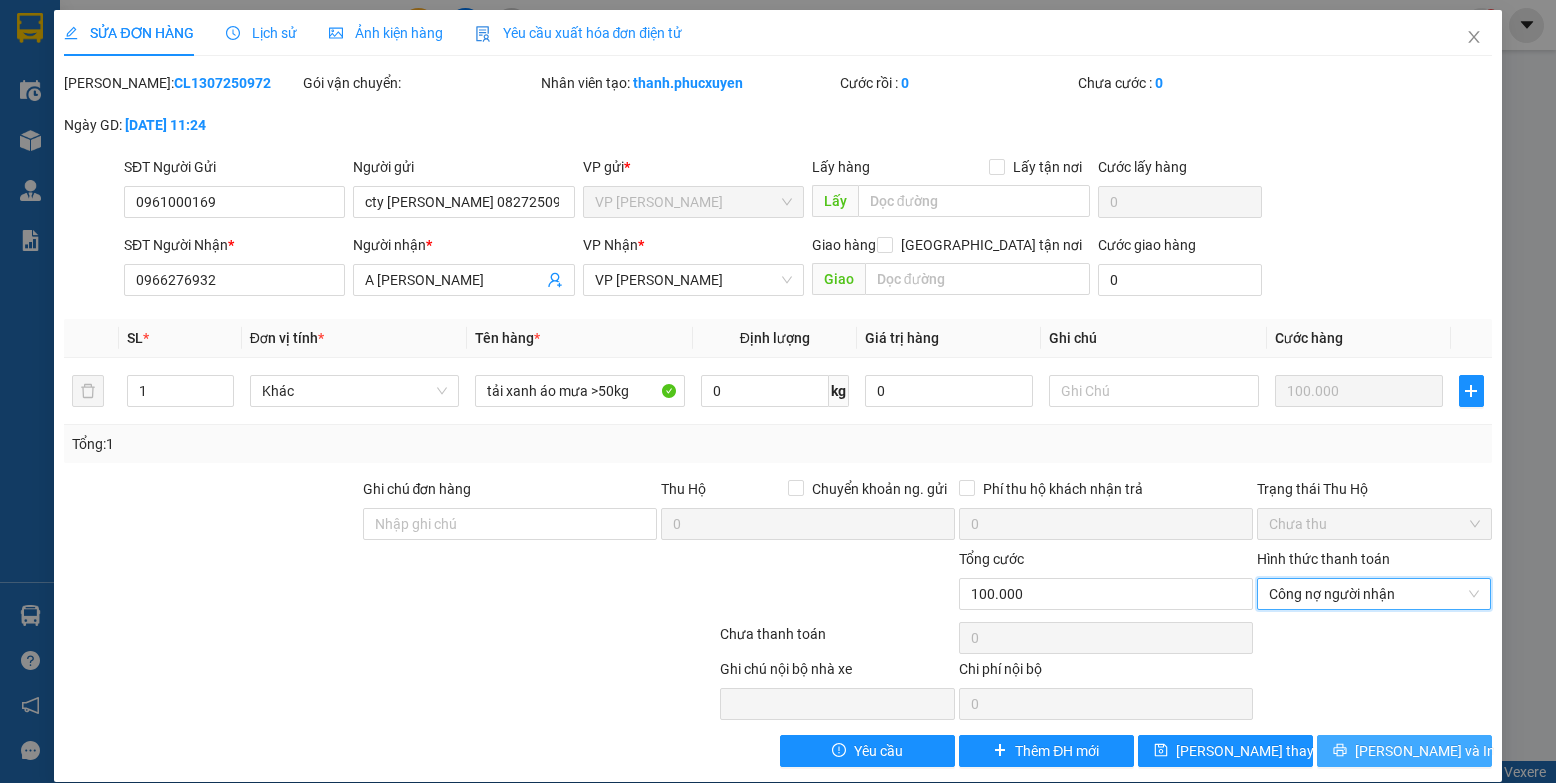 click 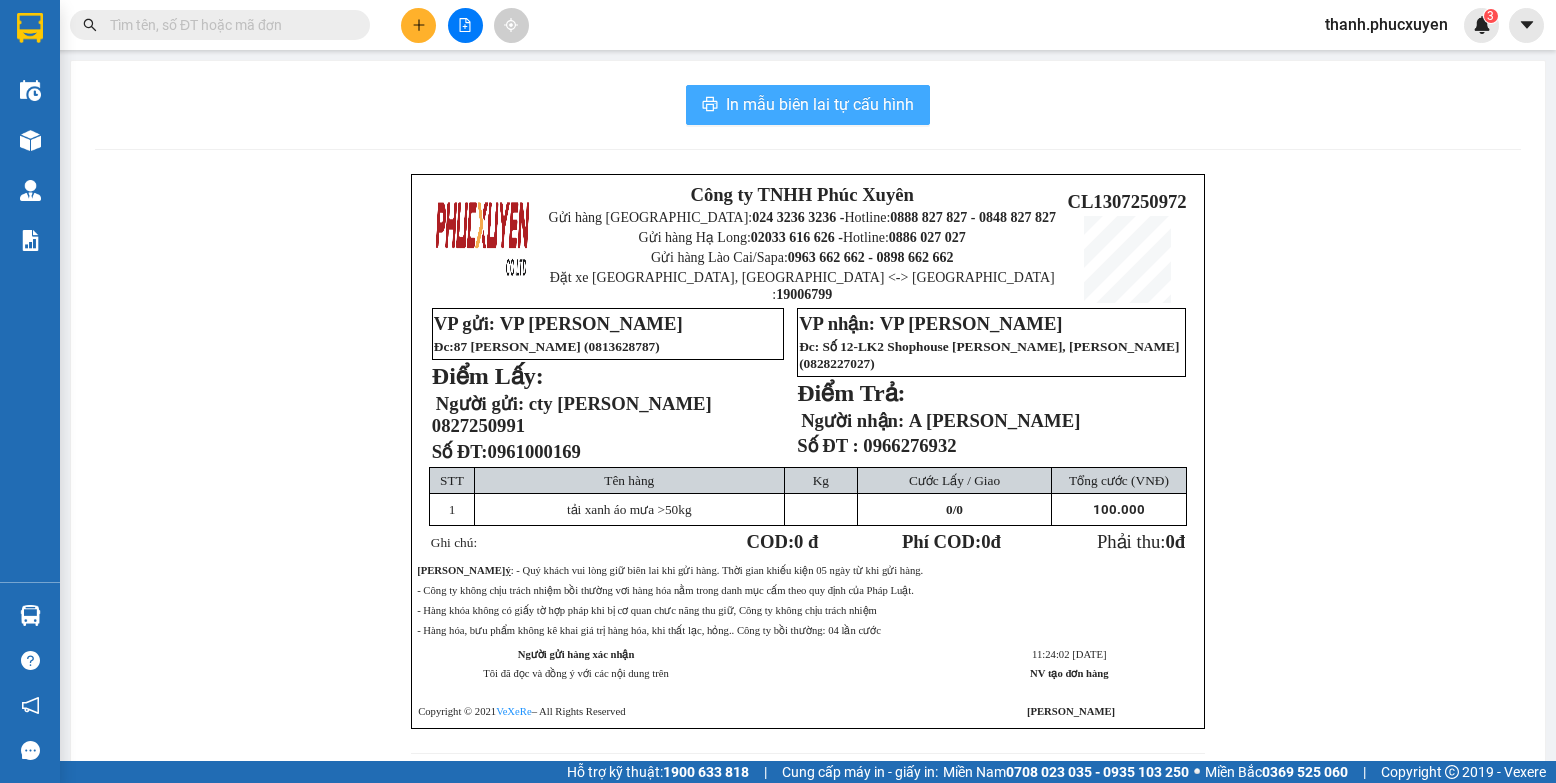 click on "In mẫu biên lai tự cấu hình" at bounding box center [820, 104] 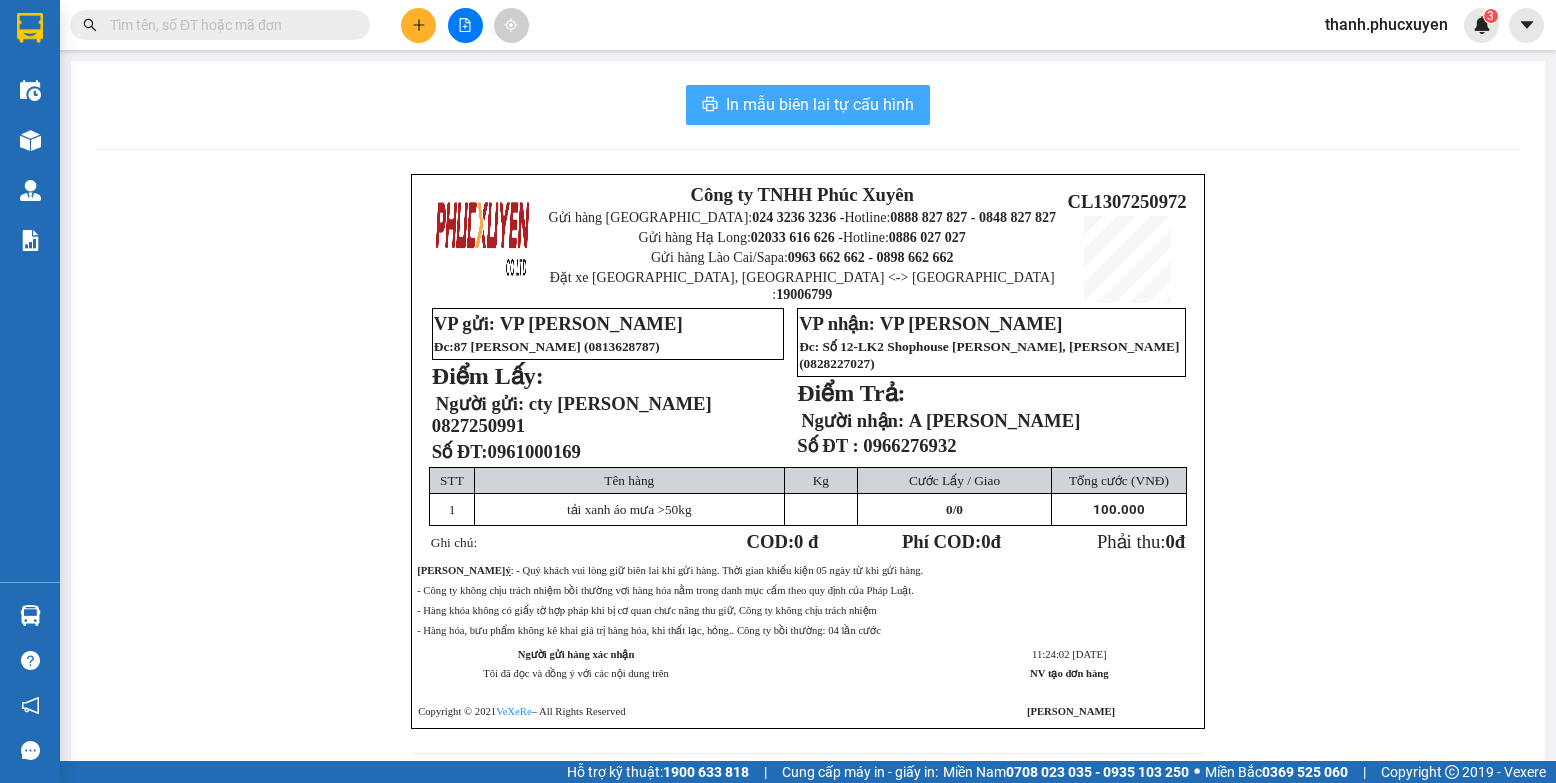 scroll, scrollTop: 0, scrollLeft: 0, axis: both 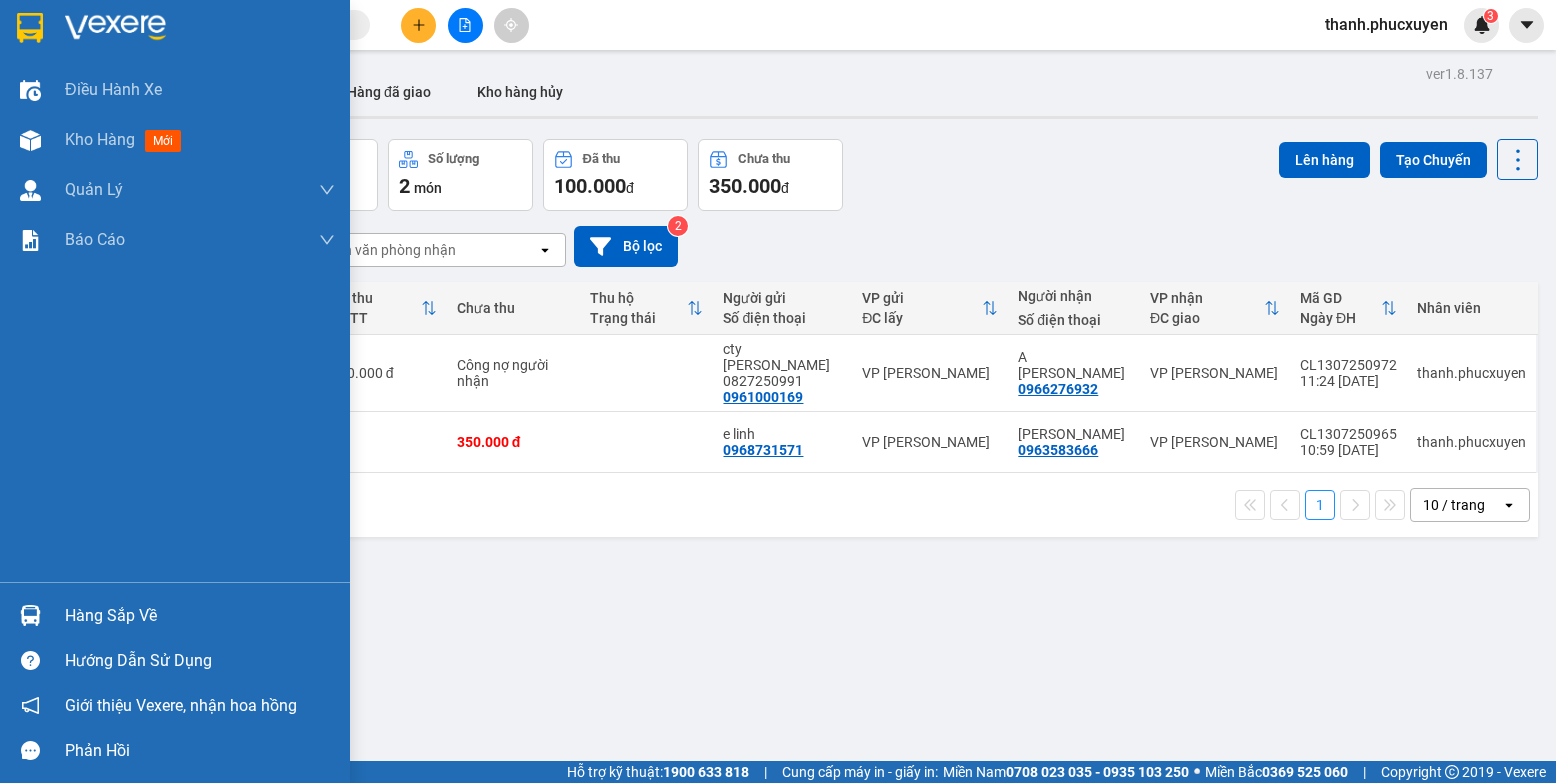 click at bounding box center [30, 615] 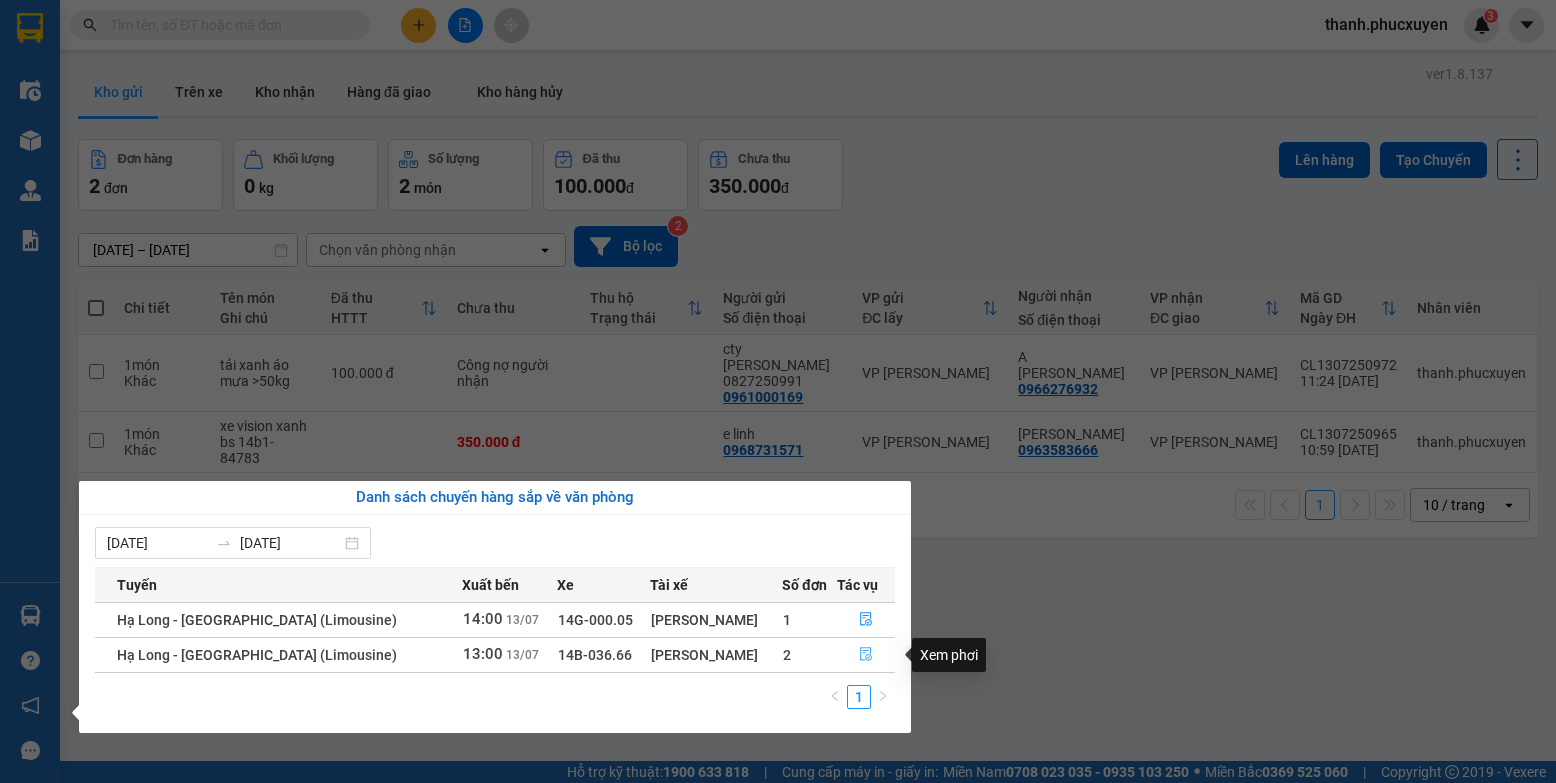 click 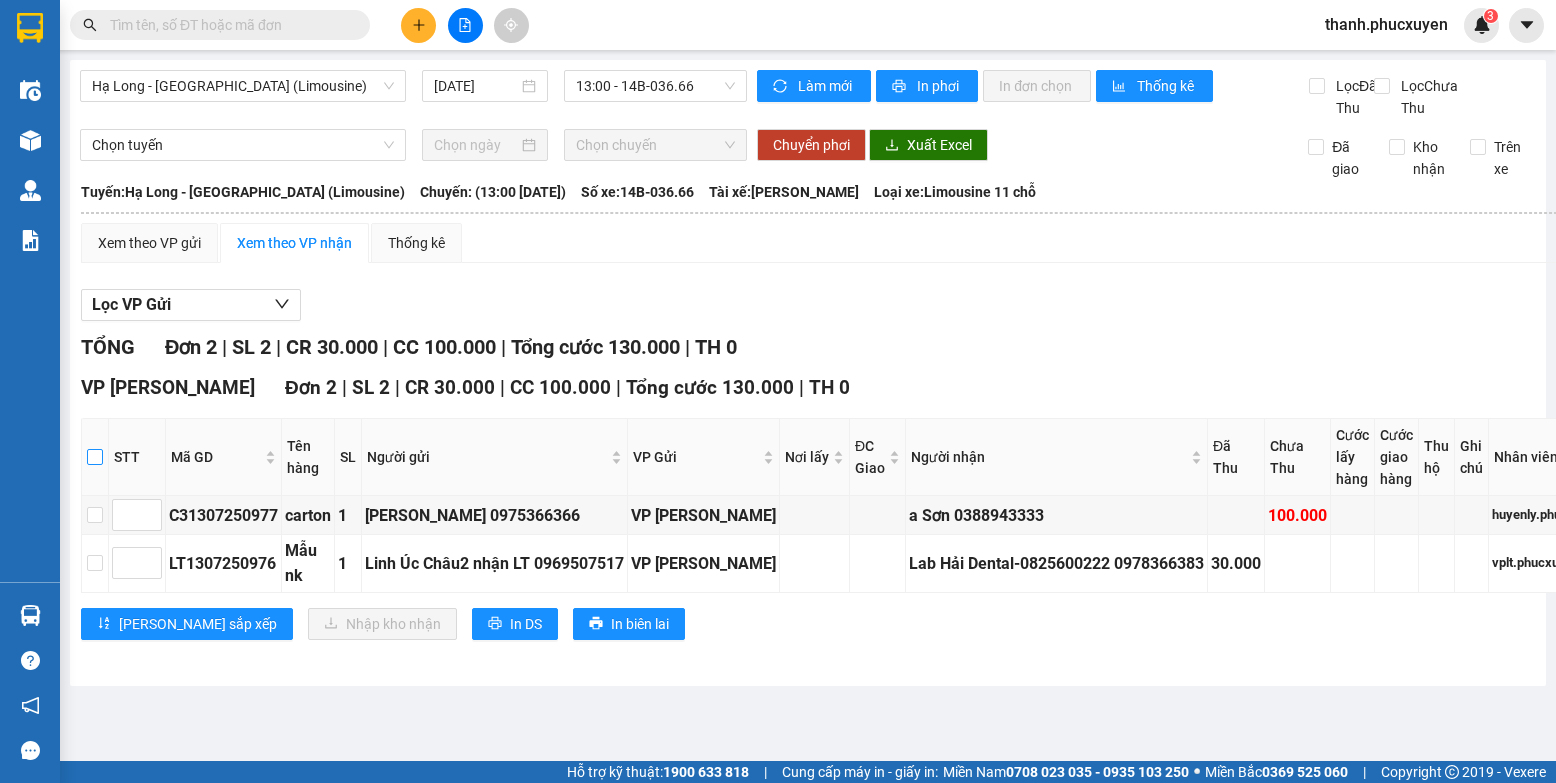 click at bounding box center [95, 457] 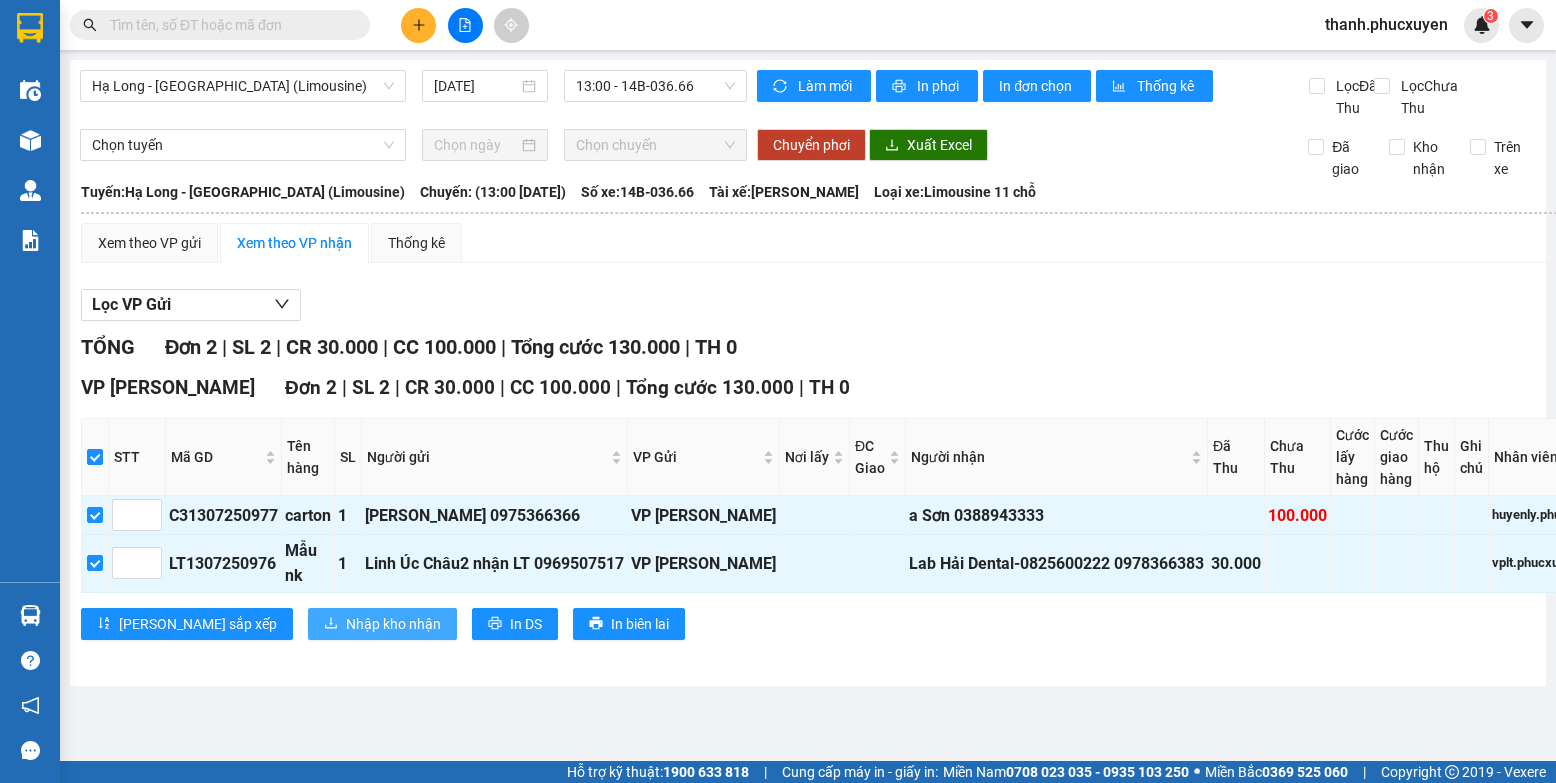 click on "Nhập kho nhận" at bounding box center [382, 624] 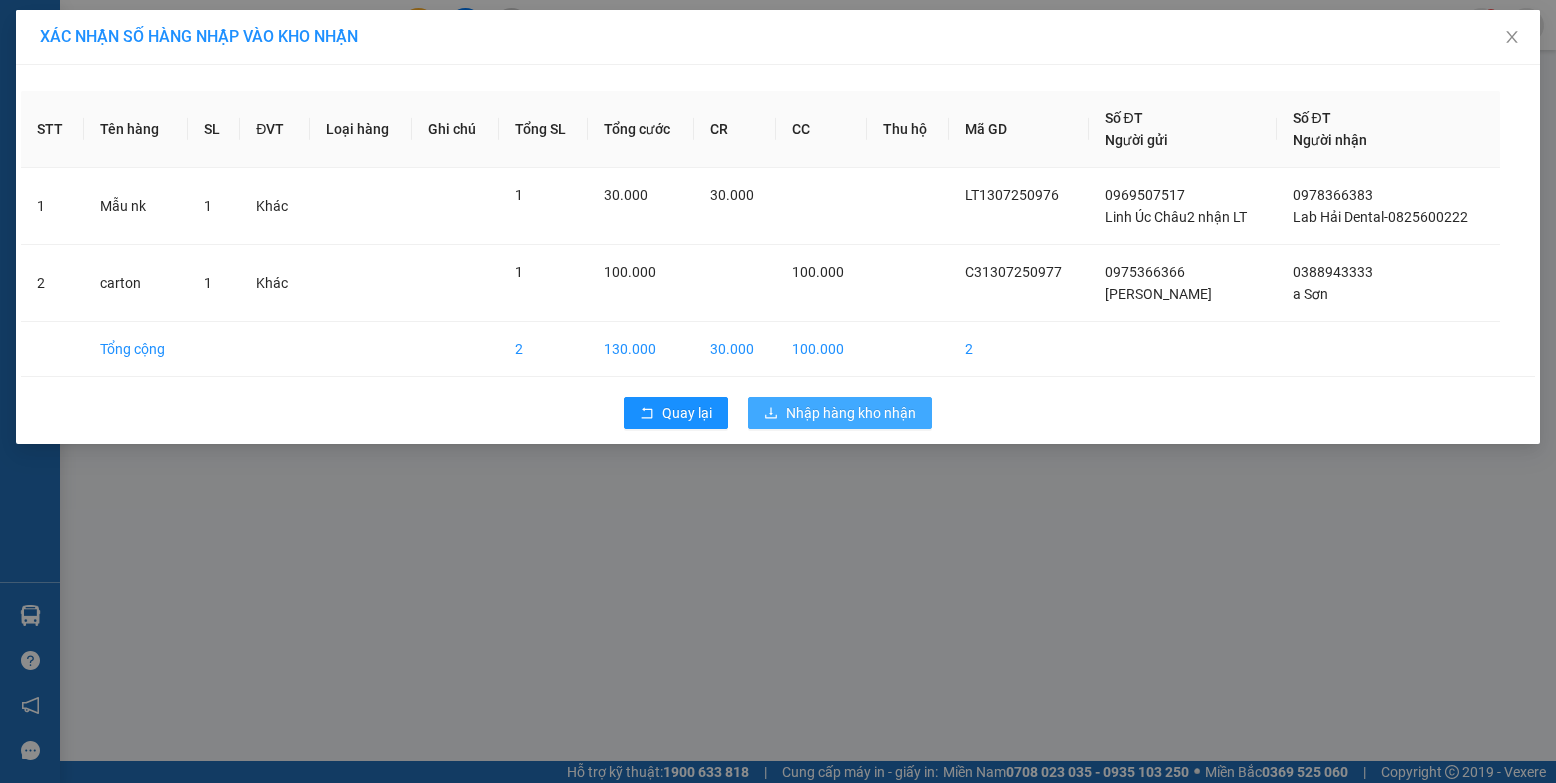 click on "Nhập hàng kho nhận" at bounding box center [851, 413] 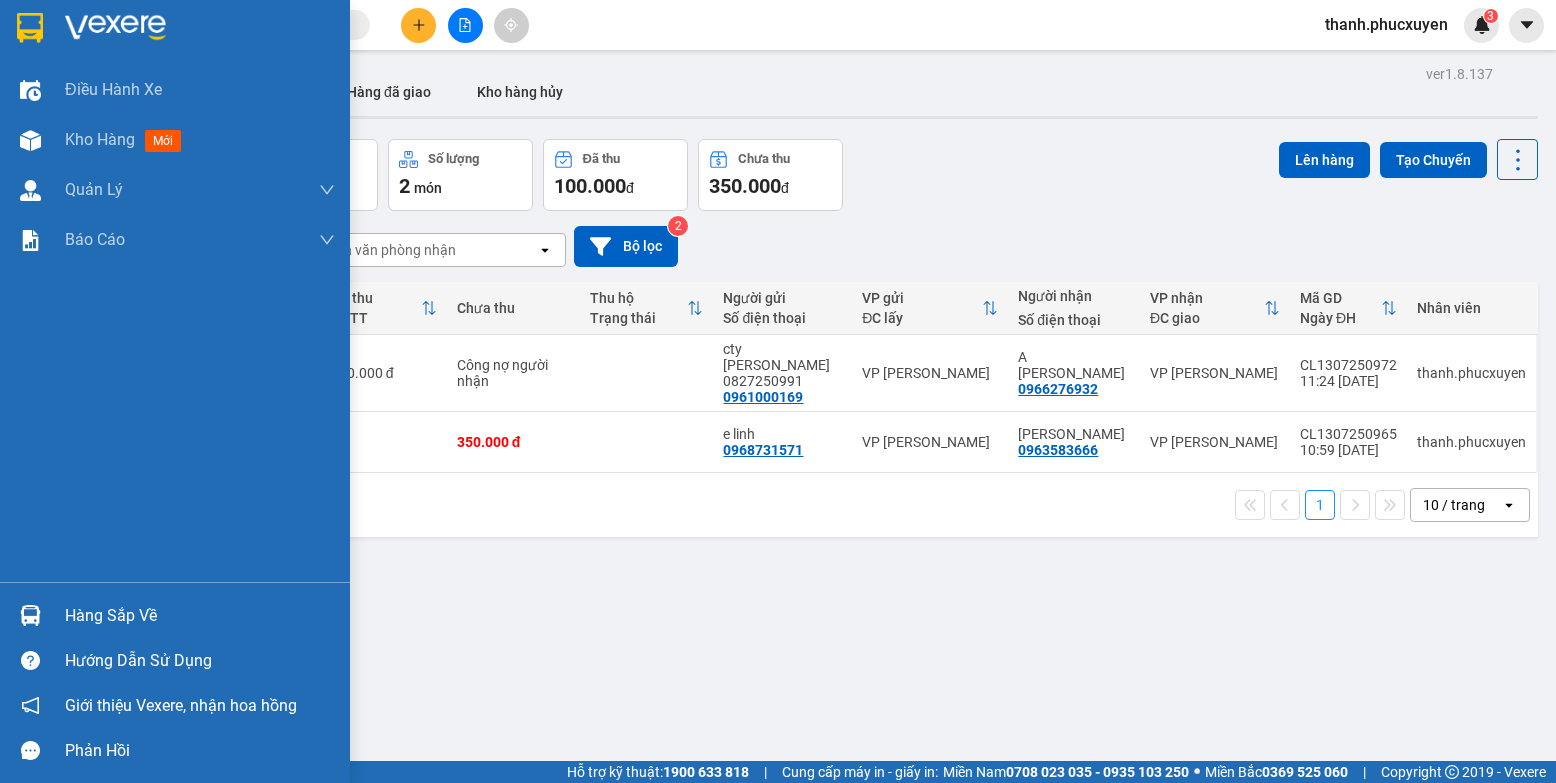 click at bounding box center (30, 615) 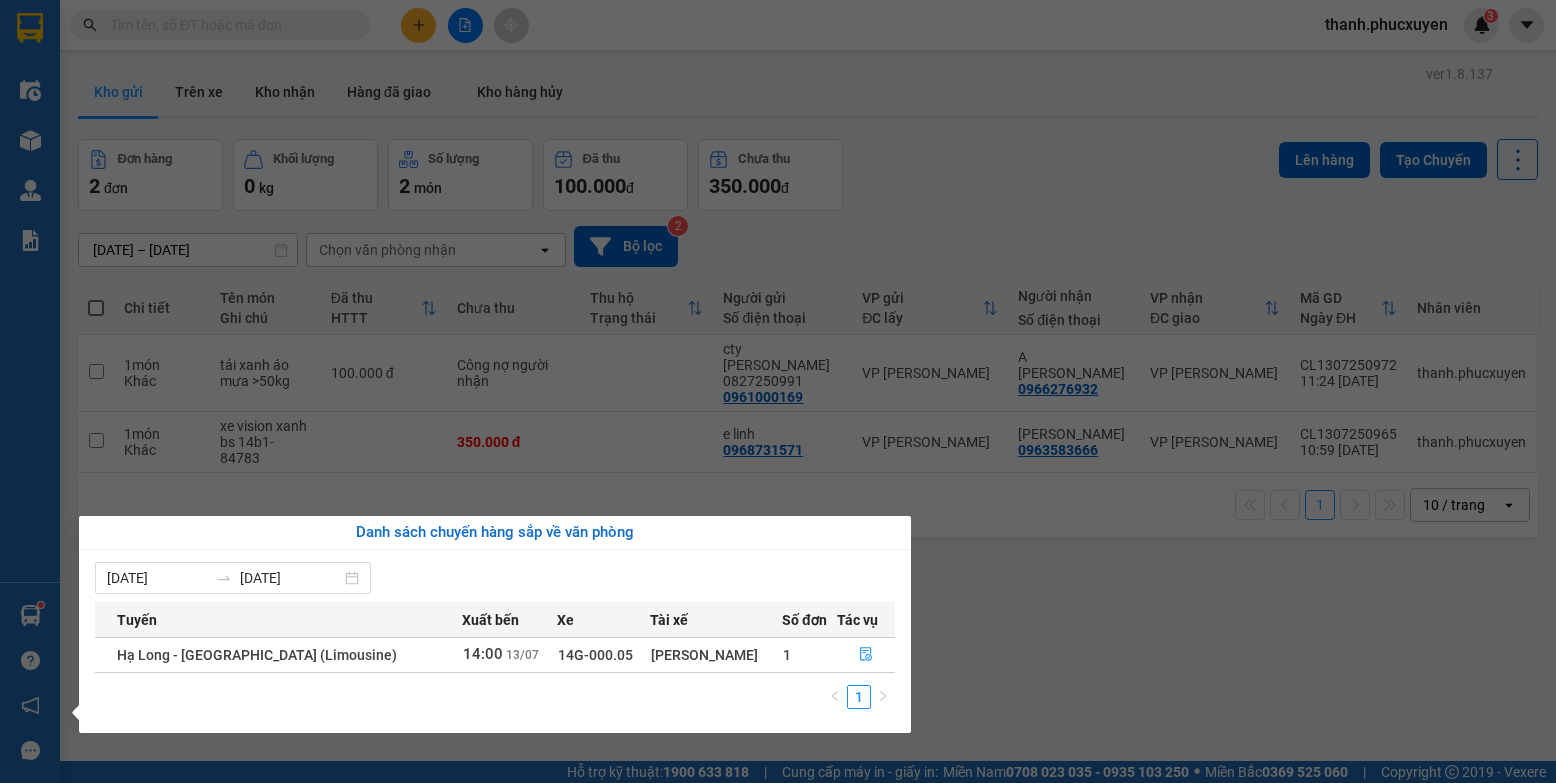 drag, startPoint x: 1022, startPoint y: 641, endPoint x: 1002, endPoint y: 641, distance: 20 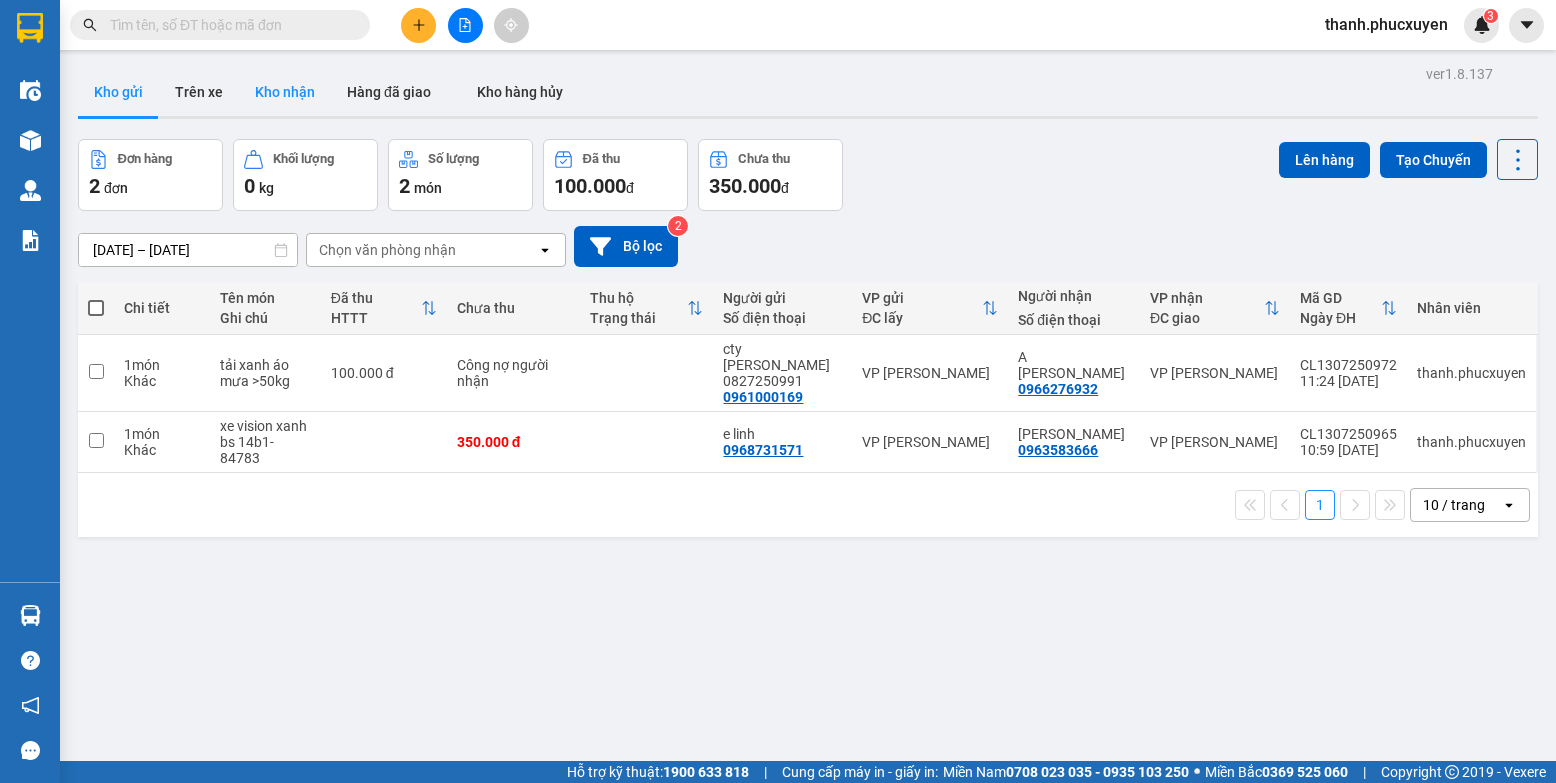 click on "Kho nhận" at bounding box center (285, 92) 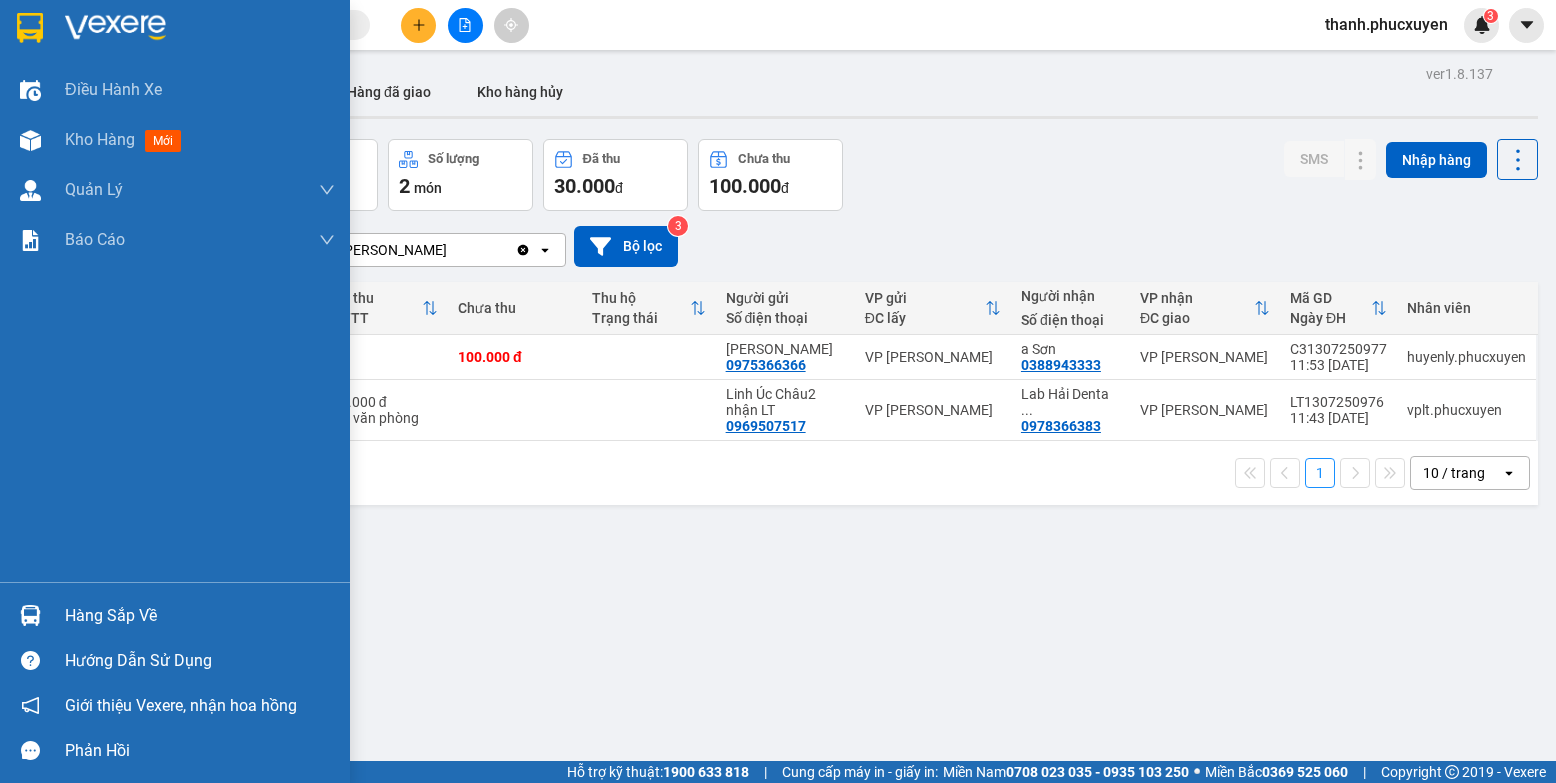 click at bounding box center (30, 615) 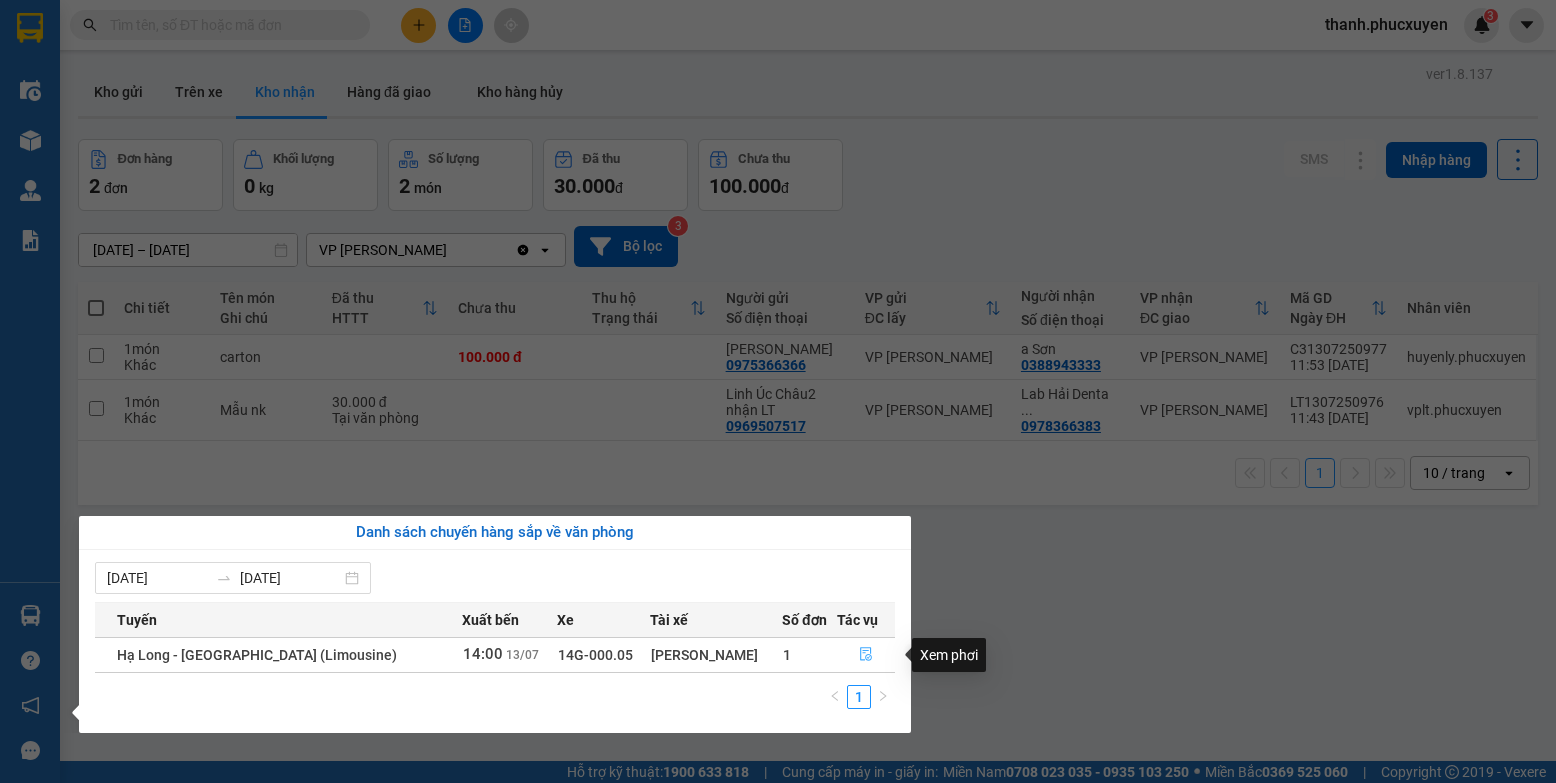 click 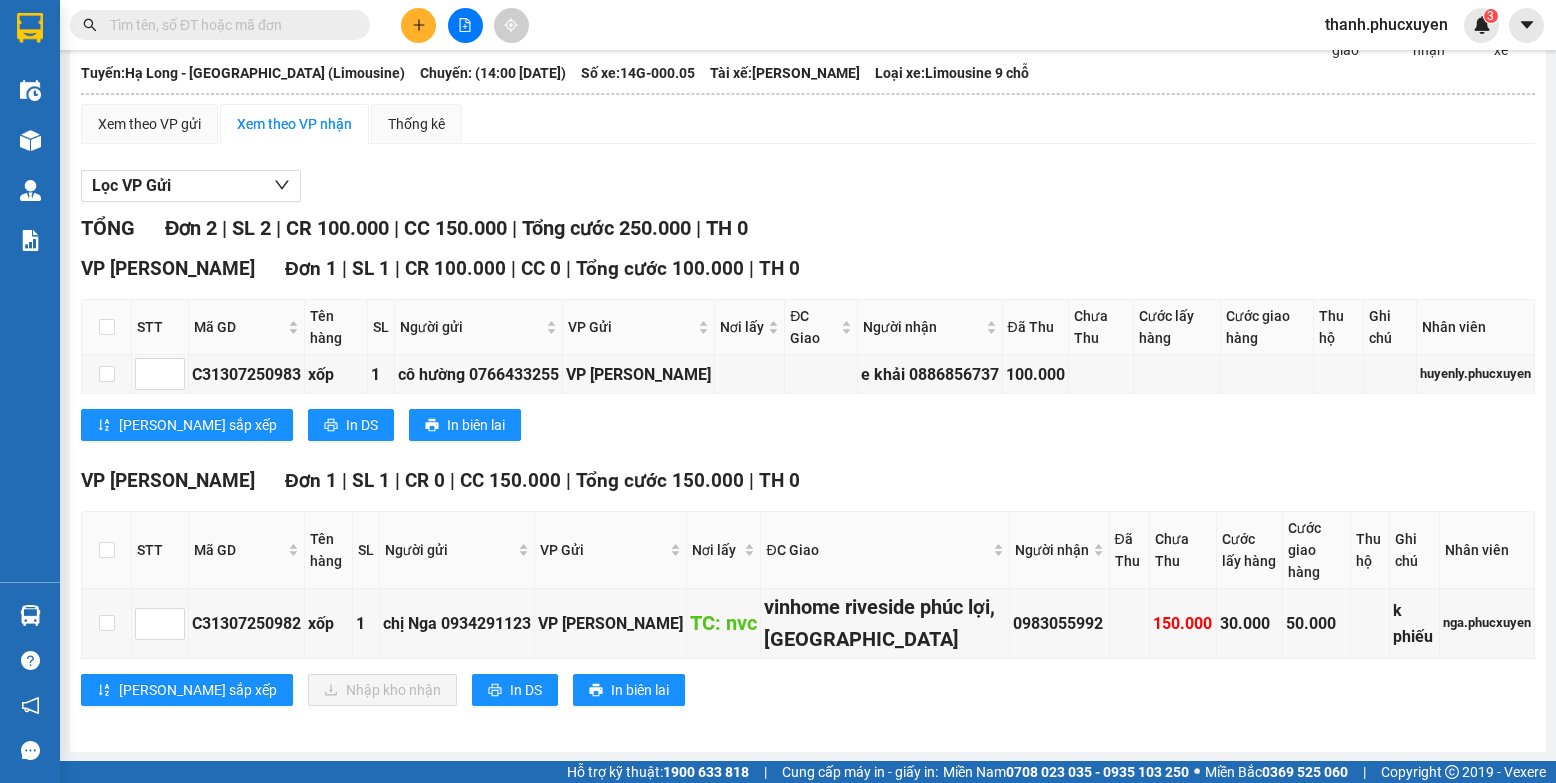scroll, scrollTop: 120, scrollLeft: 0, axis: vertical 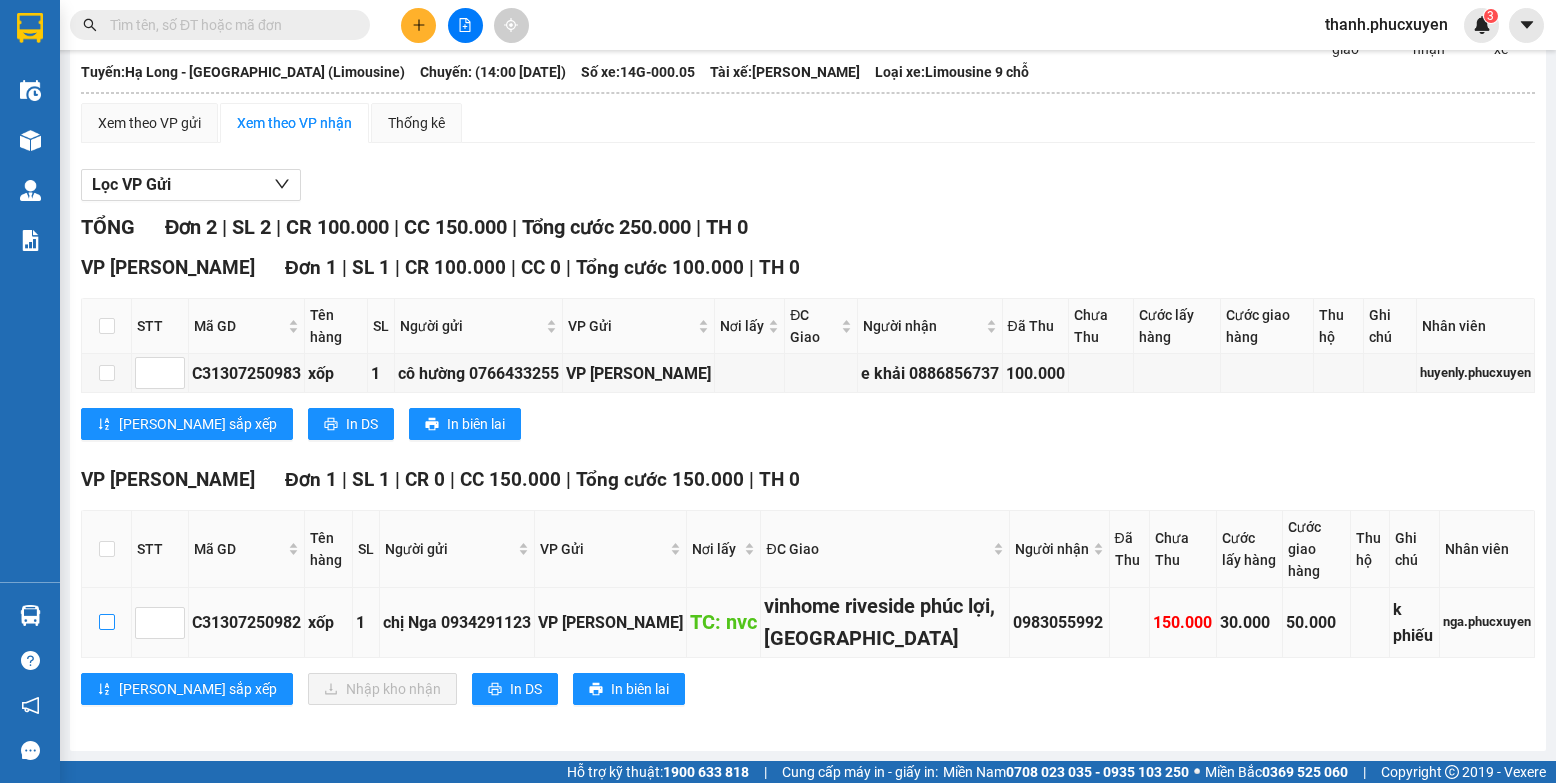 click at bounding box center [107, 622] 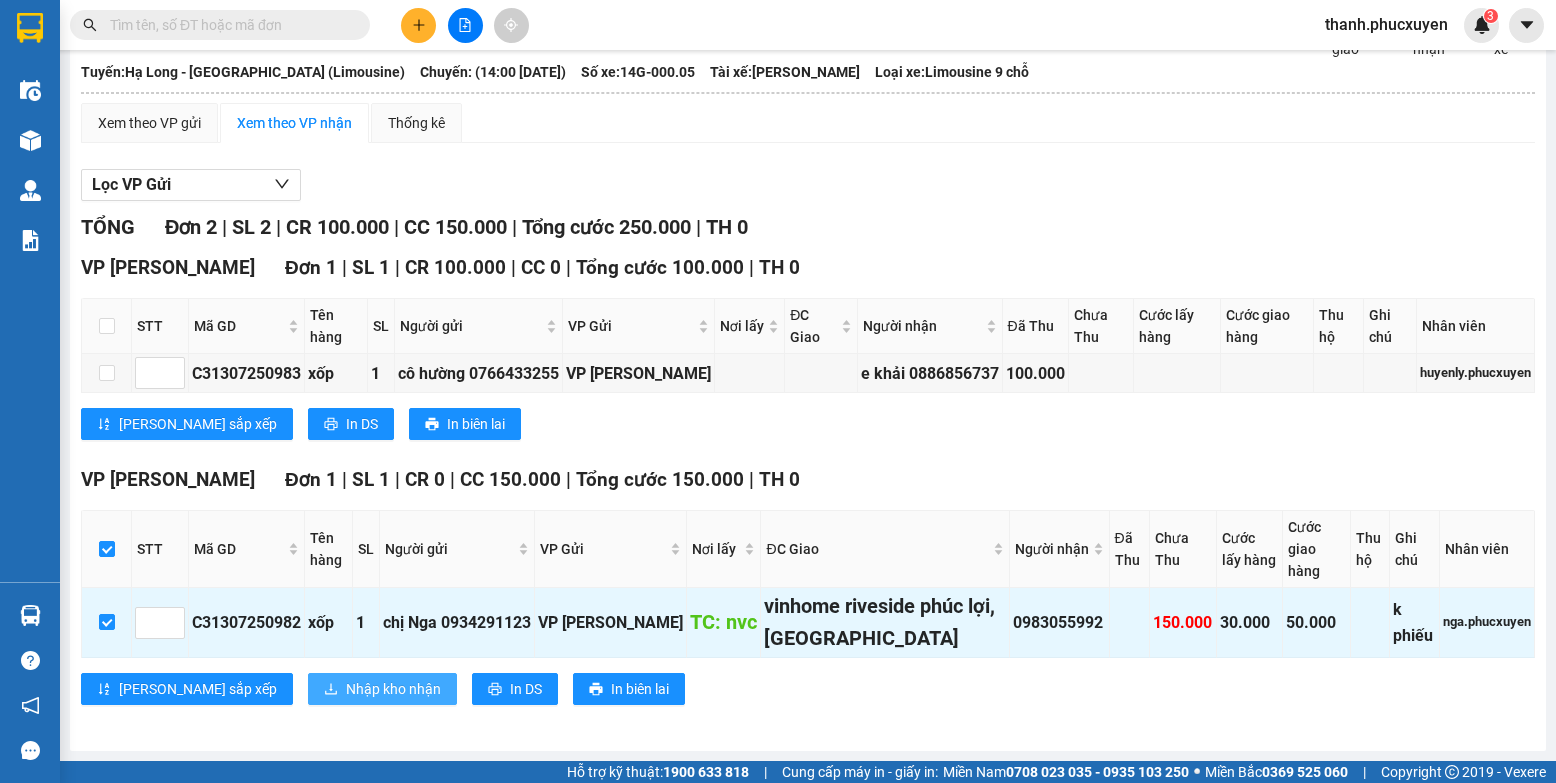 click on "Nhập kho nhận" at bounding box center [393, 689] 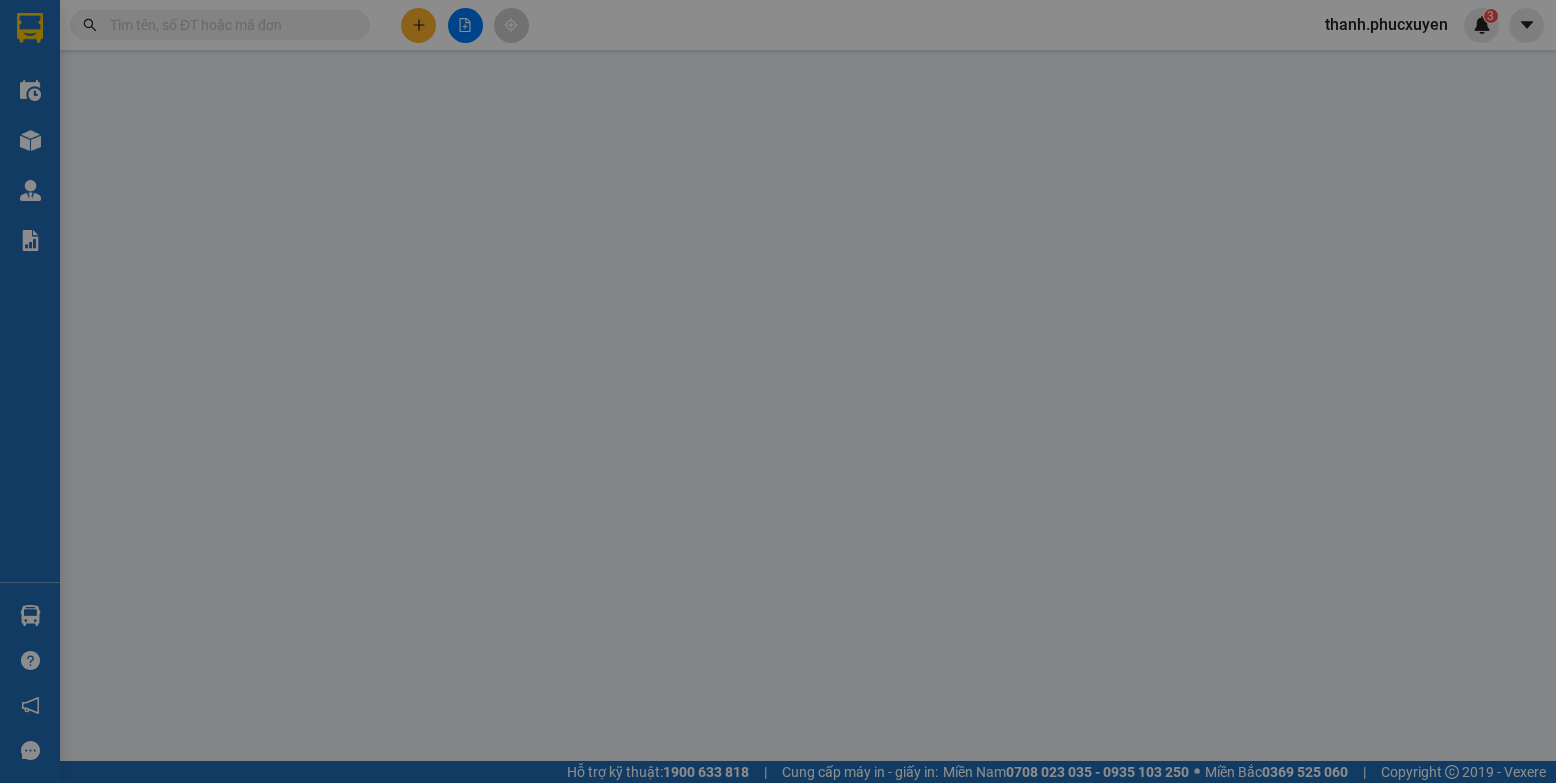 scroll, scrollTop: 0, scrollLeft: 0, axis: both 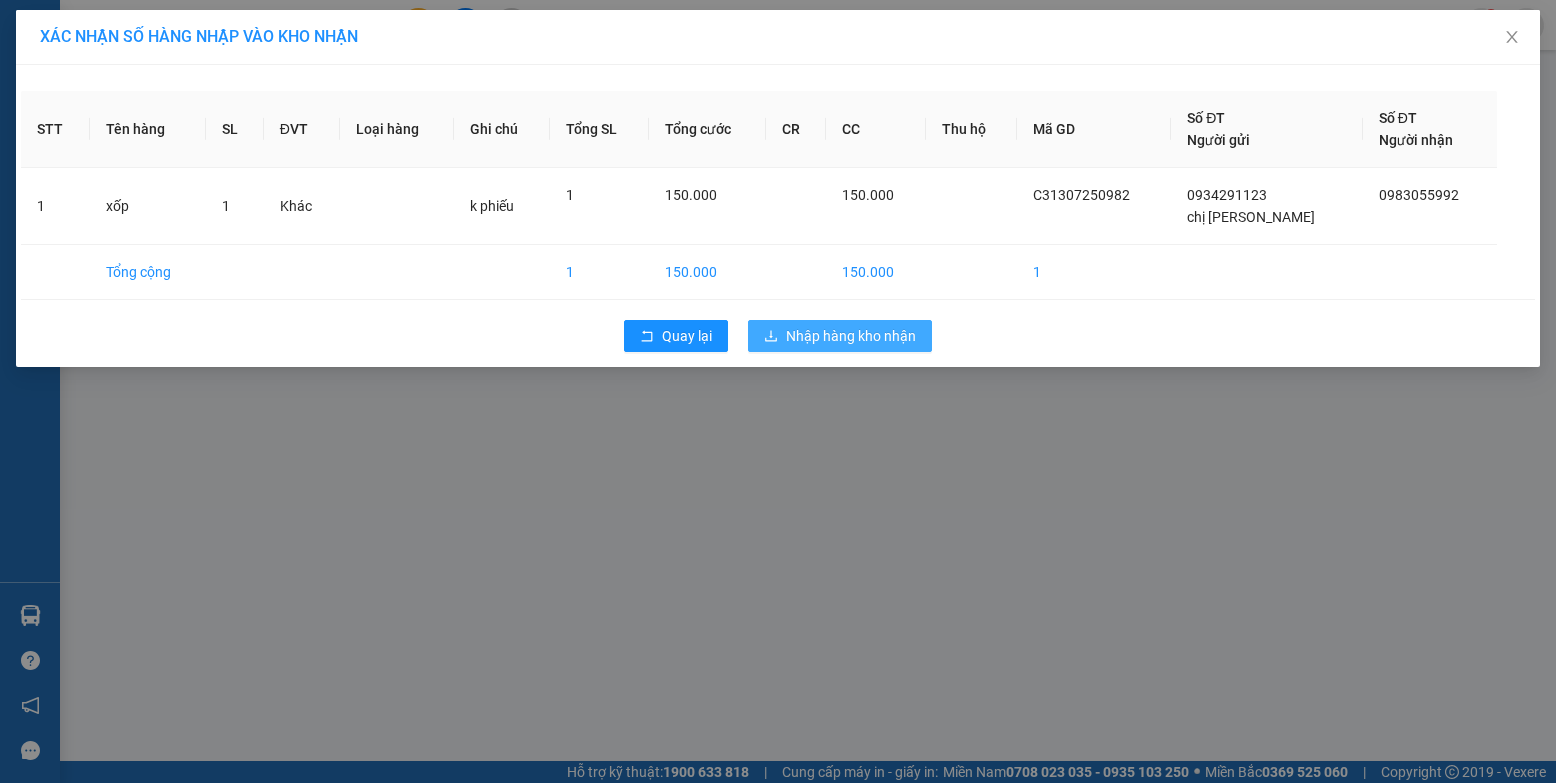 click on "Nhập hàng kho nhận" at bounding box center [851, 336] 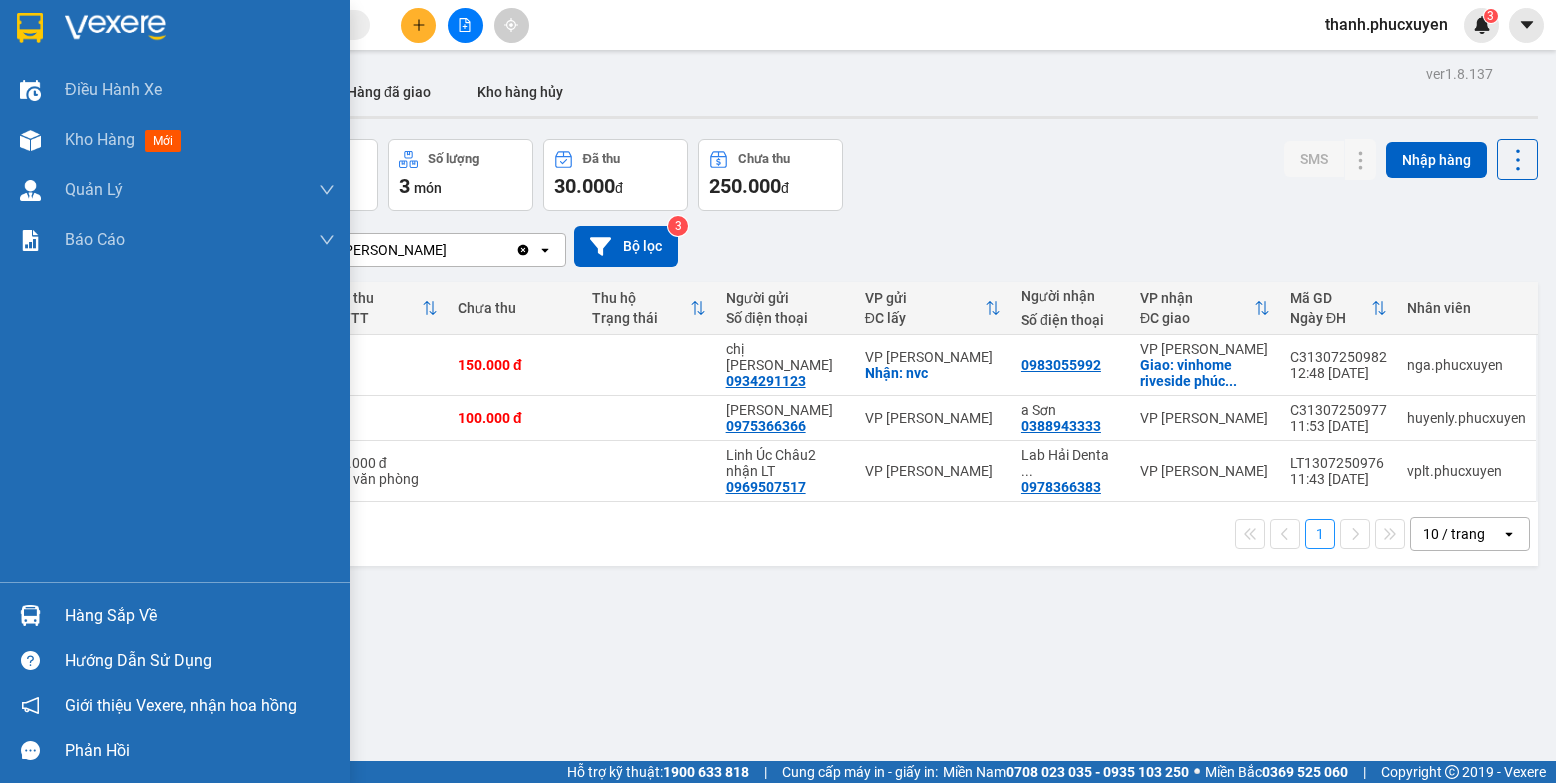click at bounding box center (30, 615) 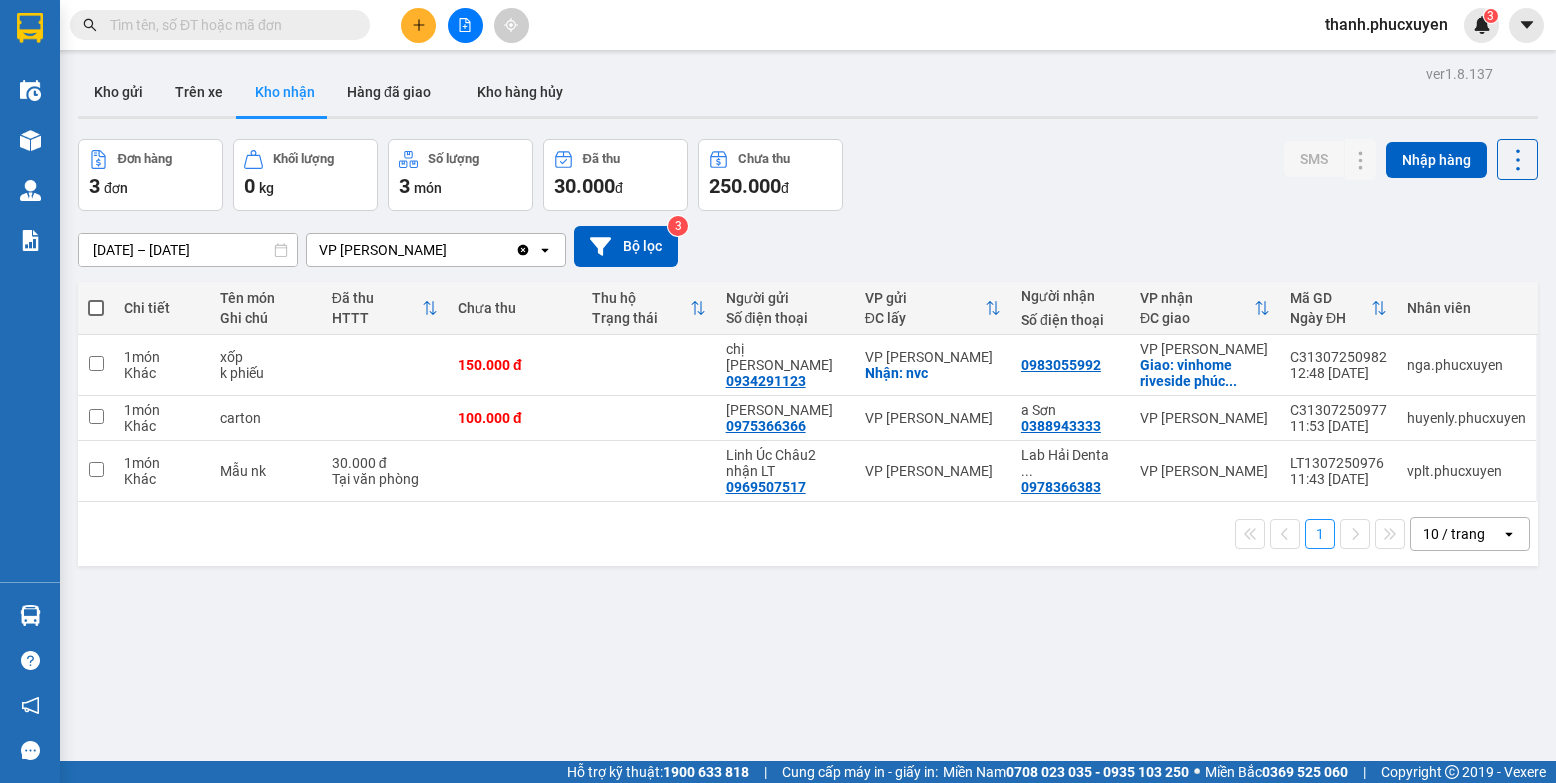 click on "Kết quả tìm kiếm ( 1 )  Bộ lọc  Thuộc VP này [PERSON_NAME] thái Món hàng Thu hộ Tổng cước Chưa cước Người gửi VP Gửi Người nhận VP Nhận CHL2309240090 13:24 [DATE] Đã giao   17:06 [DATE] XỐP SL:  1 80.000 0989541168 c nga  VP Chợ HL 1 0932280888 chi  VP Cổ Linh 1 thanh.phucxuyen 3     Điều hành xe     Kho hàng mới     Quản [PERSON_NAME] lý thu hộ Quản lý chuyến Quản lý khách hàng Quản lý khách hàng mới Quản lý giao nhận mới Quản lý kiểm kho     Báo cáo  11. Báo cáo đơn giao nhận nội bộ 1. Chi tiết đơn hàng văn phòng 12. Thống kê đơn đối tác 2. Tổng doanh thu theo từng văn phòng 3. Thống kê đơn hàng toàn nhà xe  4. Báo cáo dòng tiền theo nhân viên 5. Doanh thu thực tế chi tiết theo phòng hàng  8. Thống kê nhận và gửi hàng theo văn phòng 9. Thống kê chi tiết đơn hàng theo văn phòng gửi Hàng sắp về Hướng dẫn sử dụng Phản hồi 3" at bounding box center [778, 391] 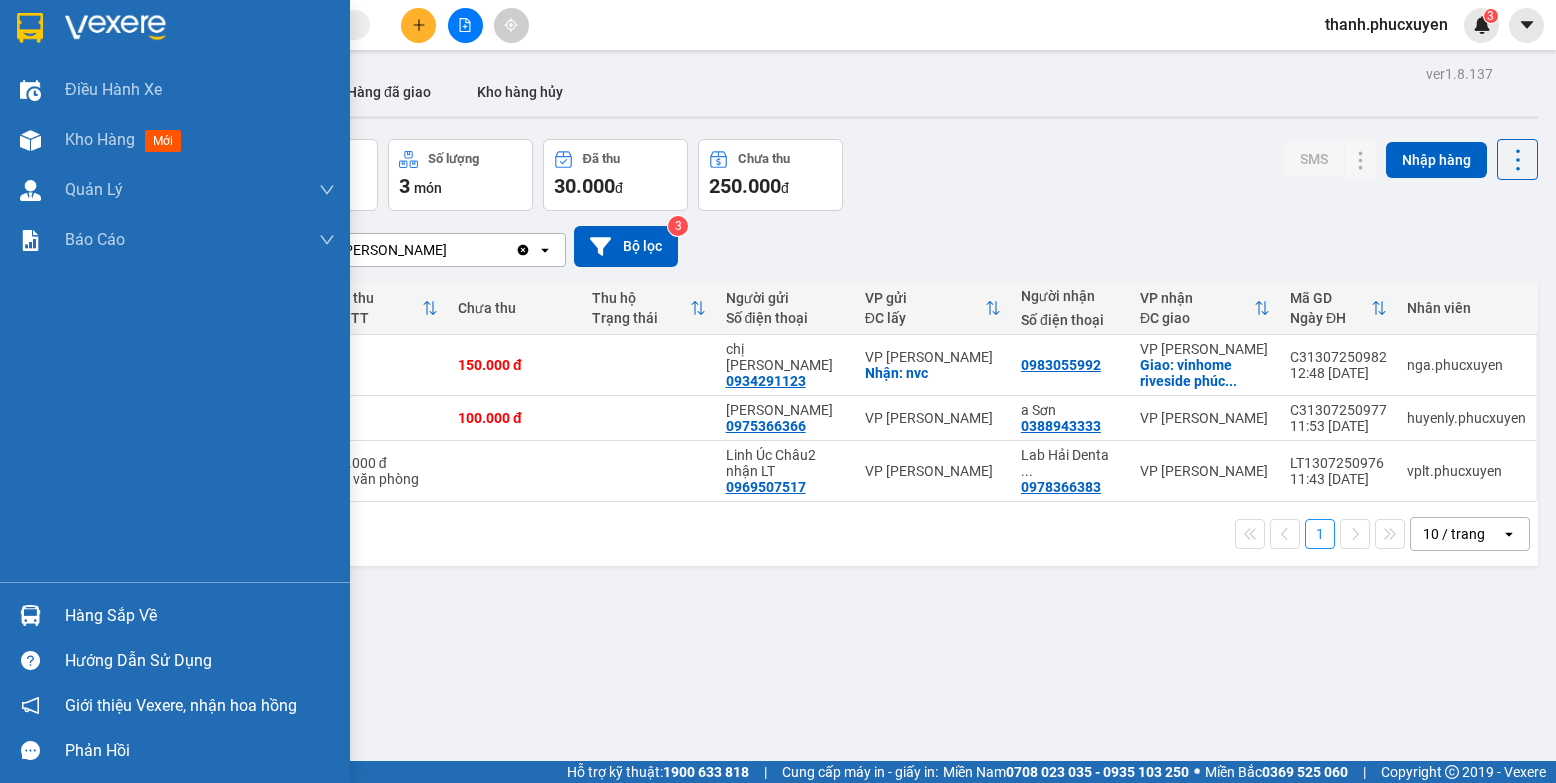 click on "Hàng sắp về" at bounding box center [175, 615] 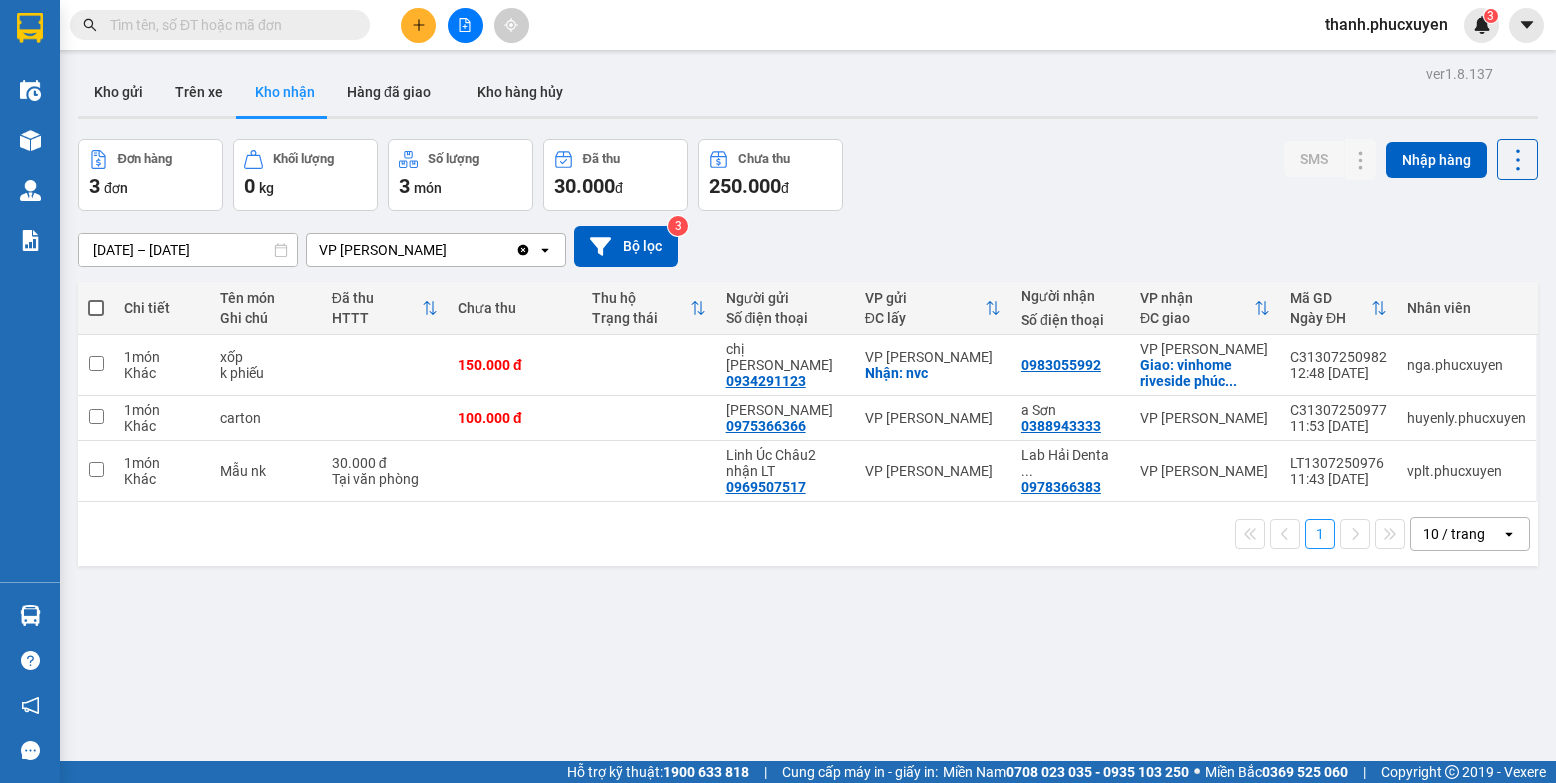 click on "Kết quả tìm kiếm ( 1 )  Bộ lọc  Thuộc VP này [PERSON_NAME] thái Món hàng Thu hộ Tổng cước Chưa cước Người gửi VP Gửi Người nhận VP Nhận CHL2309240090 13:24 [DATE] Đã giao   17:06 [DATE] XỐP SL:  1 80.000 0989541168 c nga  VP Chợ HL 1 0932280888 chi  VP Cổ Linh 1 thanh.phucxuyen 3     Điều hành xe     Kho hàng mới     Quản [PERSON_NAME] lý thu hộ Quản lý chuyến Quản lý khách hàng Quản lý khách hàng mới Quản lý giao nhận mới Quản lý kiểm kho     Báo cáo  11. Báo cáo đơn giao nhận nội bộ 1. Chi tiết đơn hàng văn phòng 12. Thống kê đơn đối tác 2. Tổng doanh thu theo từng văn phòng 3. Thống kê đơn hàng toàn nhà xe  4. Báo cáo dòng tiền theo nhân viên 5. Doanh thu thực tế chi tiết theo phòng hàng  8. Thống kê nhận và gửi hàng theo văn phòng 9. Thống kê chi tiết đơn hàng theo văn phòng gửi Hàng sắp về Hướng dẫn sử dụng Phản hồi 3" at bounding box center (778, 391) 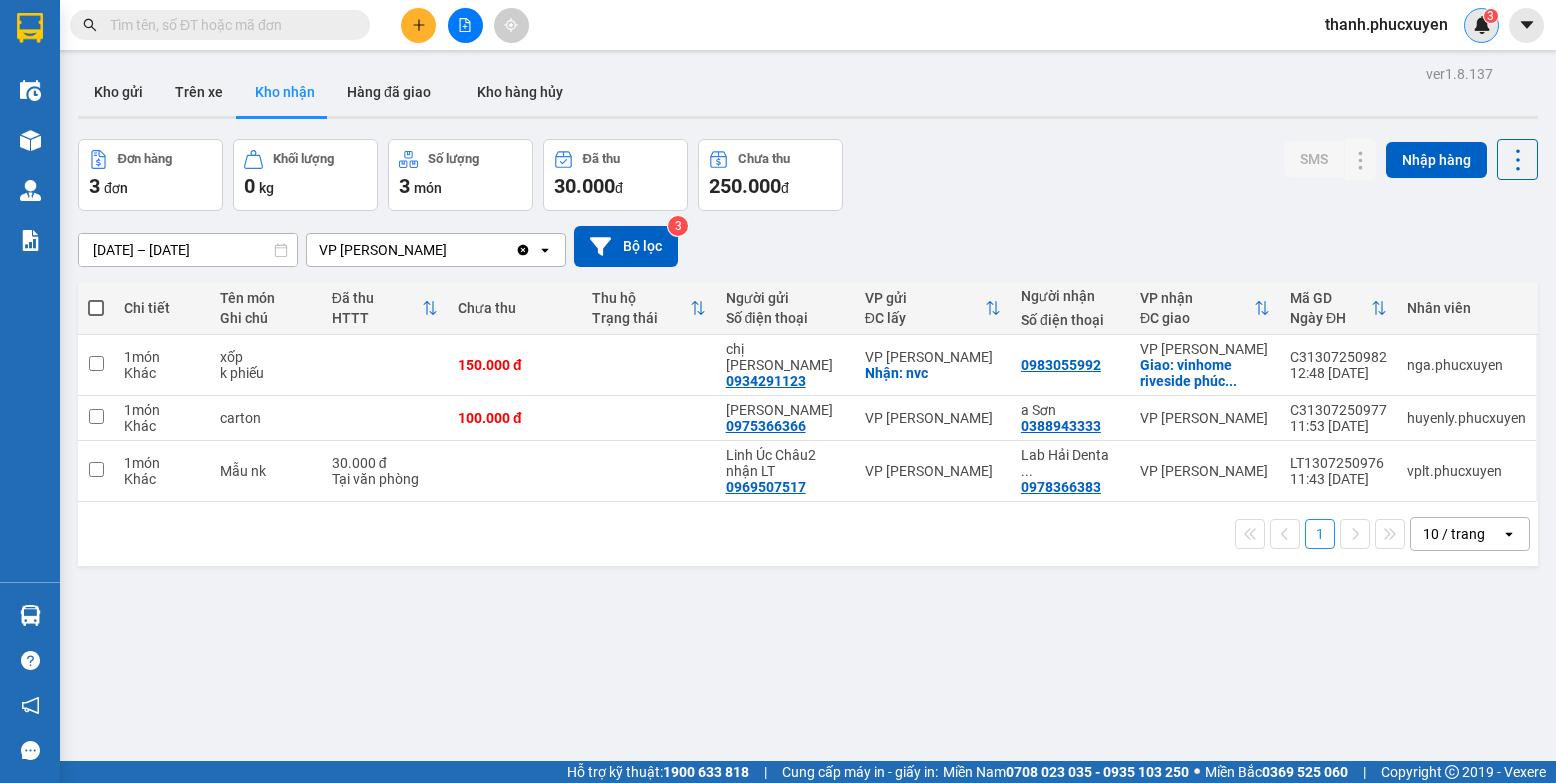 click on "3" at bounding box center [1481, 25] 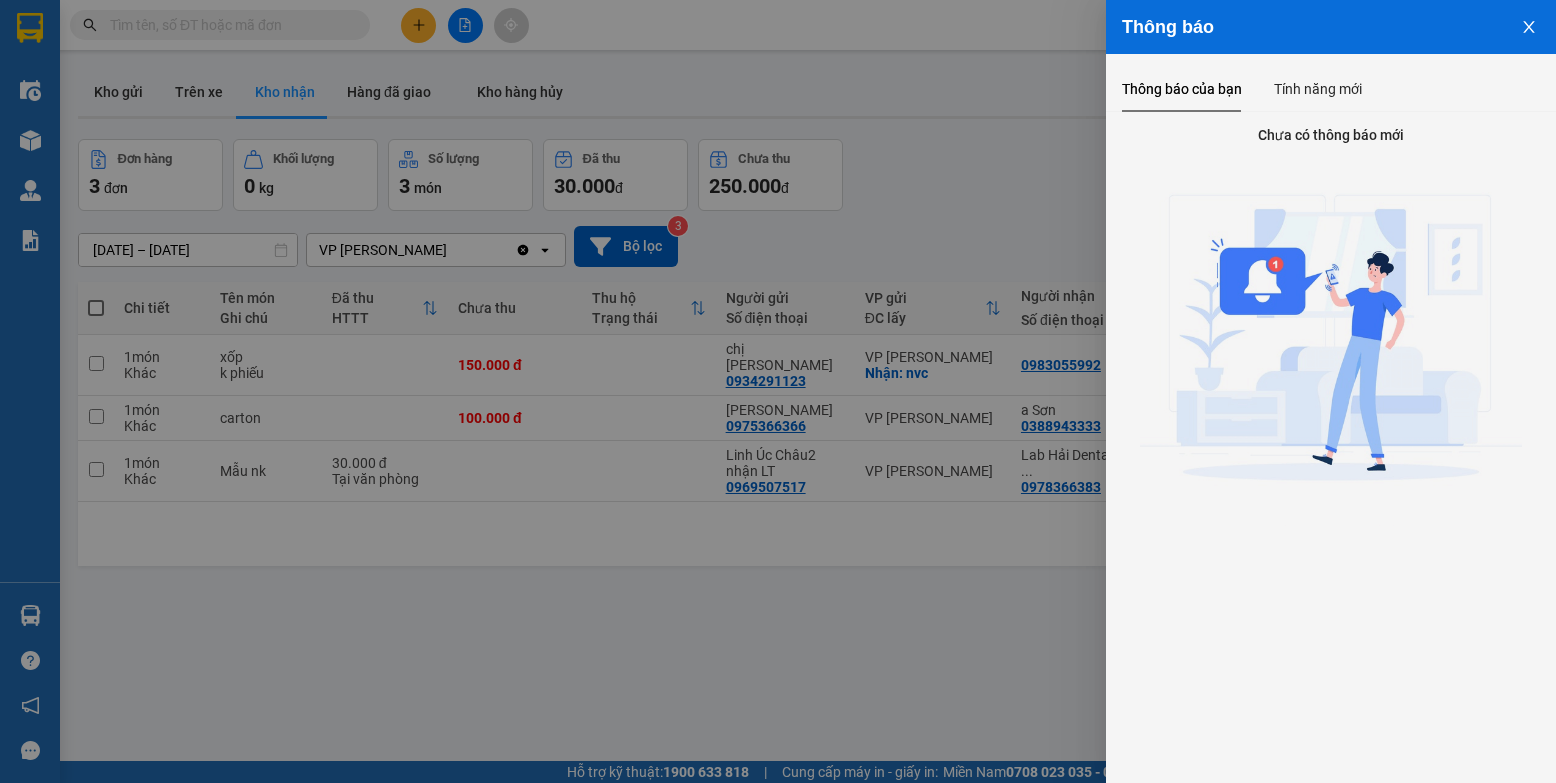 click 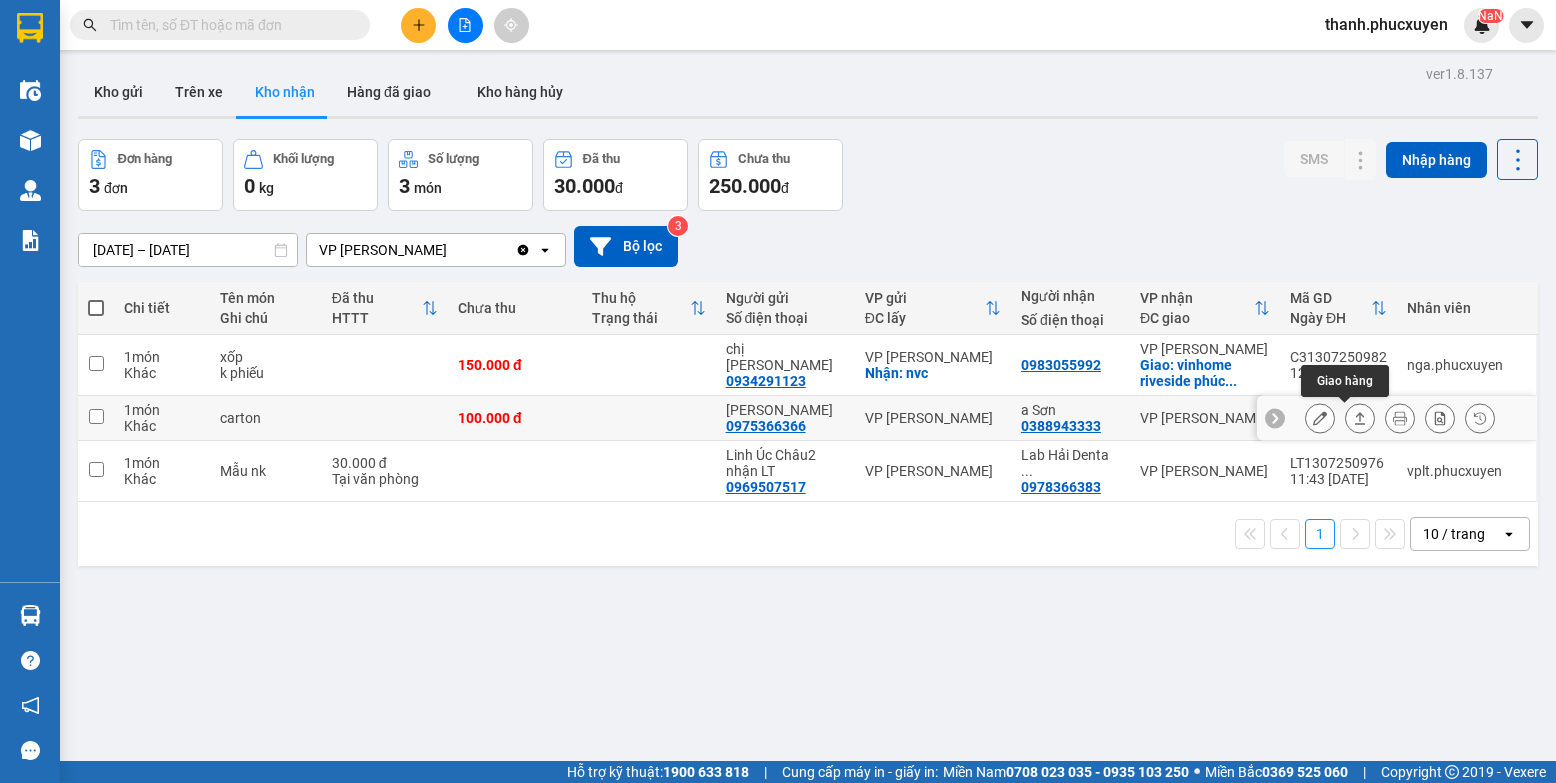click 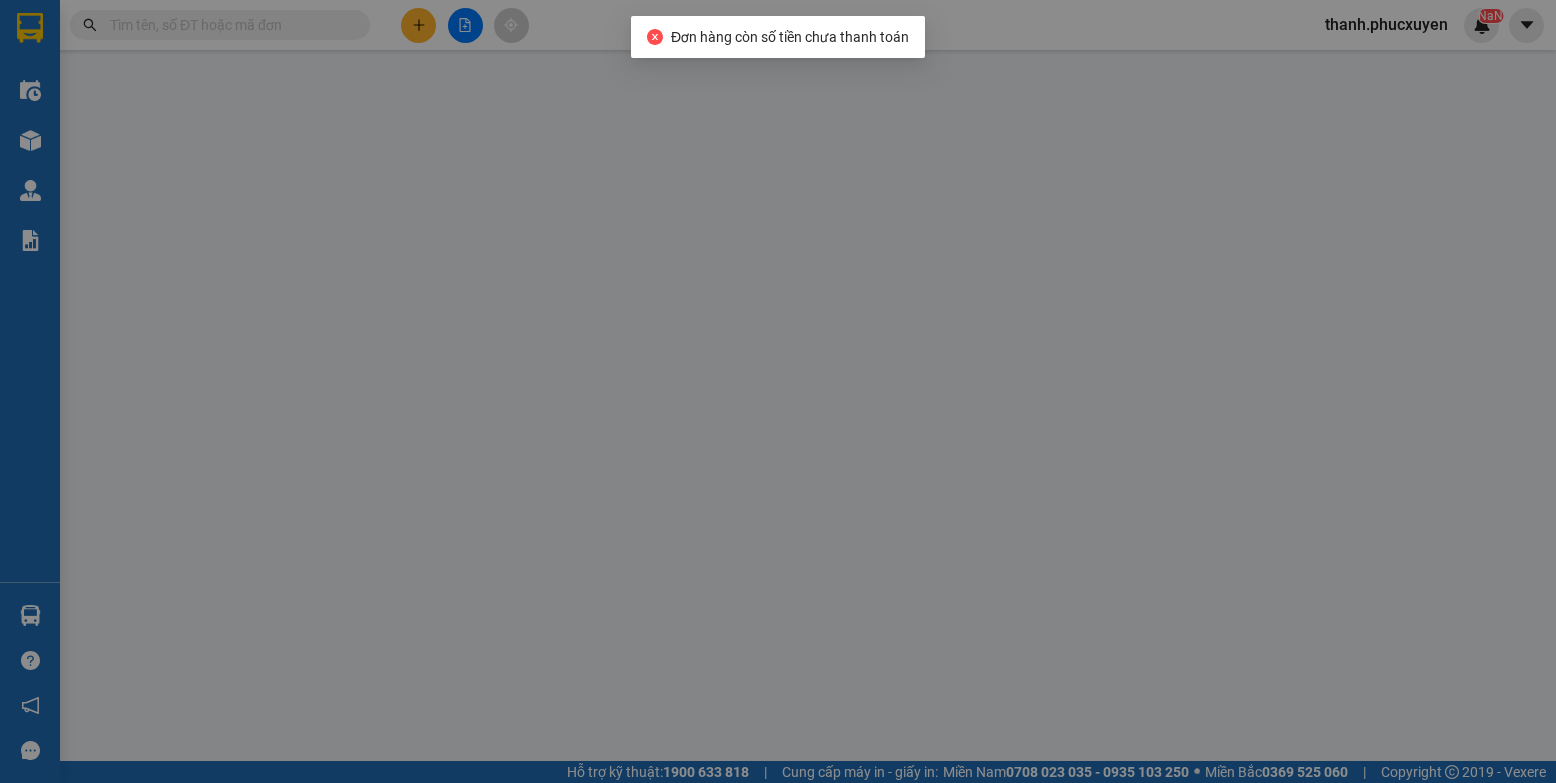 type on "0975366366" 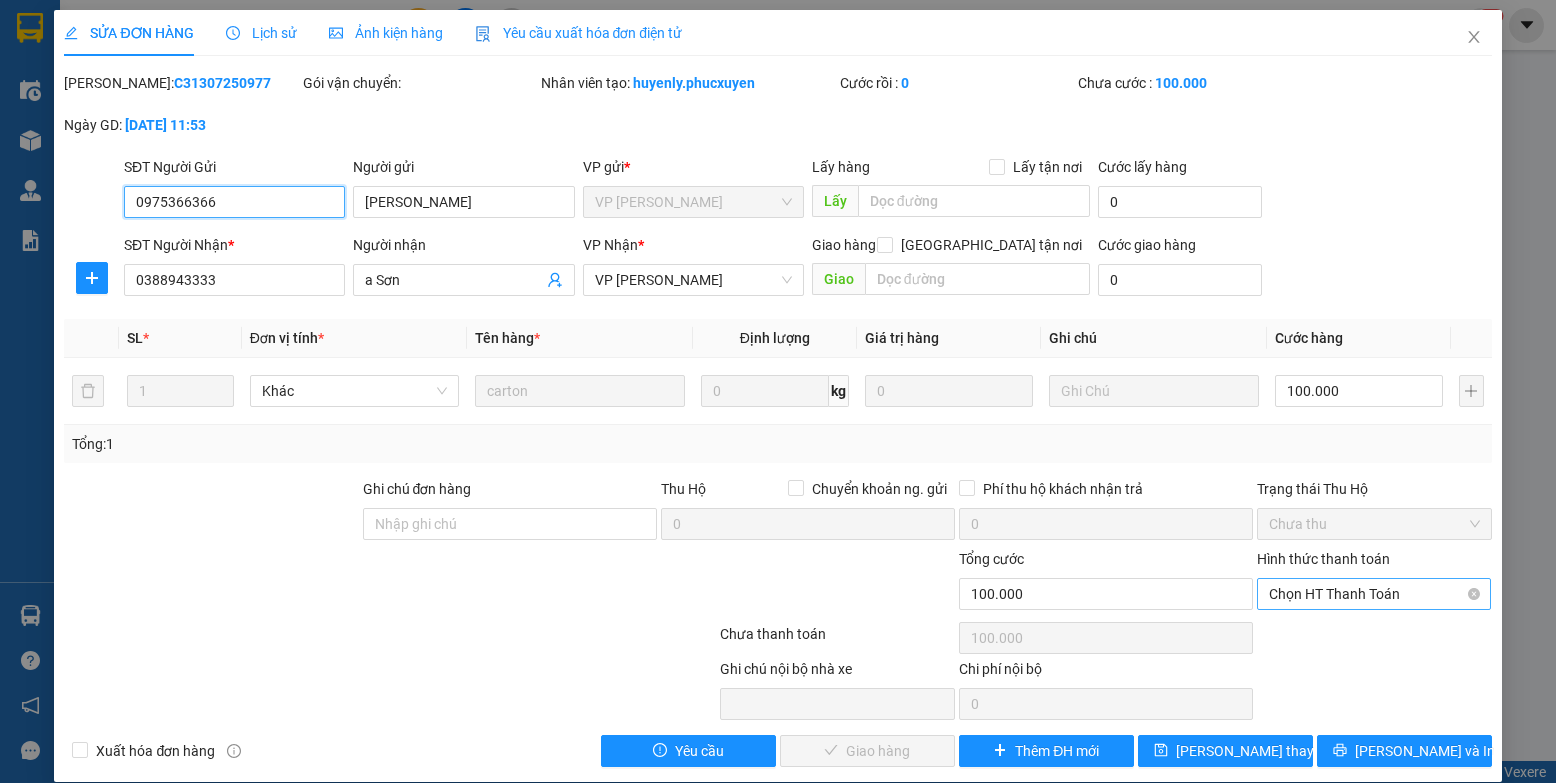 click on "Chọn HT Thanh Toán" at bounding box center (1374, 594) 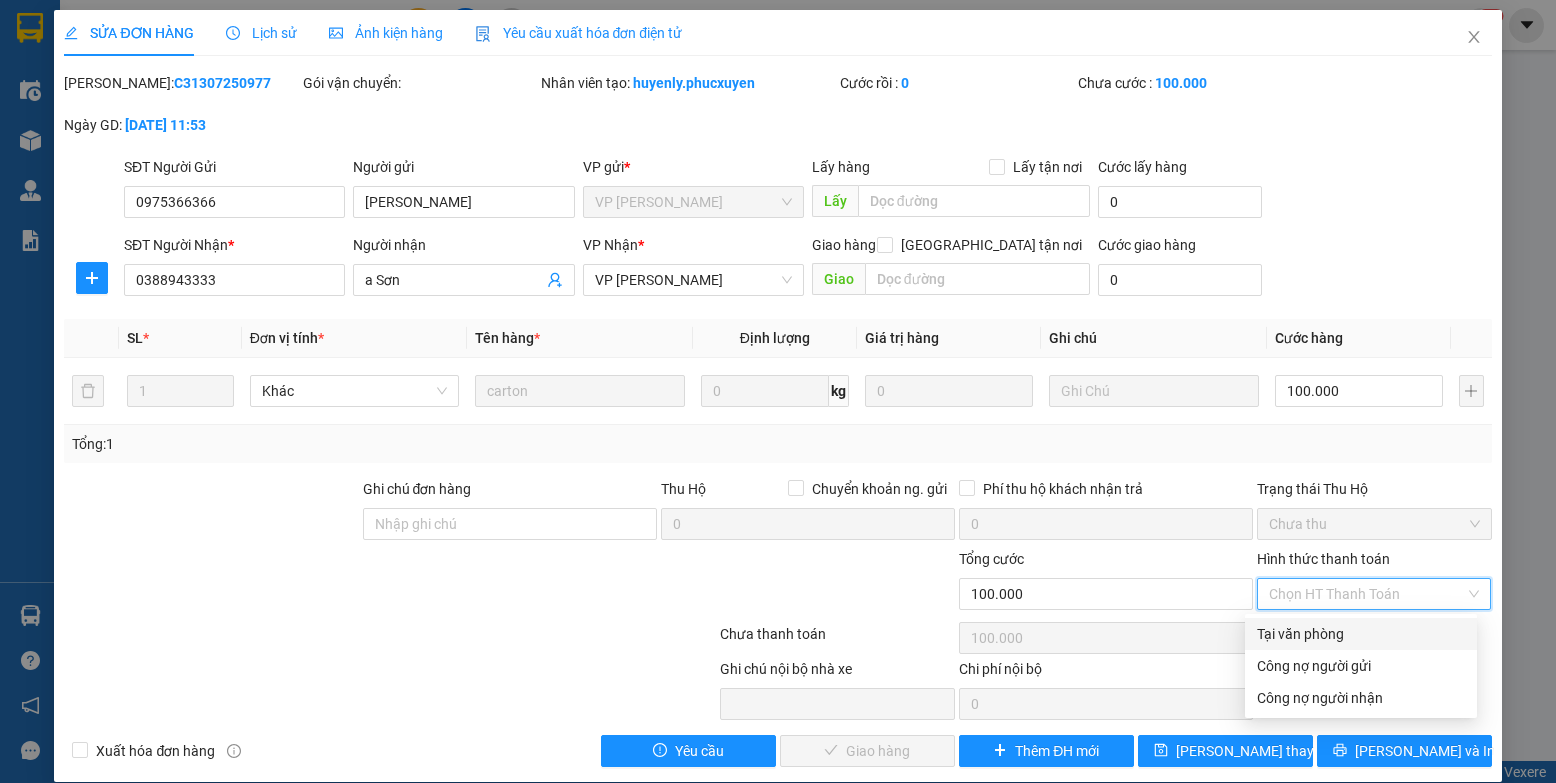 click on "Tại văn phòng" at bounding box center (1361, 634) 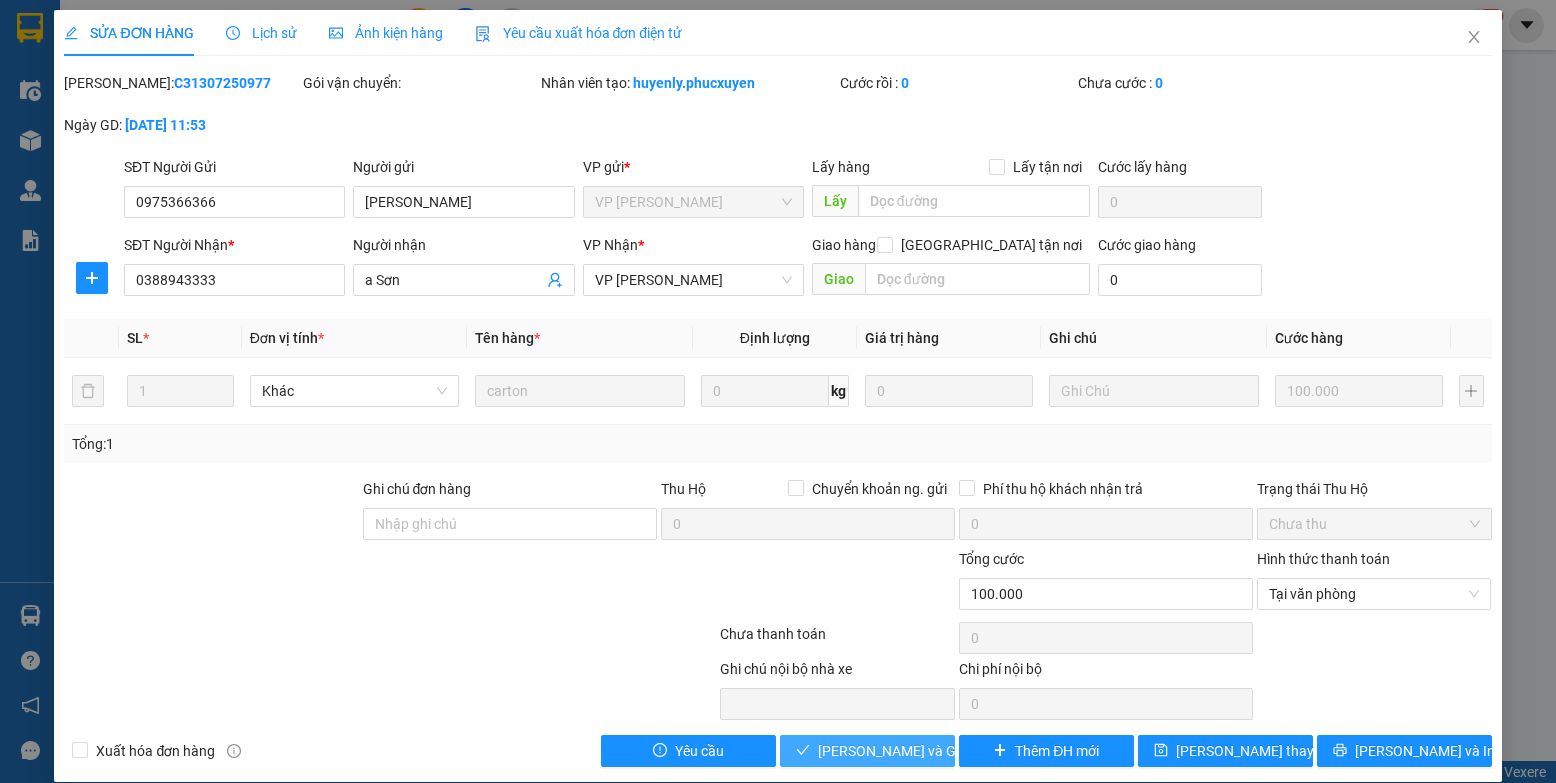 click on "[PERSON_NAME] và Giao hàng" at bounding box center [914, 751] 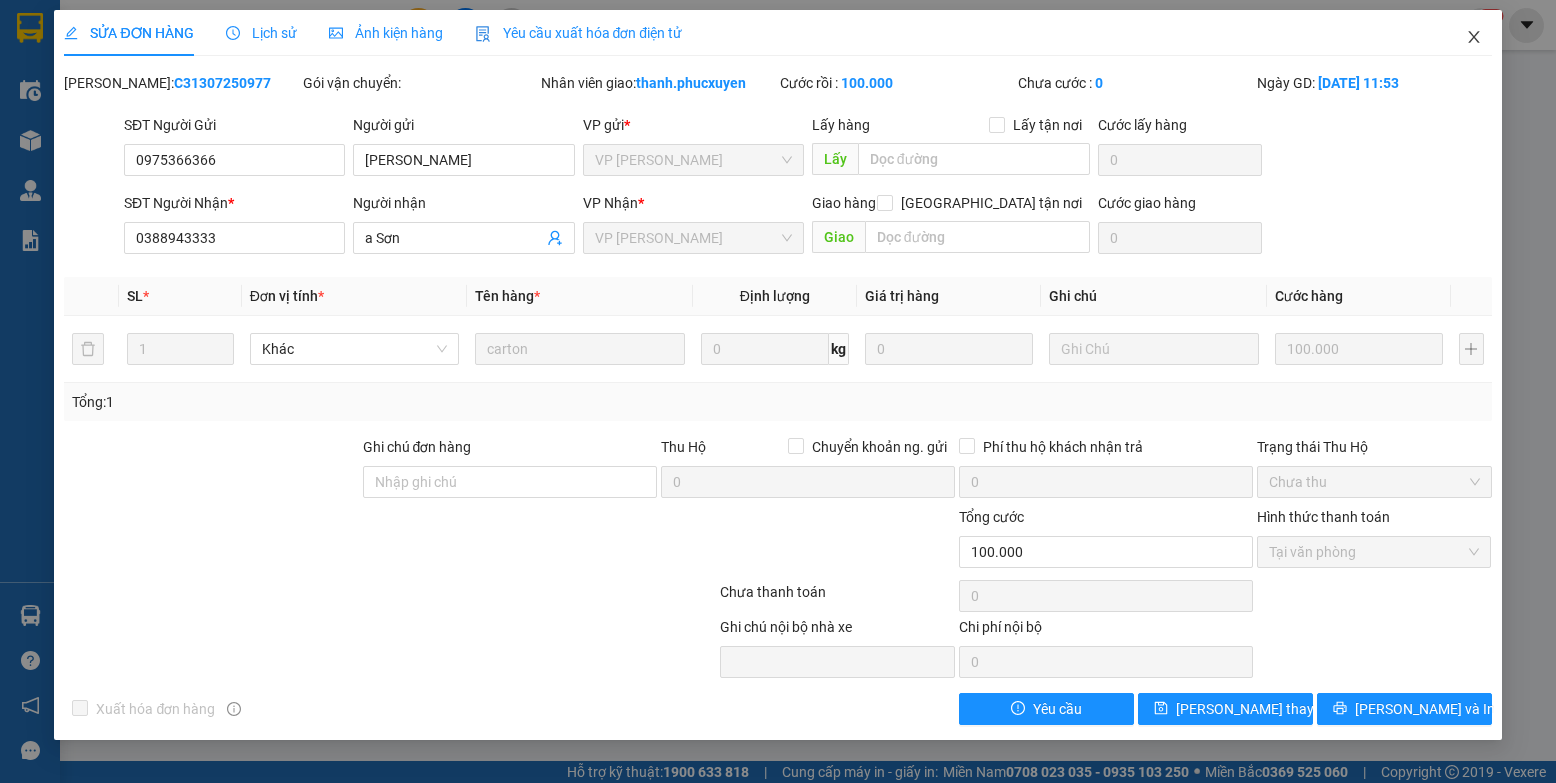 click 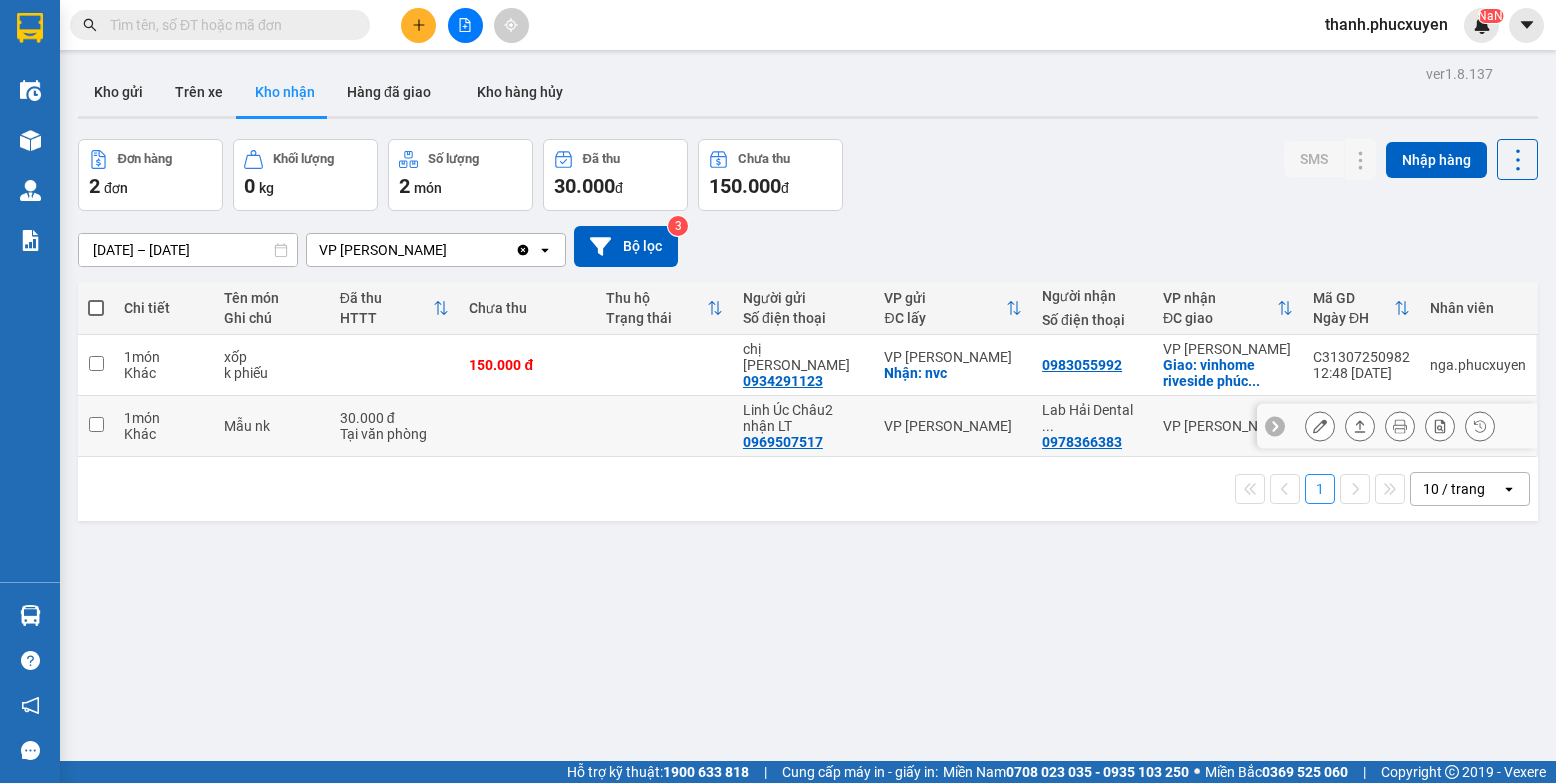 click 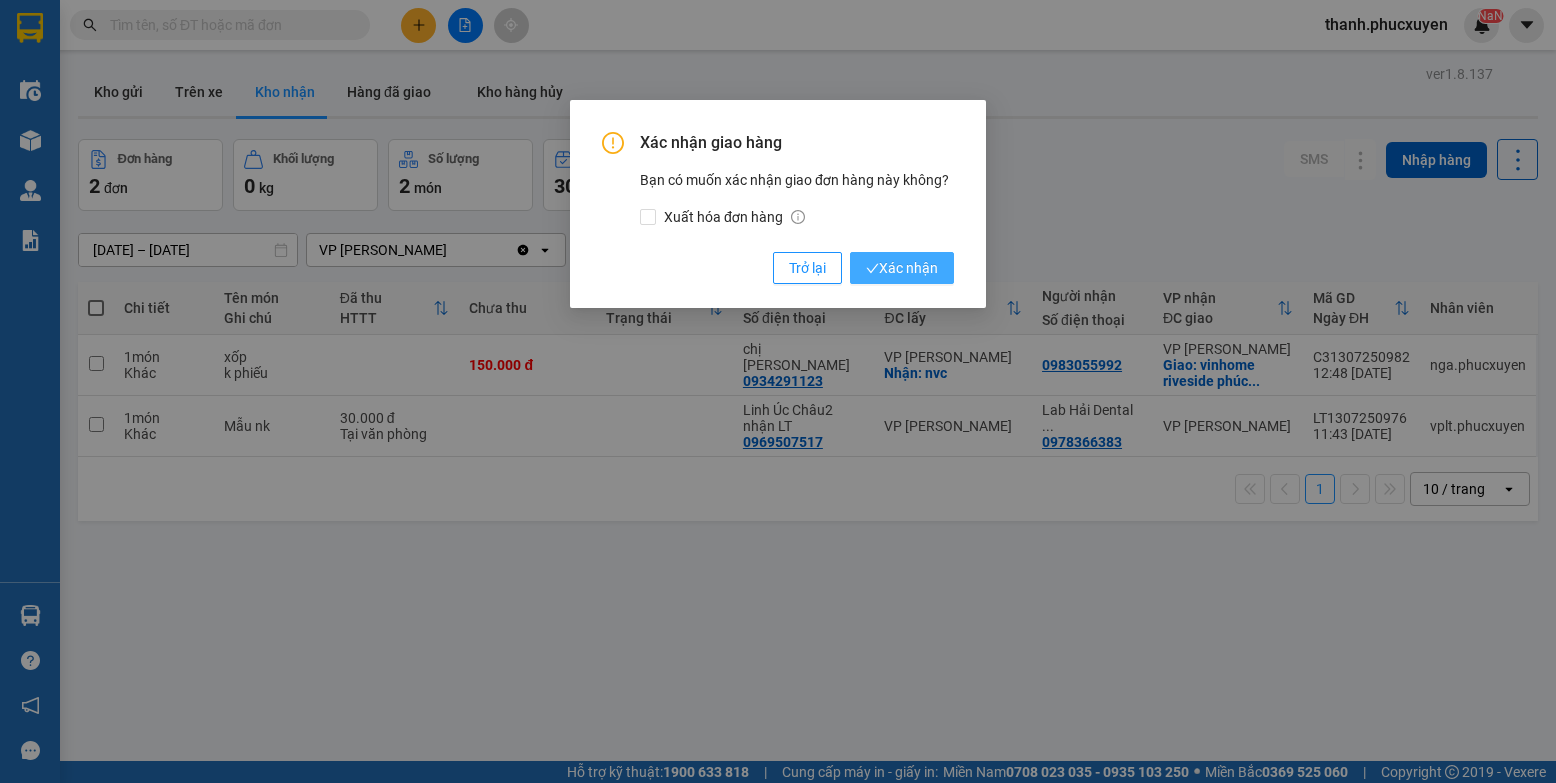 click on "Xác nhận" at bounding box center (902, 268) 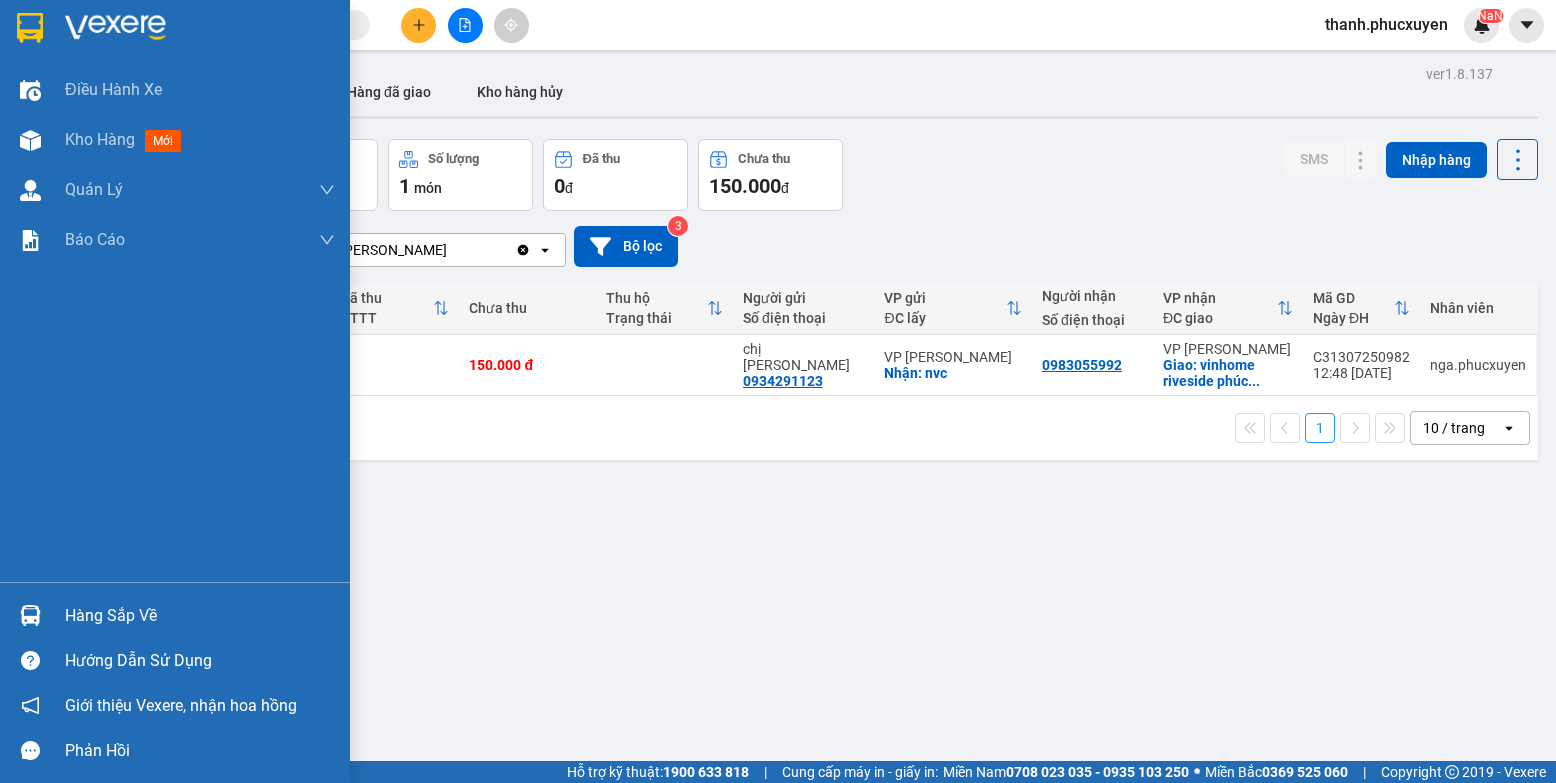 click at bounding box center [30, 615] 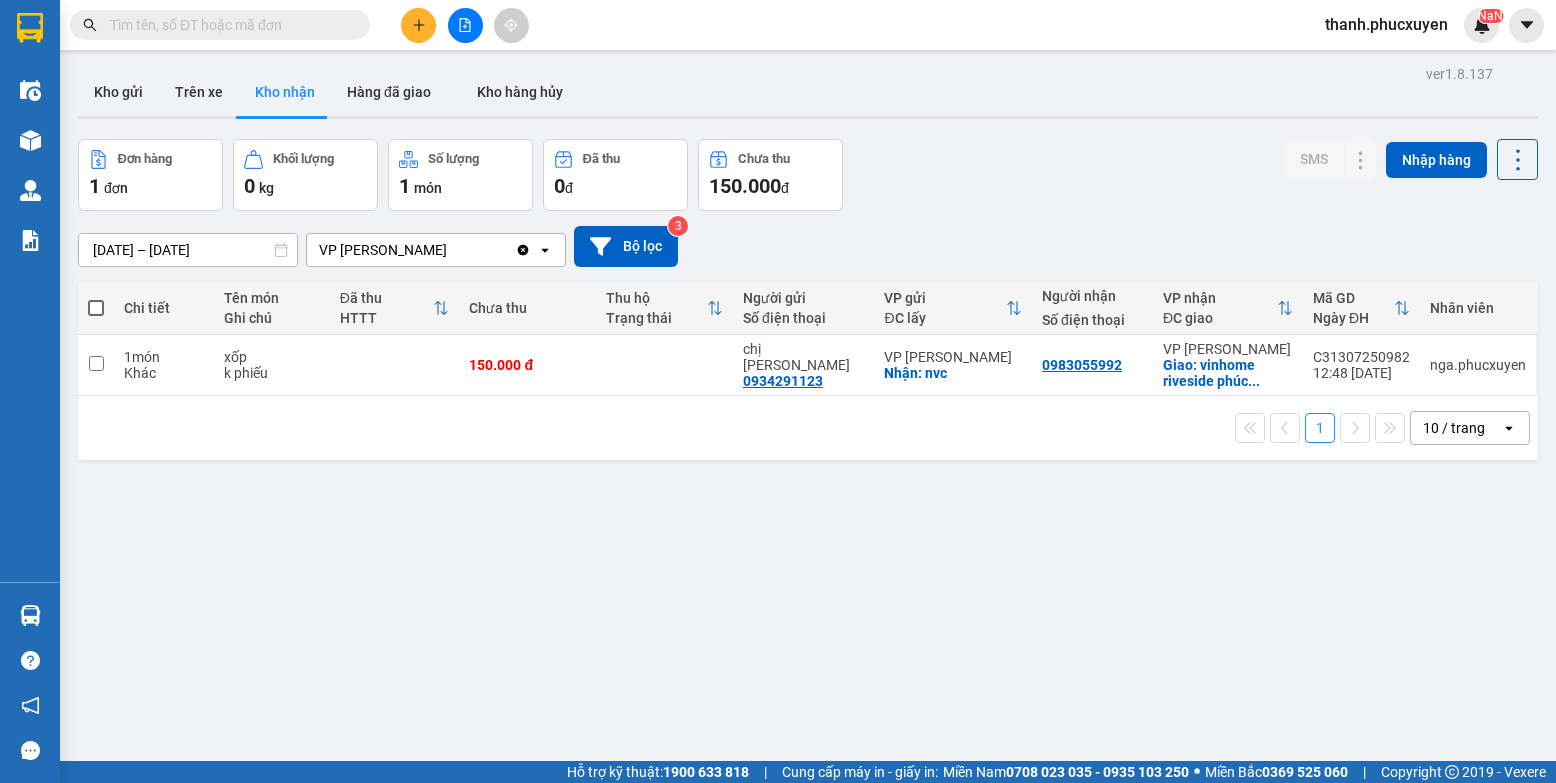 click on "Kết quả tìm kiếm ( 1 )  Bộ lọc  Thuộc VP này [PERSON_NAME] thái Món hàng Thu hộ Tổng cước Chưa cước Người gửi VP Gửi Người nhận VP Nhận CHL2309240090 13:24 [DATE] Đã giao   17:06 [DATE] XỐP SL:  1 80.000 0989541168 c nga  VP Chợ HL 1 0932280888 chi  VP Cổ Linh 1 thanh.[PERSON_NAME]     Điều hành xe     Kho hàng mới     Quản [PERSON_NAME] lý thu hộ Quản lý chuyến Quản lý khách hàng Quản lý khách hàng mới Quản lý giao nhận mới Quản lý kiểm kho     Báo cáo  11. Báo cáo đơn giao nhận nội bộ 1. Chi tiết đơn hàng văn phòng 12. Thống kê đơn đối tác 2. Tổng doanh thu theo từng văn phòng 3. Thống kê đơn hàng toàn nhà xe  4. Báo cáo dòng tiền theo nhân viên 5. Doanh thu thực tế chi tiết theo phòng hàng  8. Thống kê nhận và gửi hàng theo văn phòng 9. Thống kê chi tiết đơn hàng theo văn phòng gửi Hàng sắp về Hướng dẫn sử dụng Phản hồi" at bounding box center (778, 391) 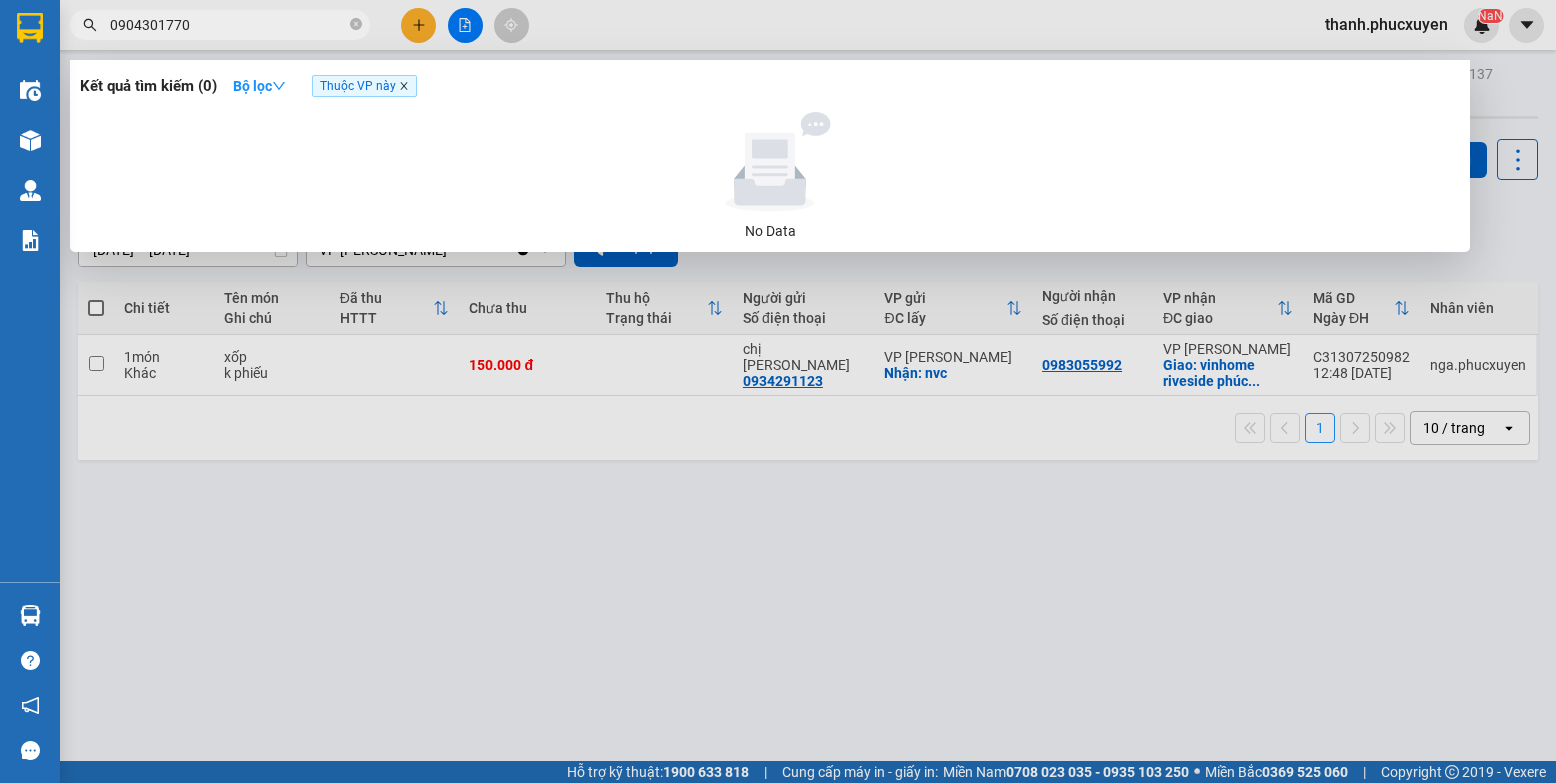 type on "0904301770" 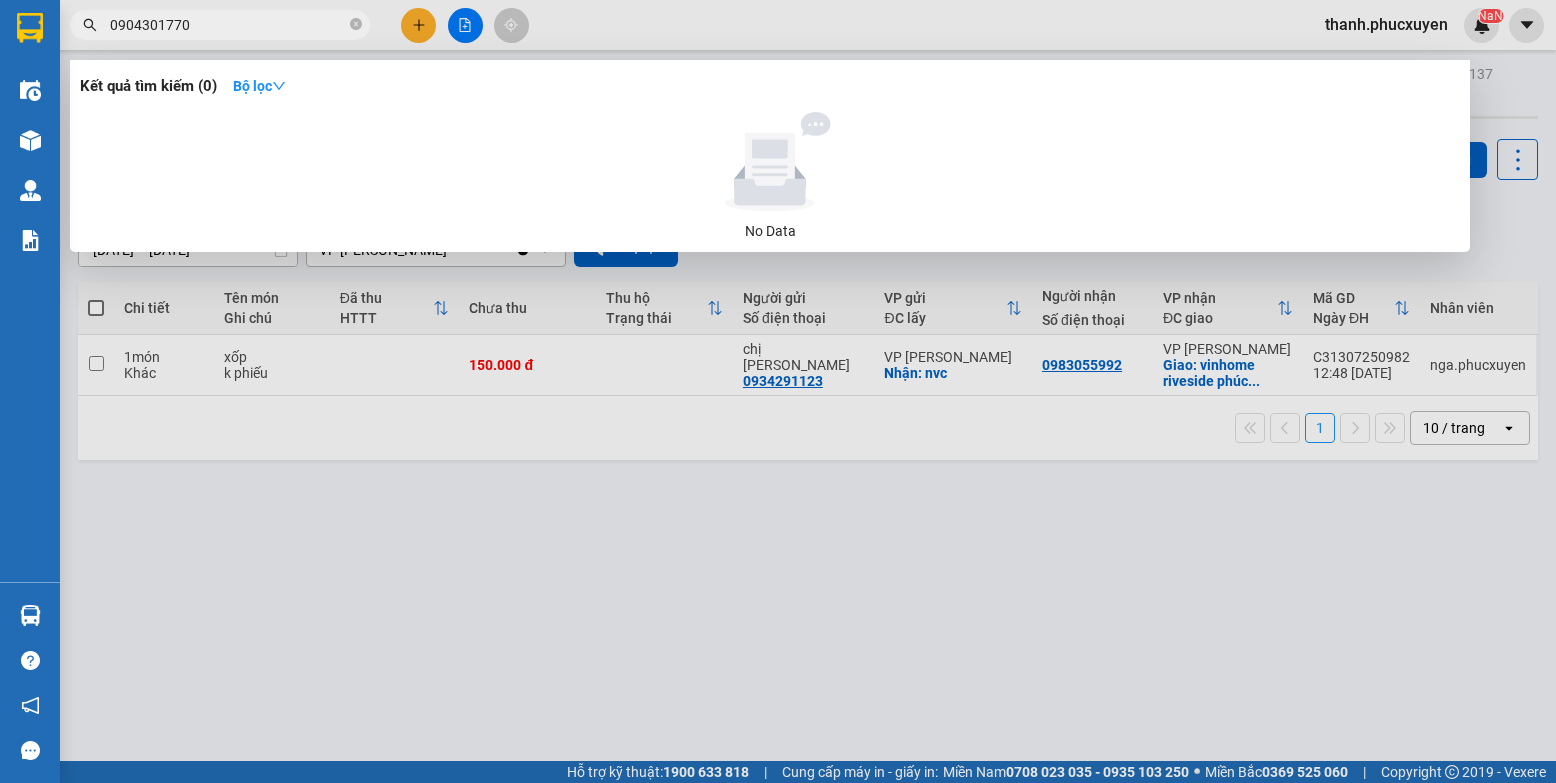 click at bounding box center [778, 391] 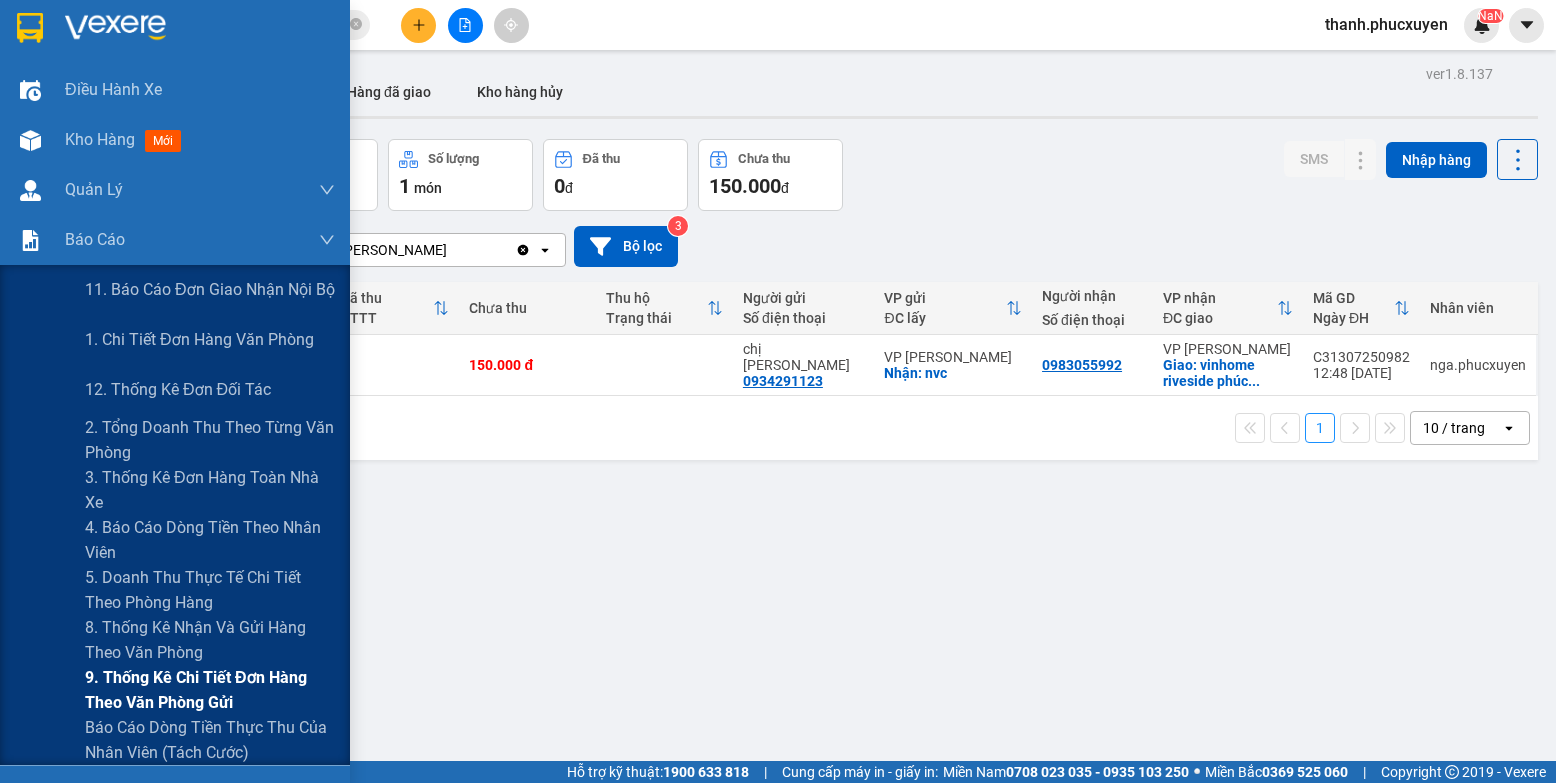 click on "9. Thống kê chi tiết đơn hàng theo văn phòng gửi" at bounding box center (210, 690) 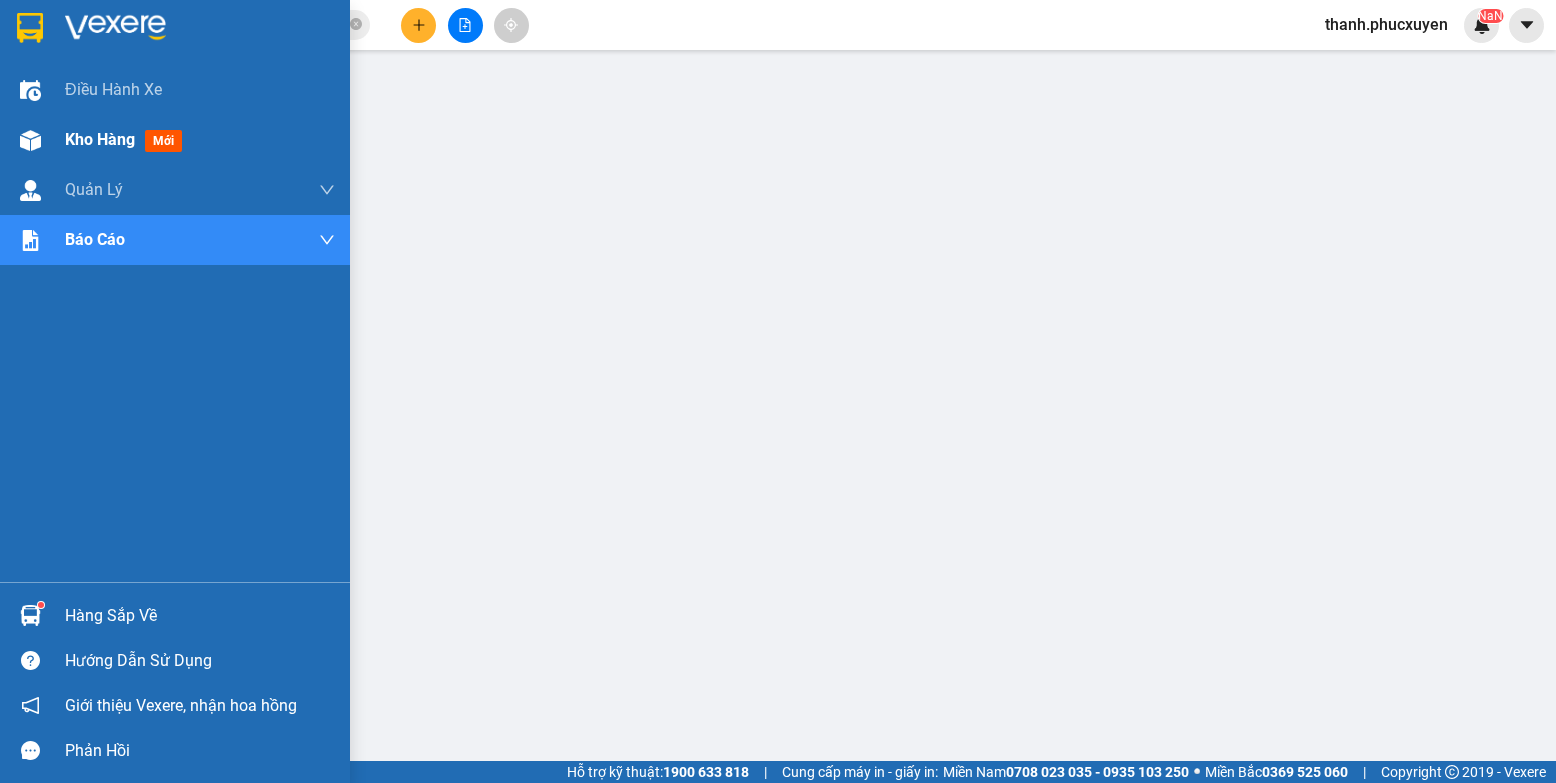 click at bounding box center (30, 140) 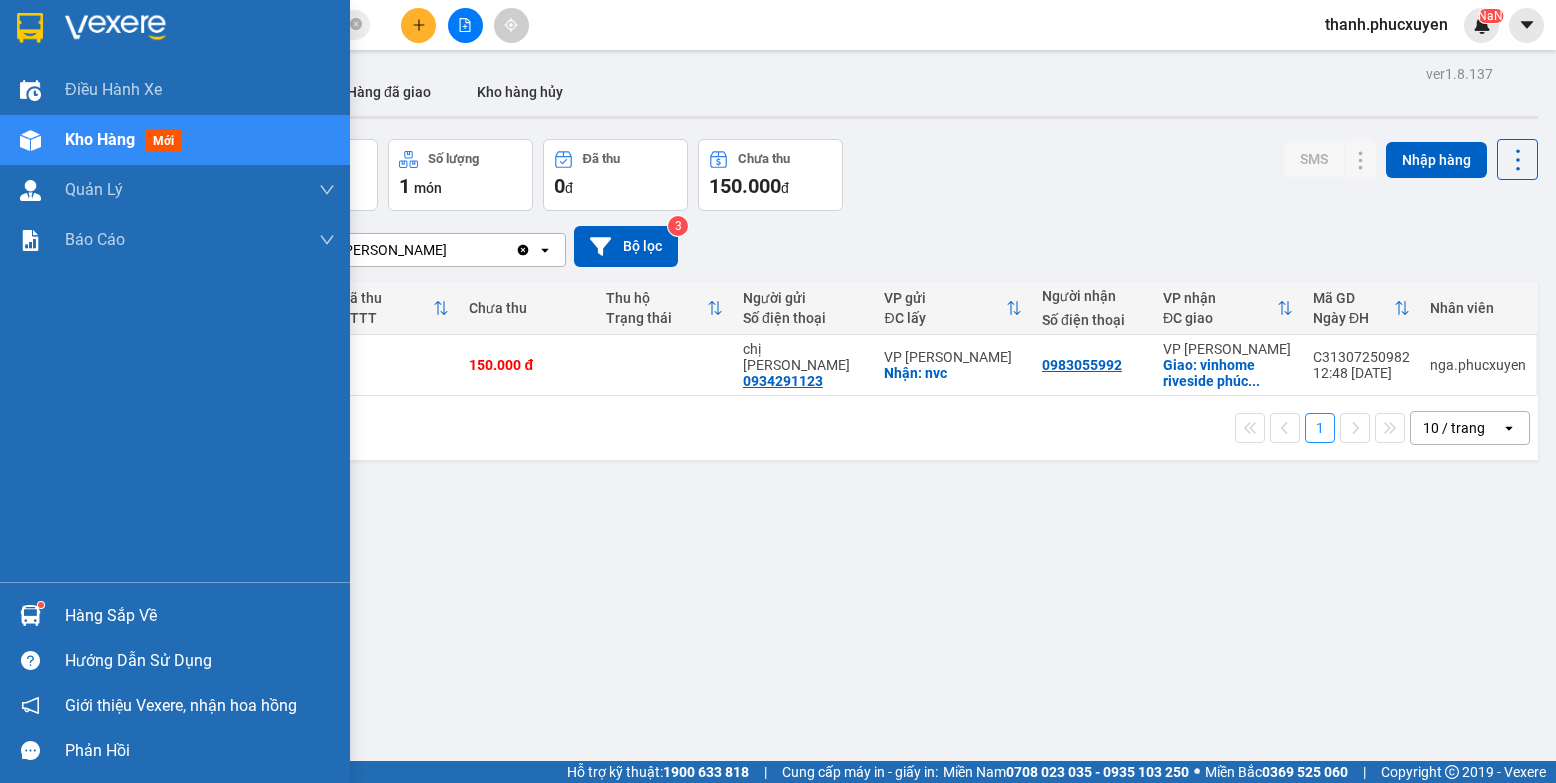click at bounding box center (30, 615) 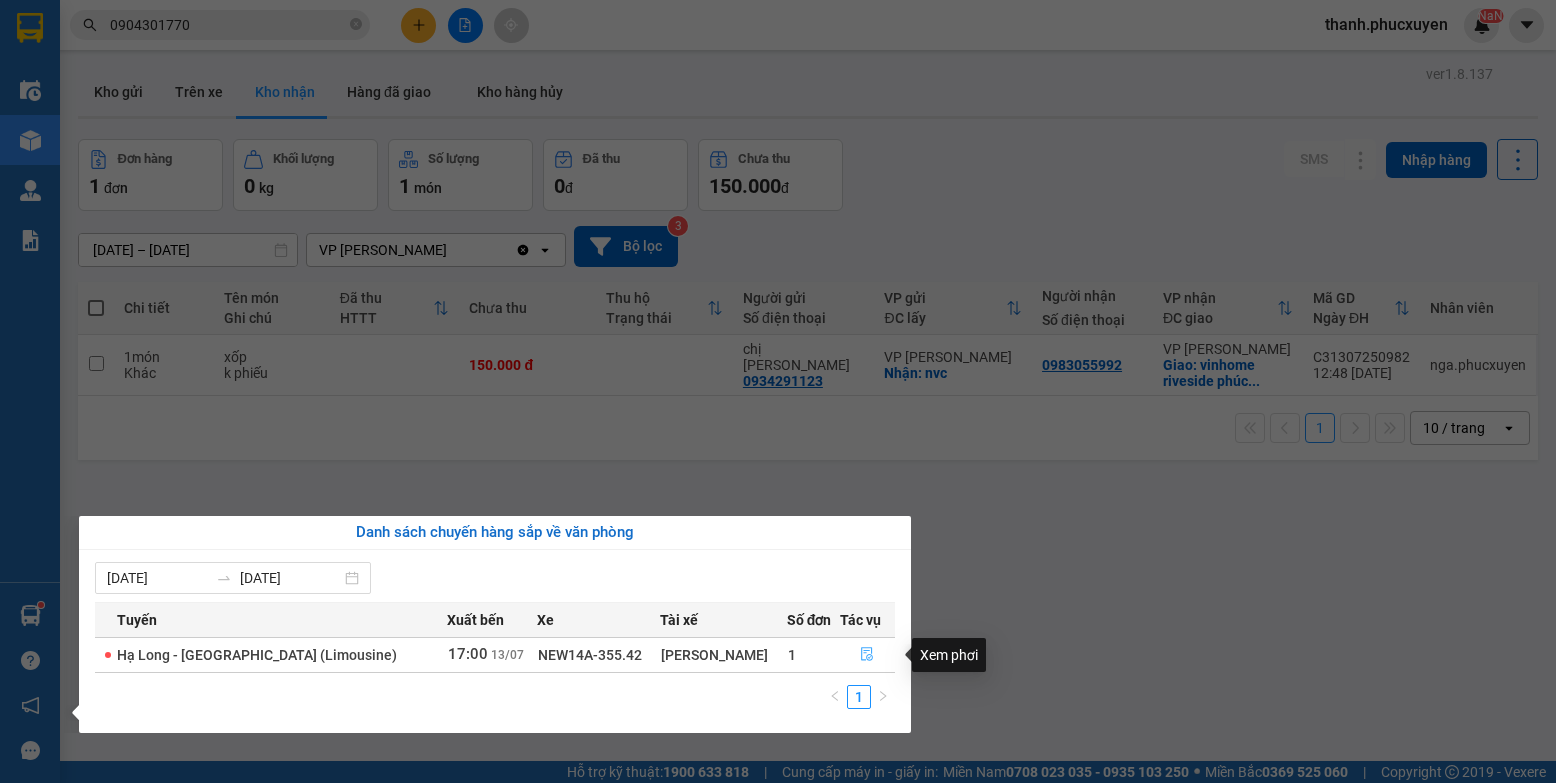 click 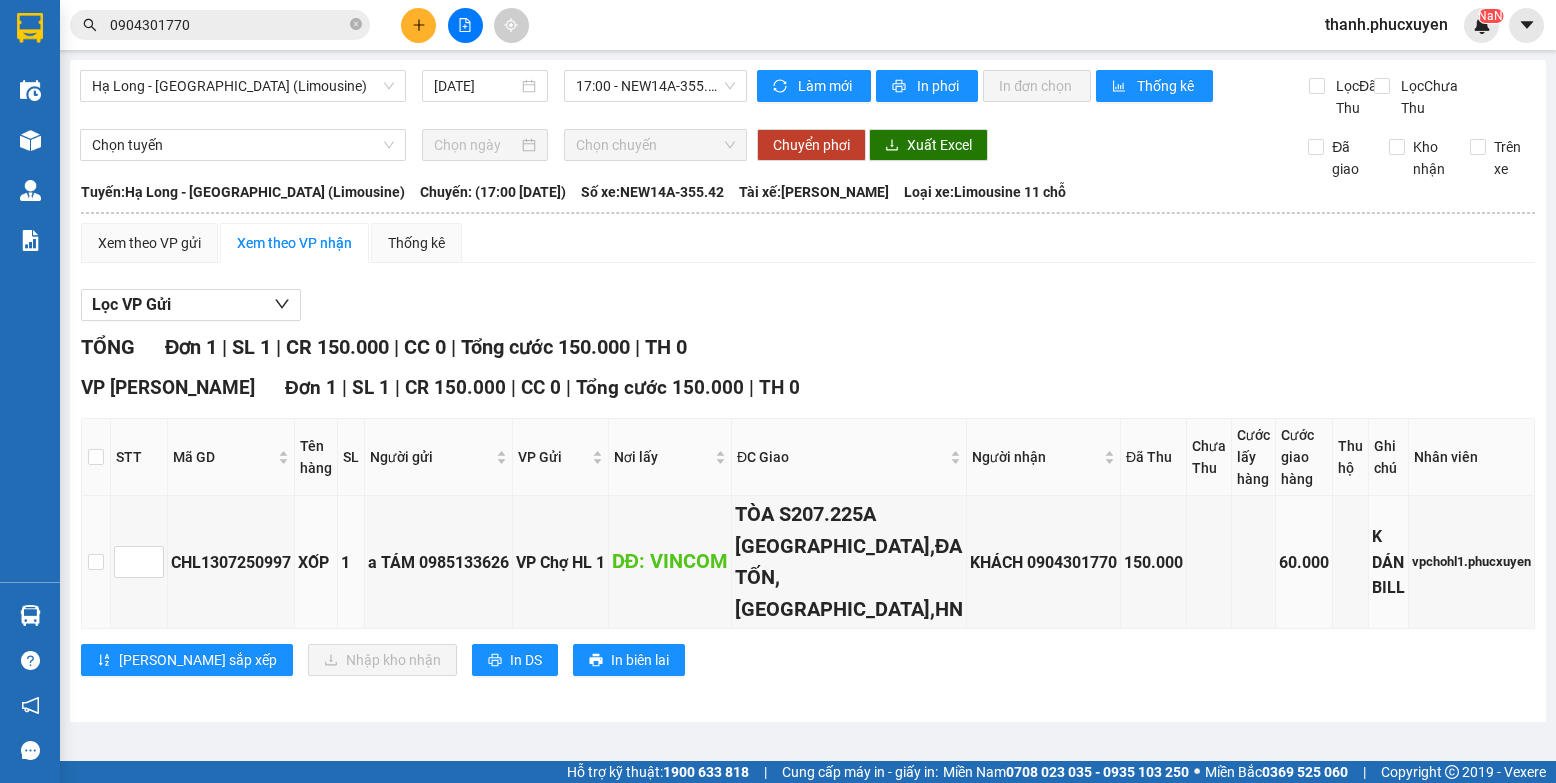 scroll, scrollTop: 87, scrollLeft: 0, axis: vertical 